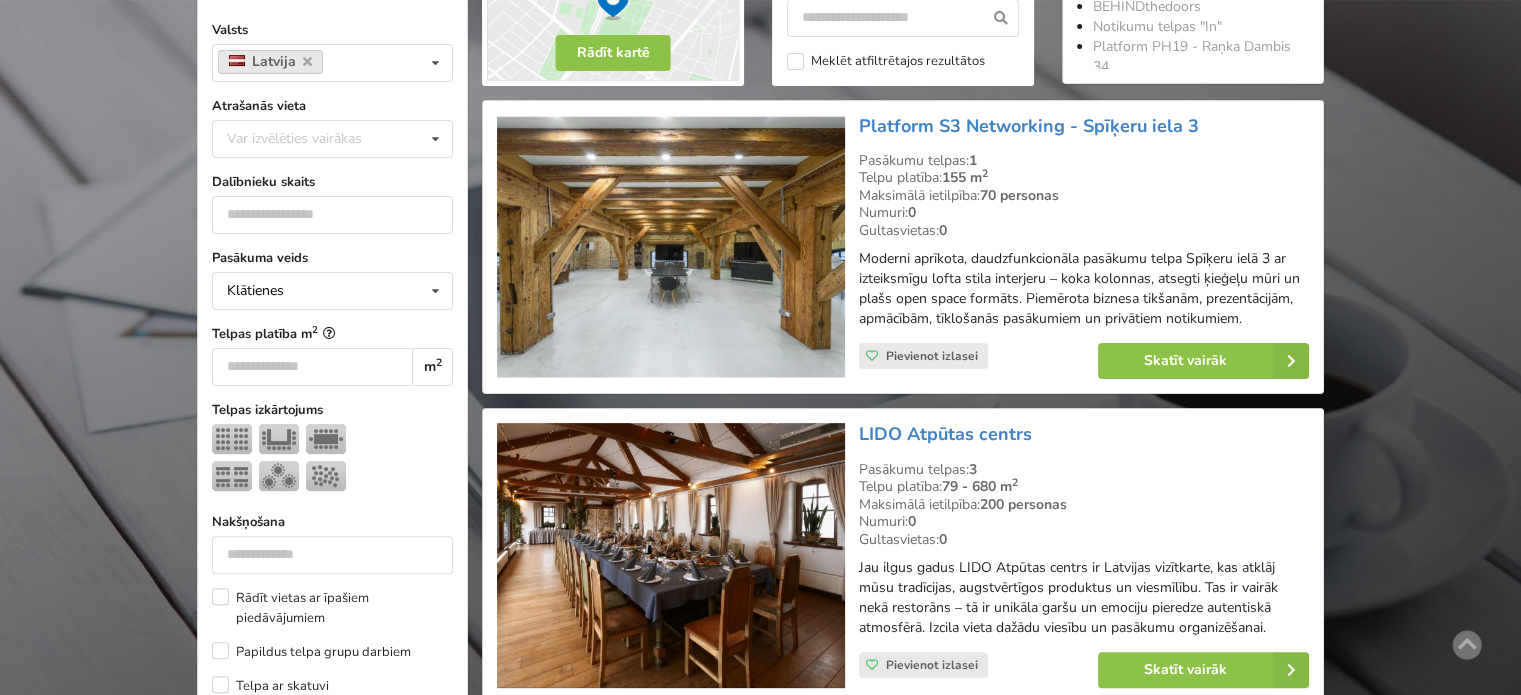 scroll, scrollTop: 448, scrollLeft: 0, axis: vertical 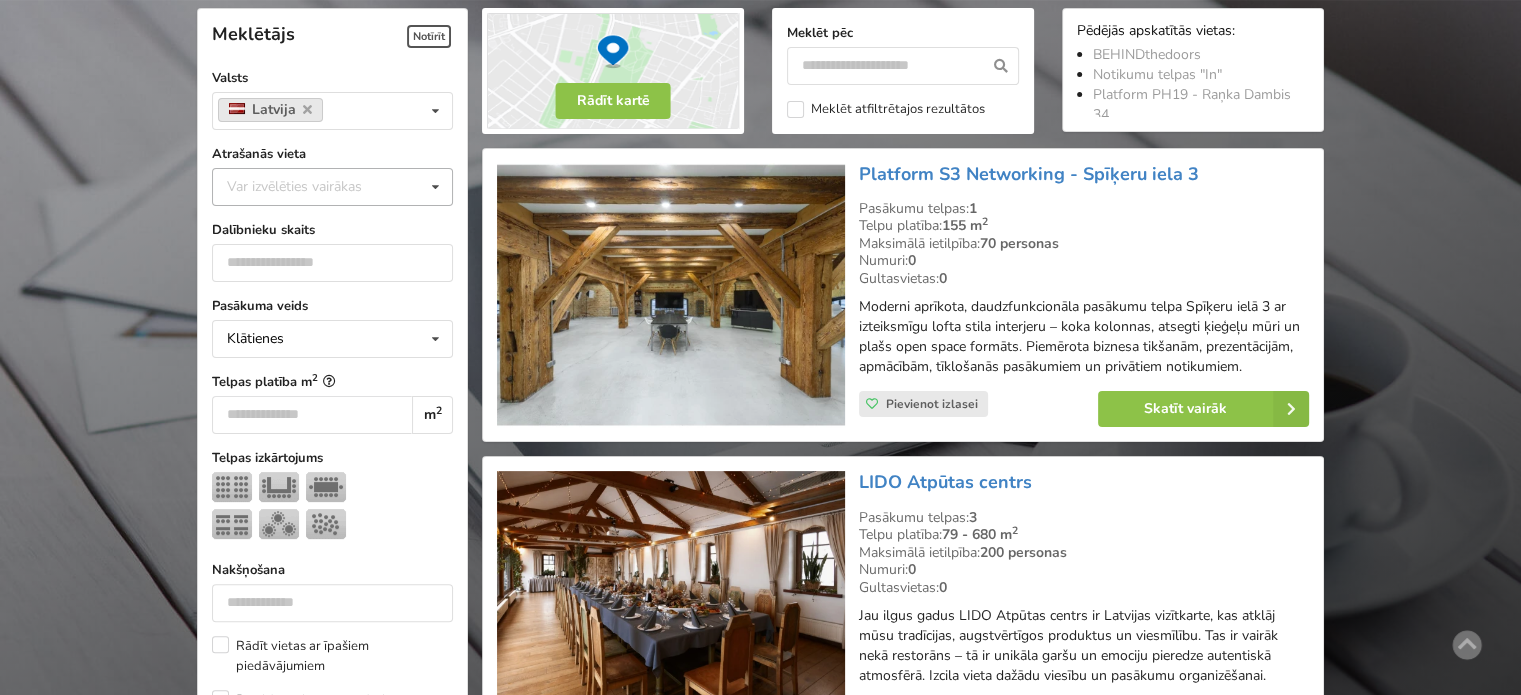 click on "Var izvēlēties vairākas
Pārdaugava
Teika
Apšuciems
Jūrkalne
[REGION]
Rīga
Vecrīga
Vidzeme
Pierīga
Kurzeme
Zemgale
Liepāja
Sigulda
Jūrmala
Valmiera
Kuldīgas novads
Līgatne
Mārupe
Latgale
Bauskas novads
Engure
Tukuma novads" at bounding box center (332, 187) 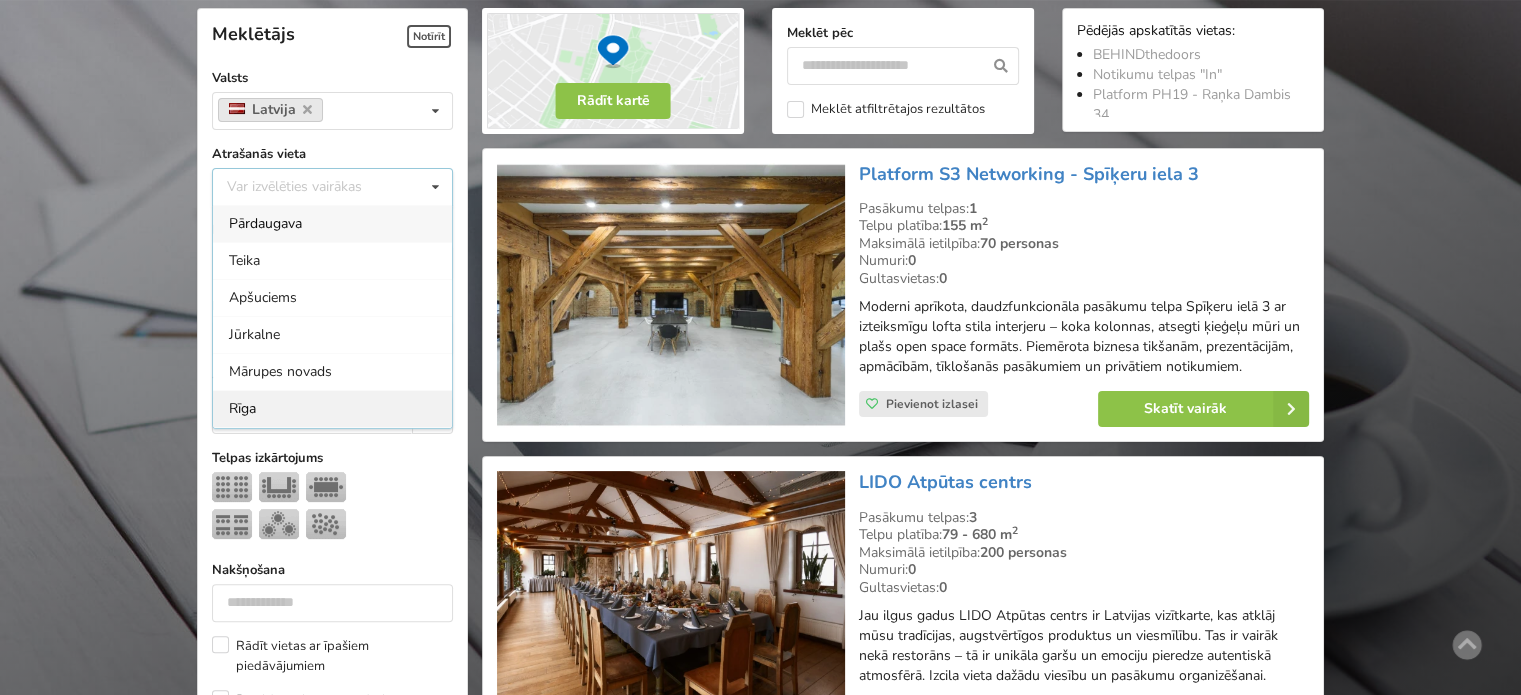 click on "Rīga" at bounding box center [332, 408] 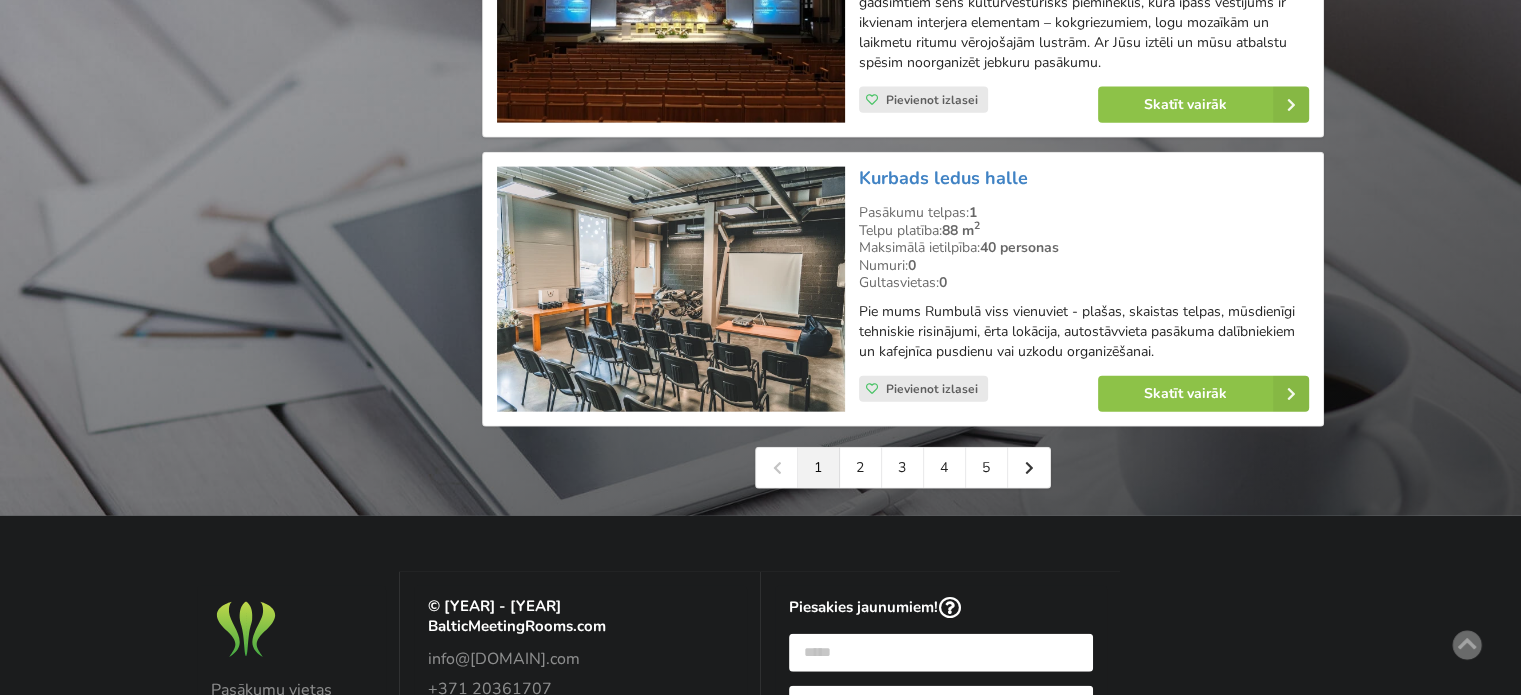 scroll, scrollTop: 4648, scrollLeft: 0, axis: vertical 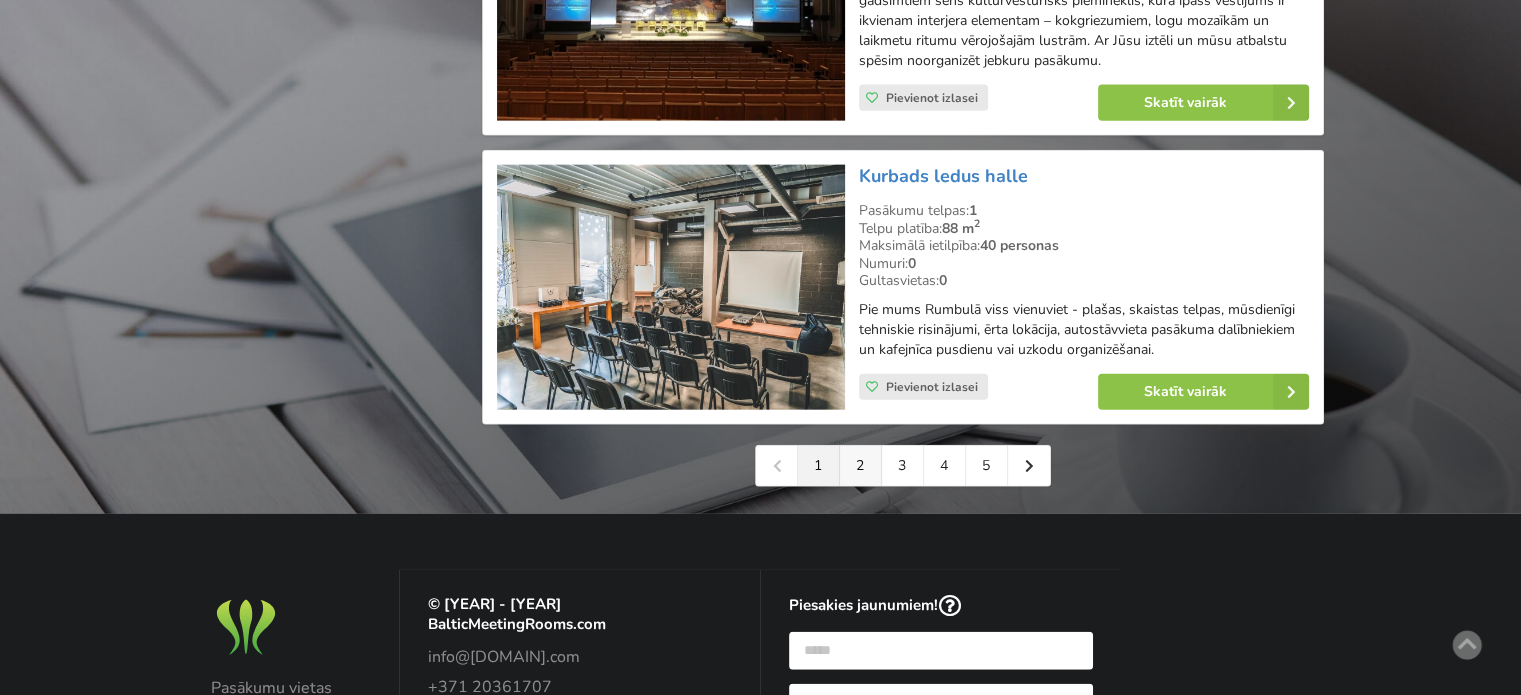click on "2" at bounding box center [861, 466] 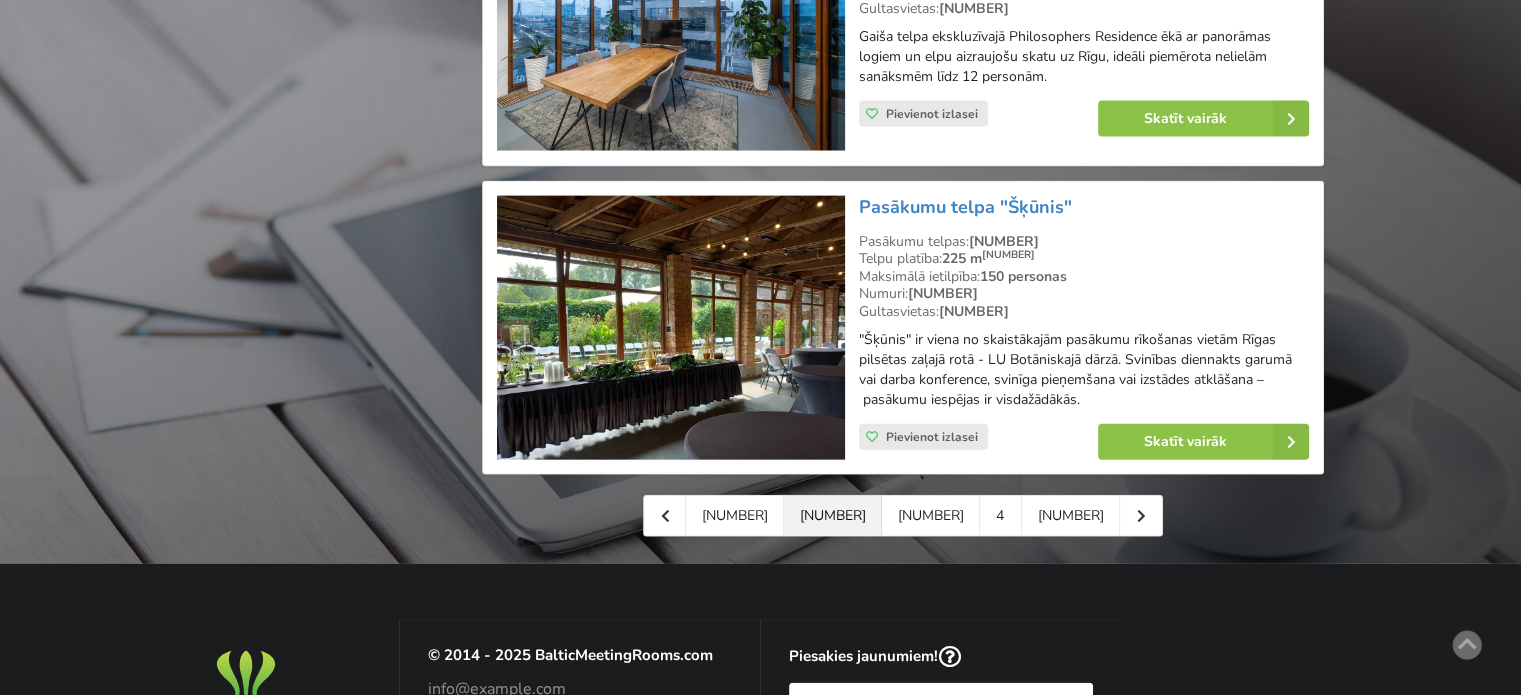 scroll, scrollTop: 4500, scrollLeft: 0, axis: vertical 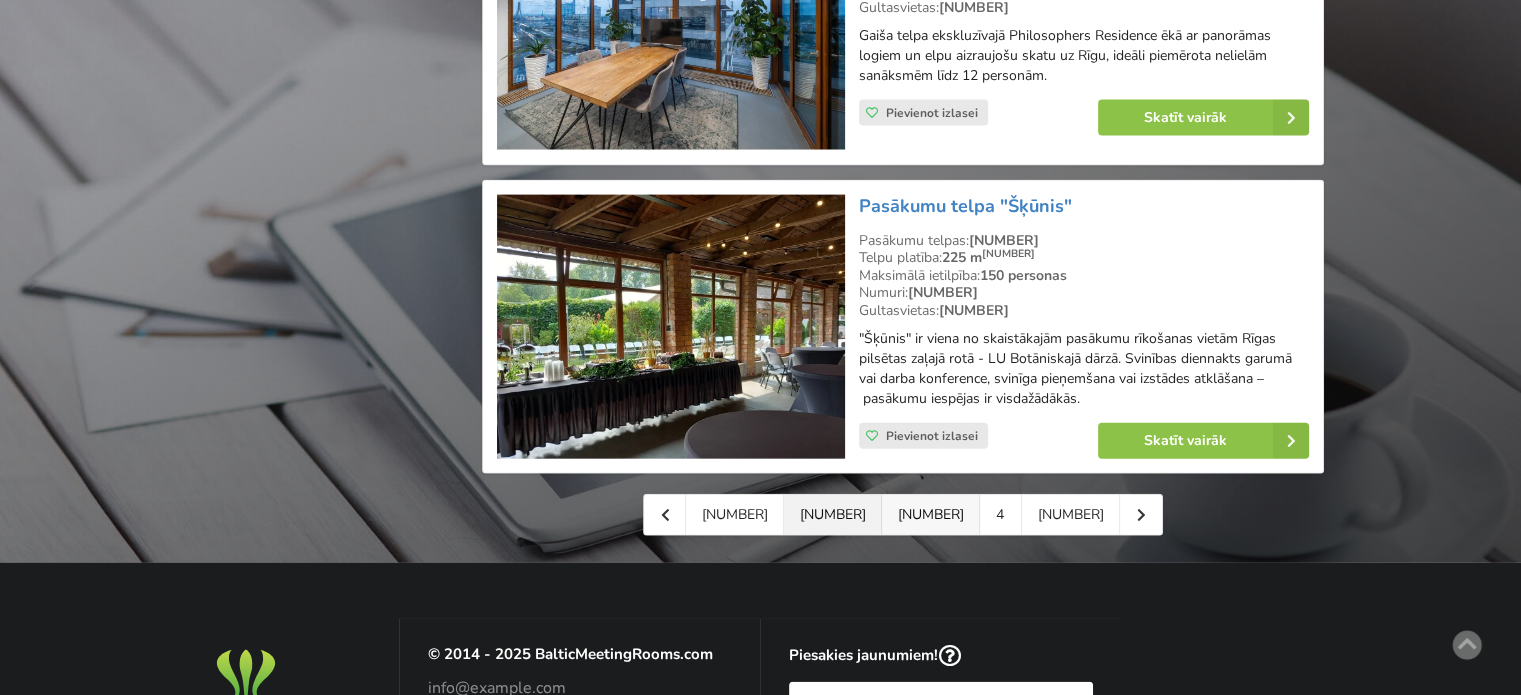 click on "3" at bounding box center (931, 515) 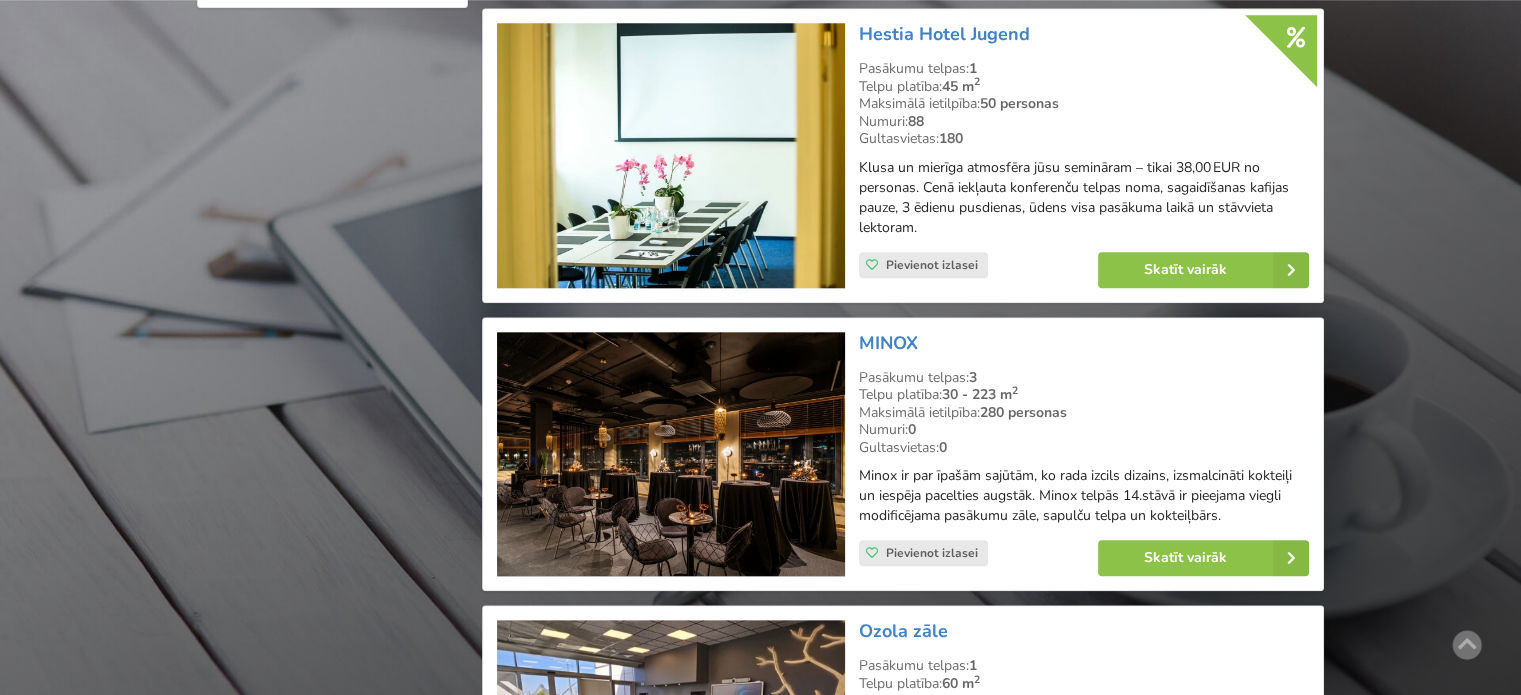 scroll, scrollTop: 2300, scrollLeft: 0, axis: vertical 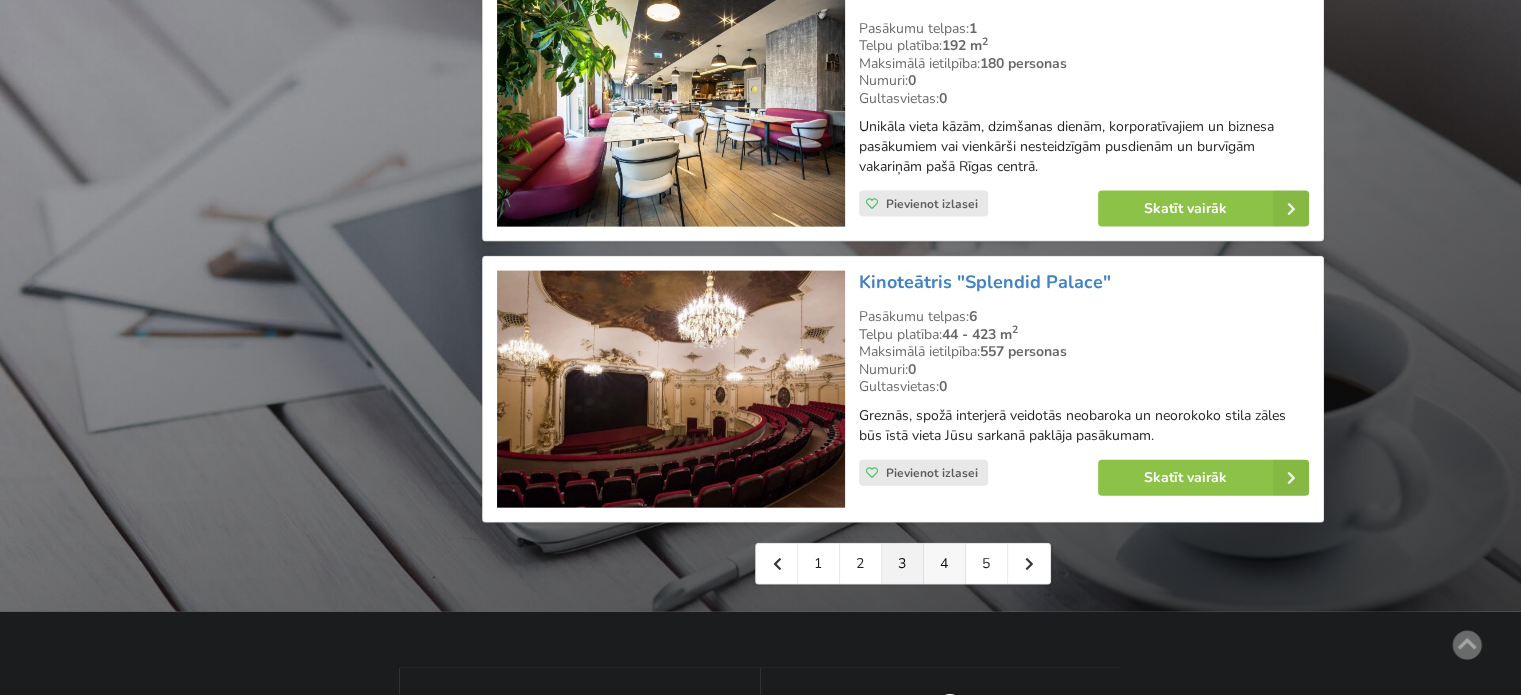 click on "4" at bounding box center [945, 564] 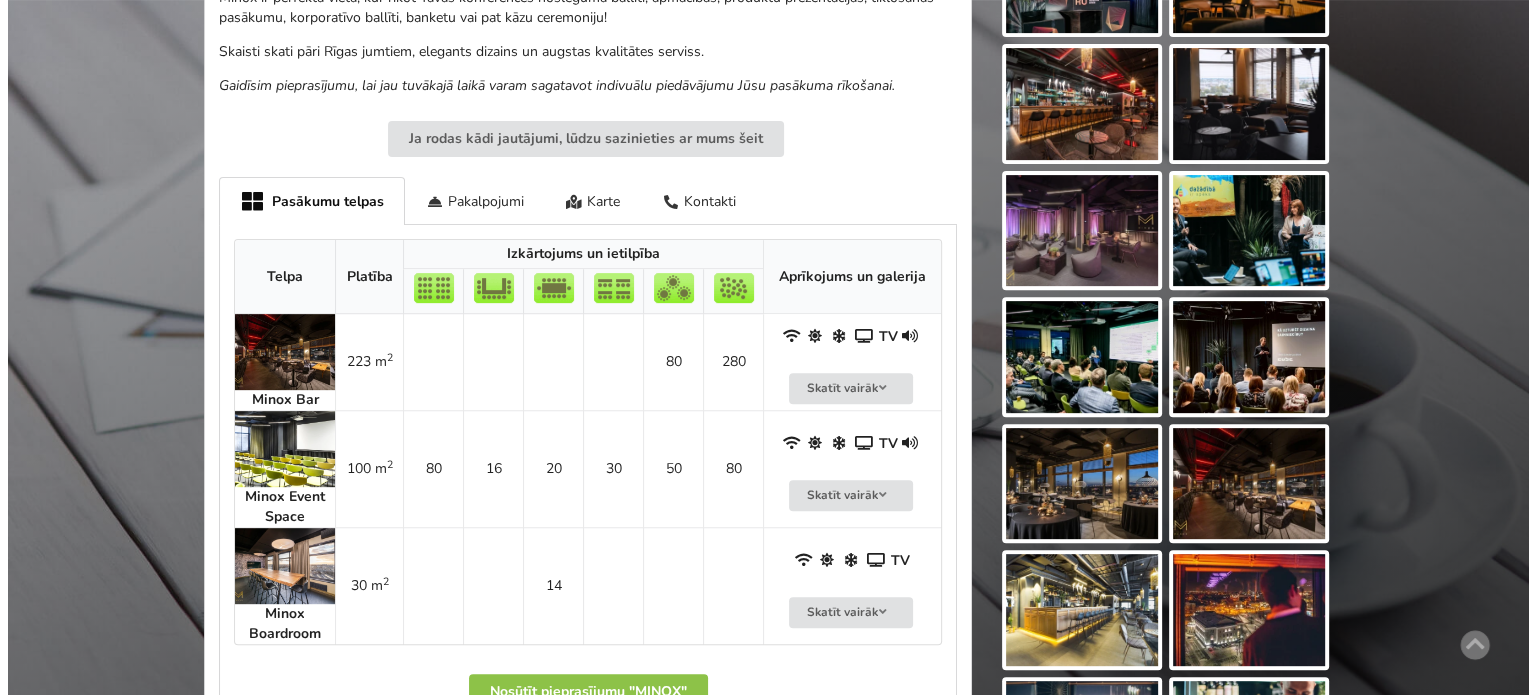 scroll, scrollTop: 800, scrollLeft: 0, axis: vertical 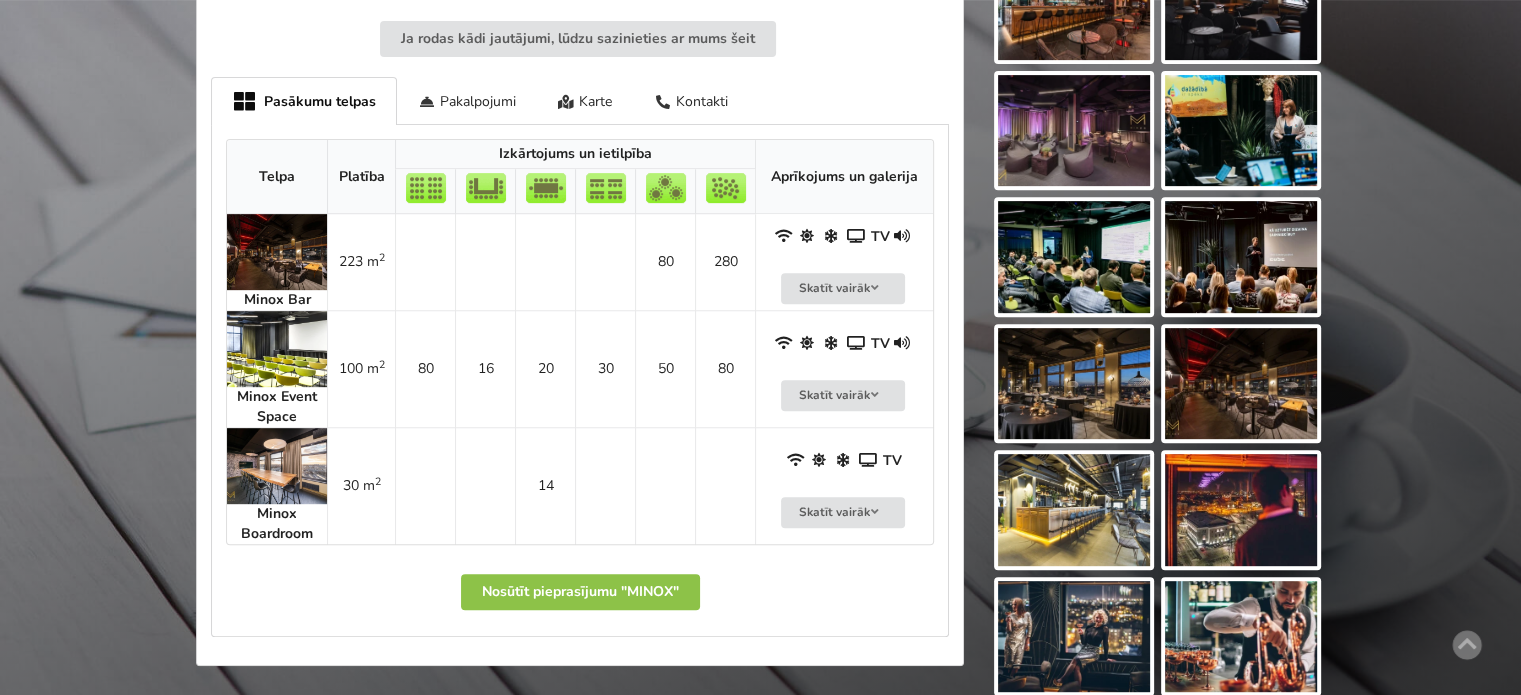 click at bounding box center [277, 349] 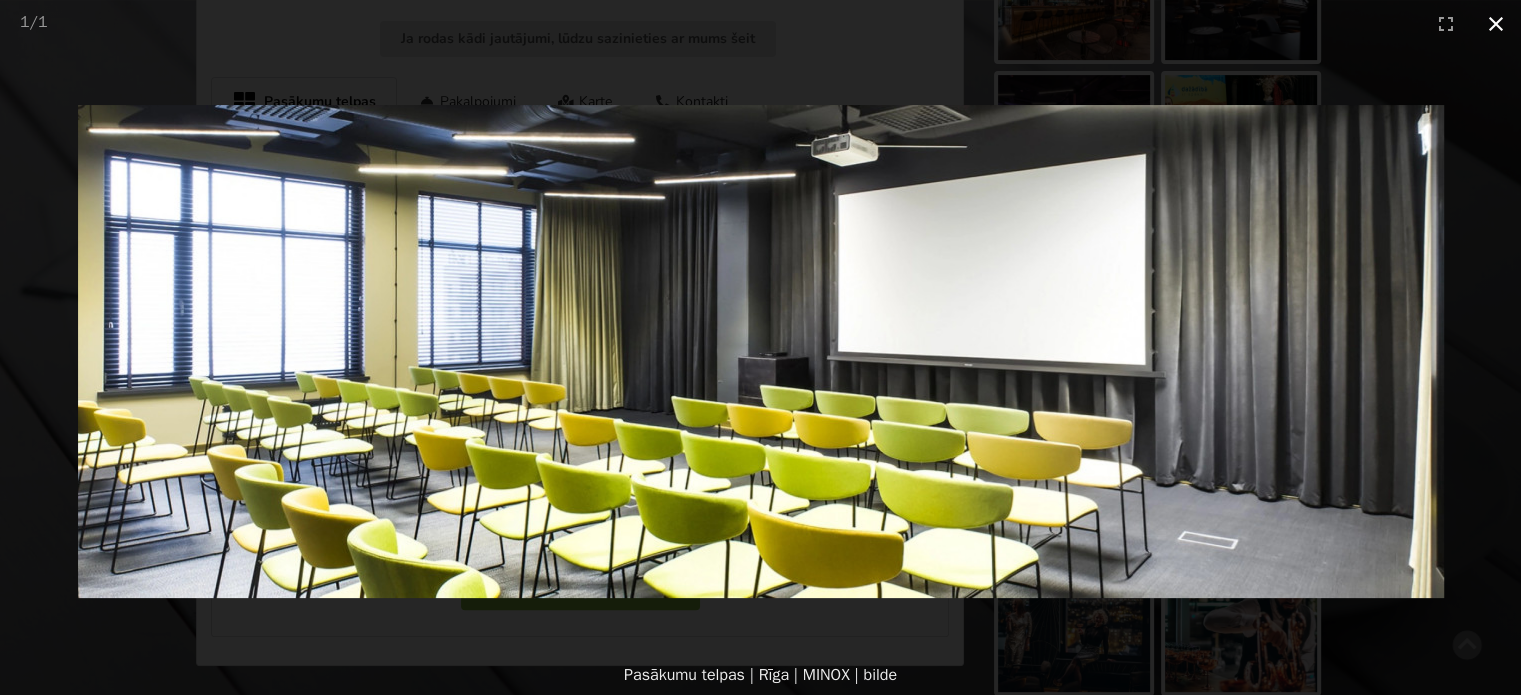click at bounding box center [1496, 23] 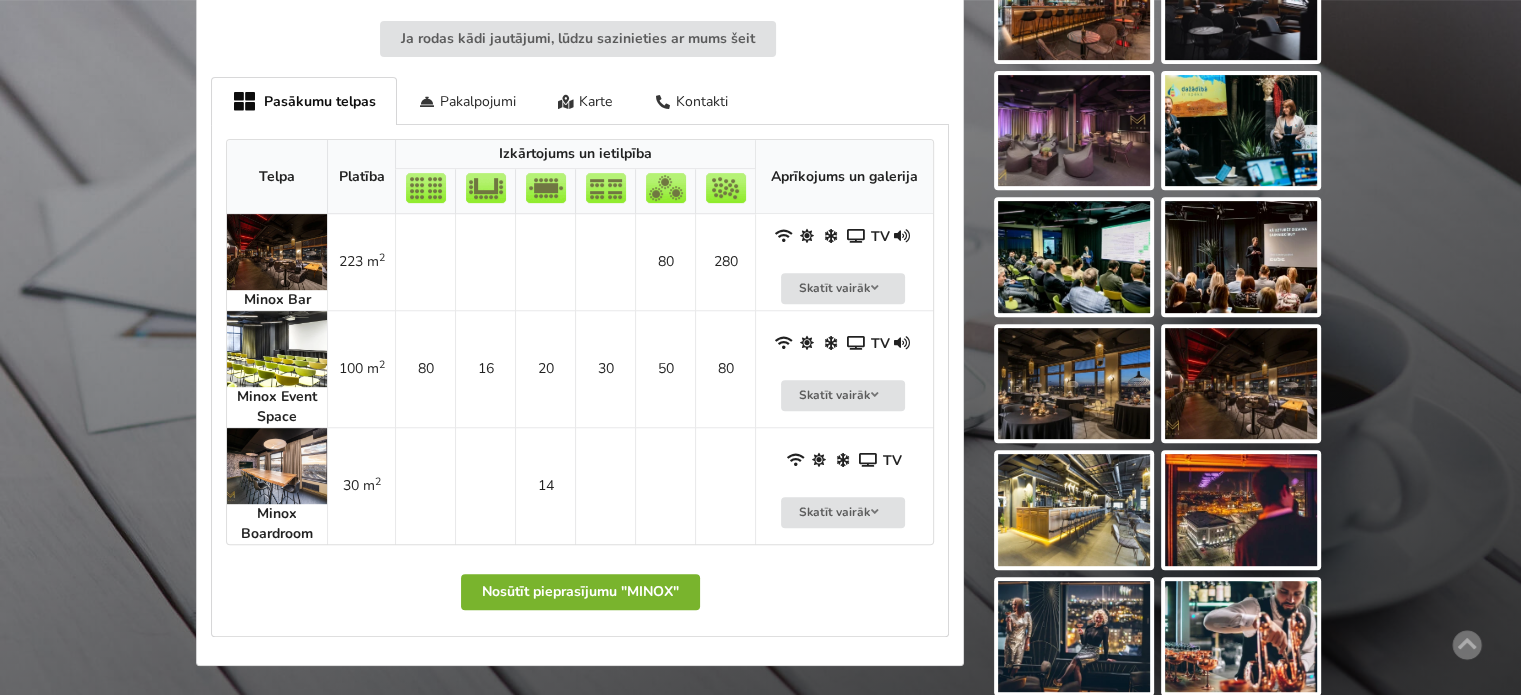 click on "Nosūtīt pieprasījumu "MINOX"" at bounding box center [580, 592] 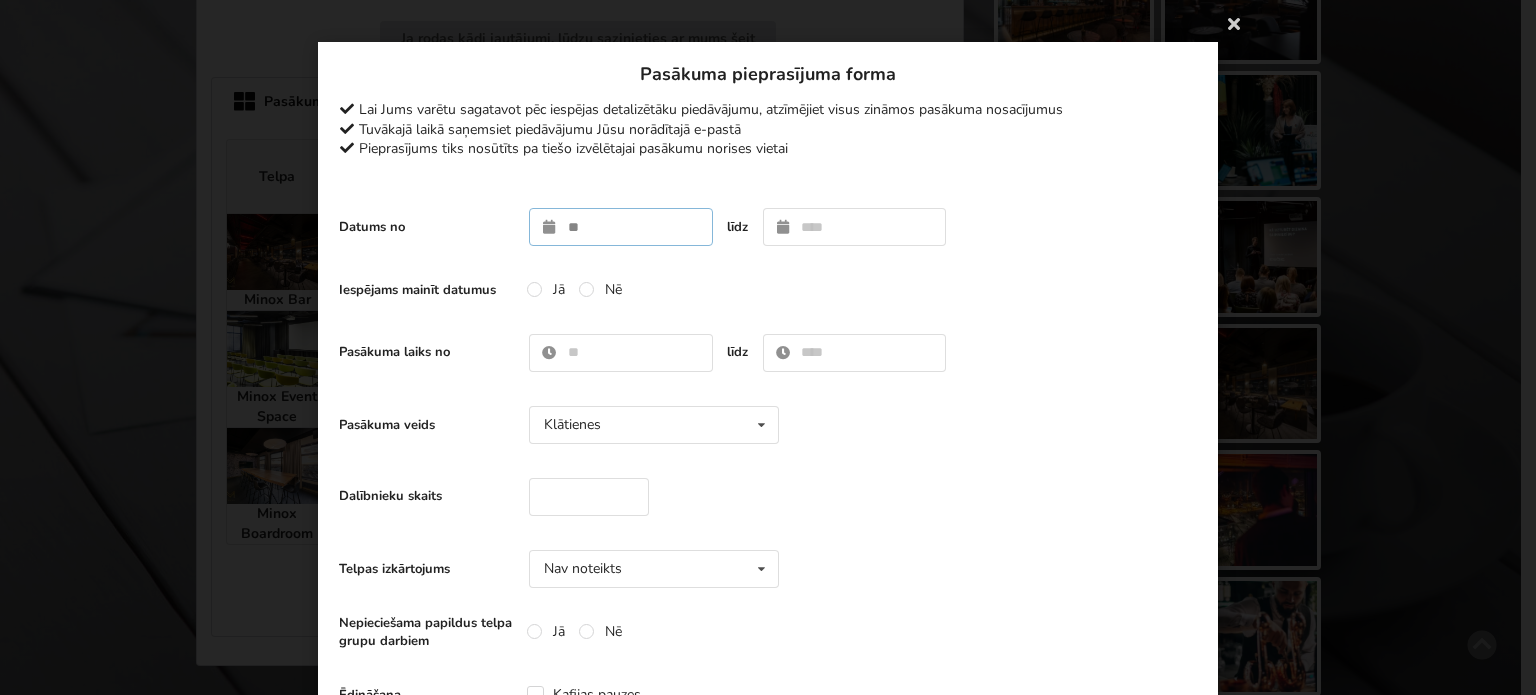 click at bounding box center [621, 227] 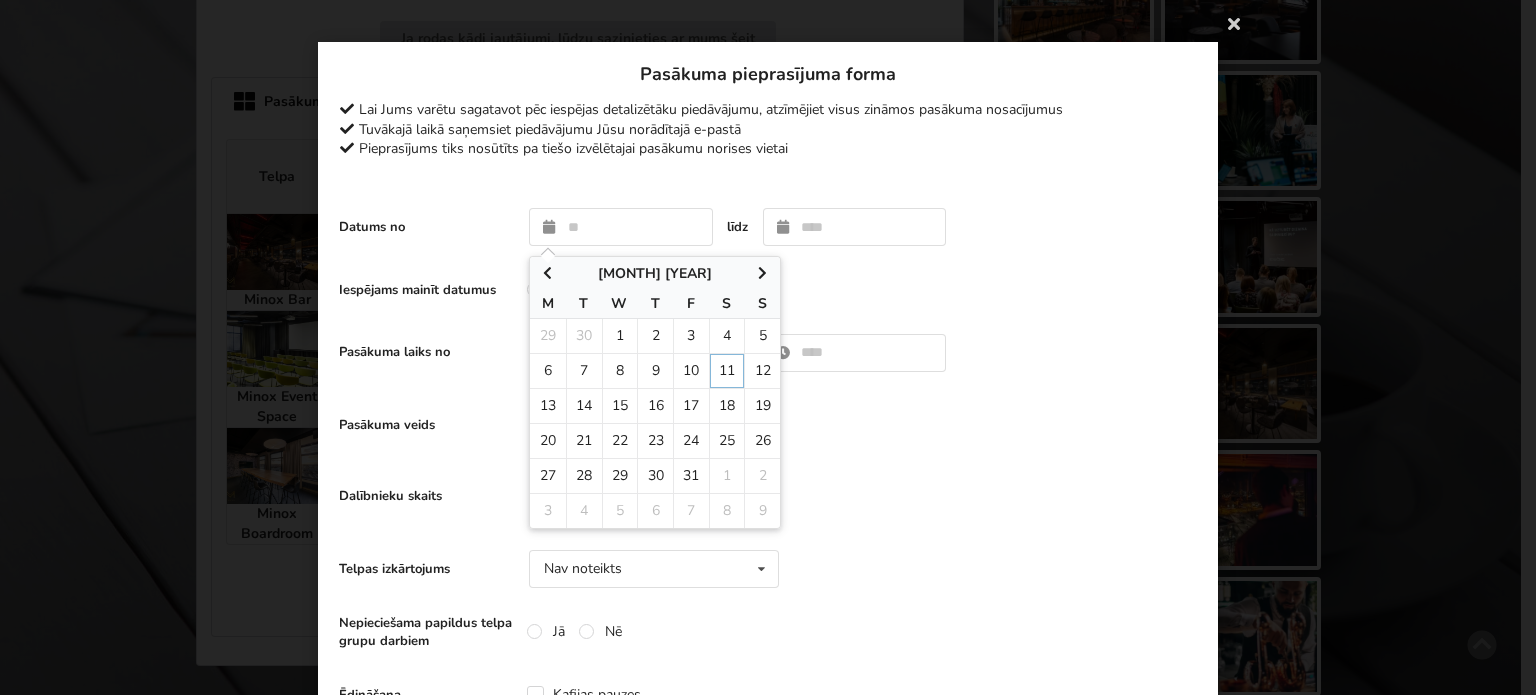 type on "**********" 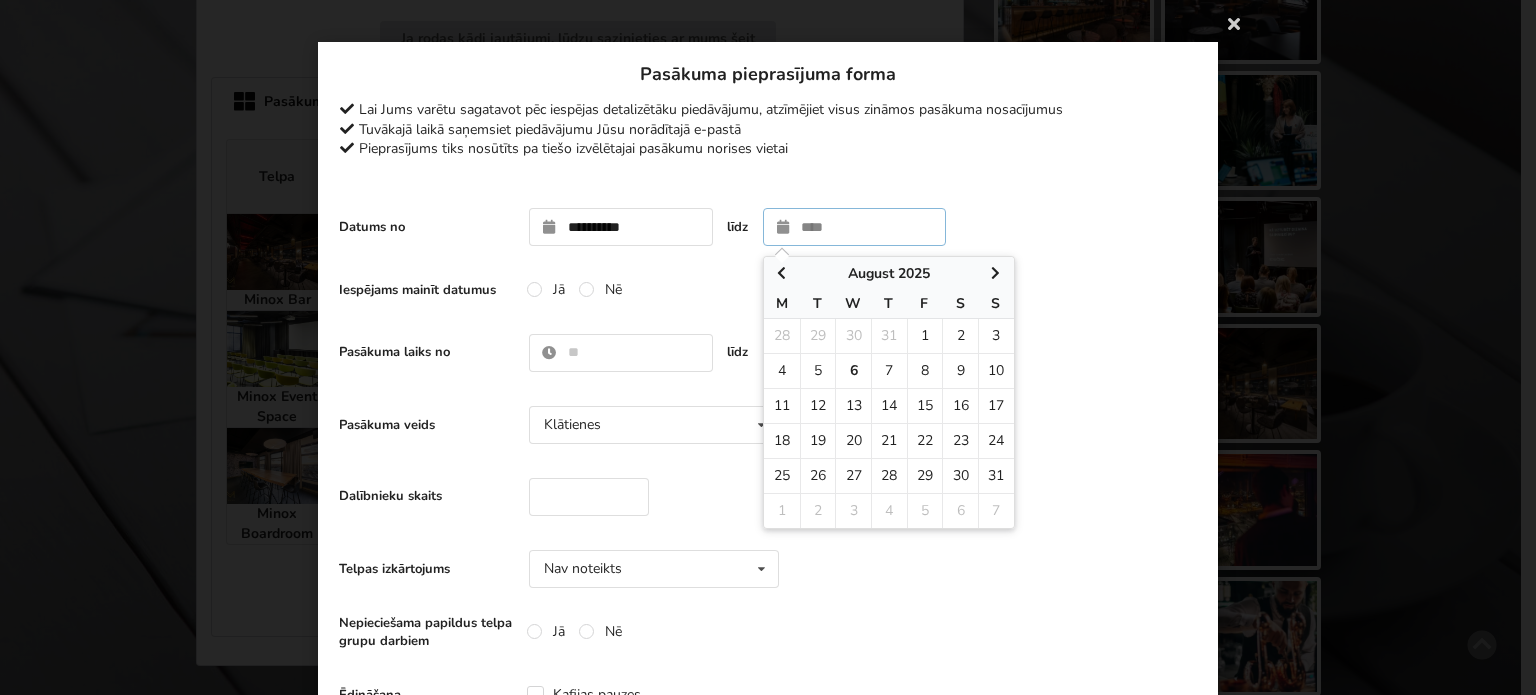 click at bounding box center (996, 273) 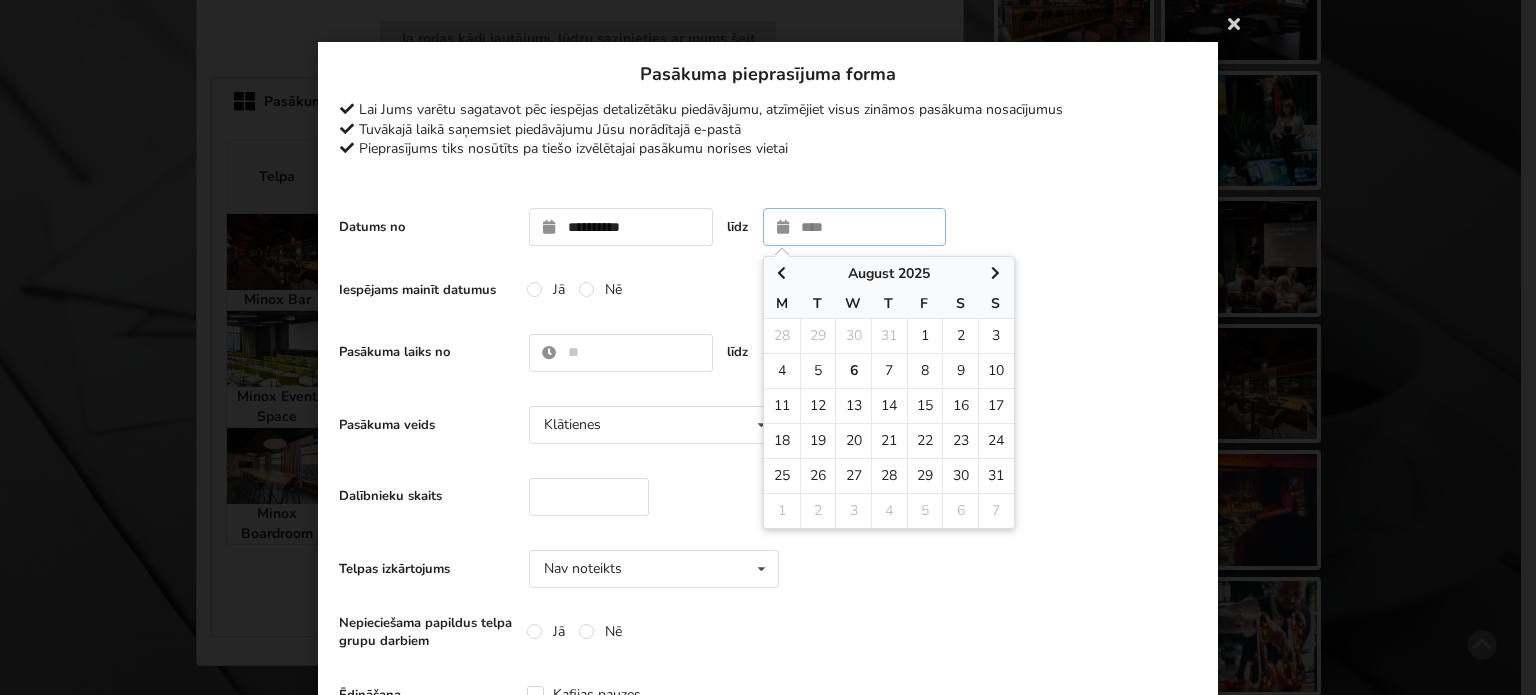 click at bounding box center [996, 273] 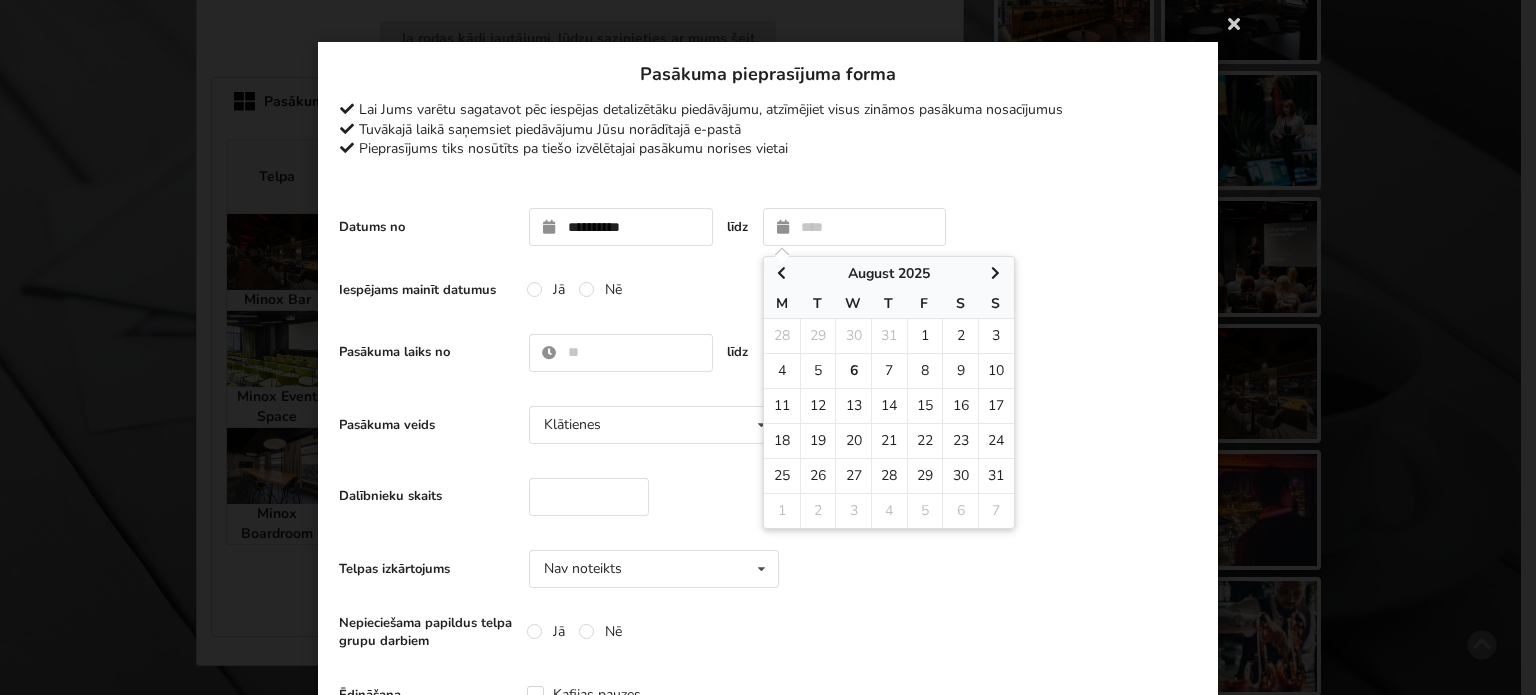 click on "Iespējams mainīt datumus
Jā
Nē" at bounding box center (768, 290) 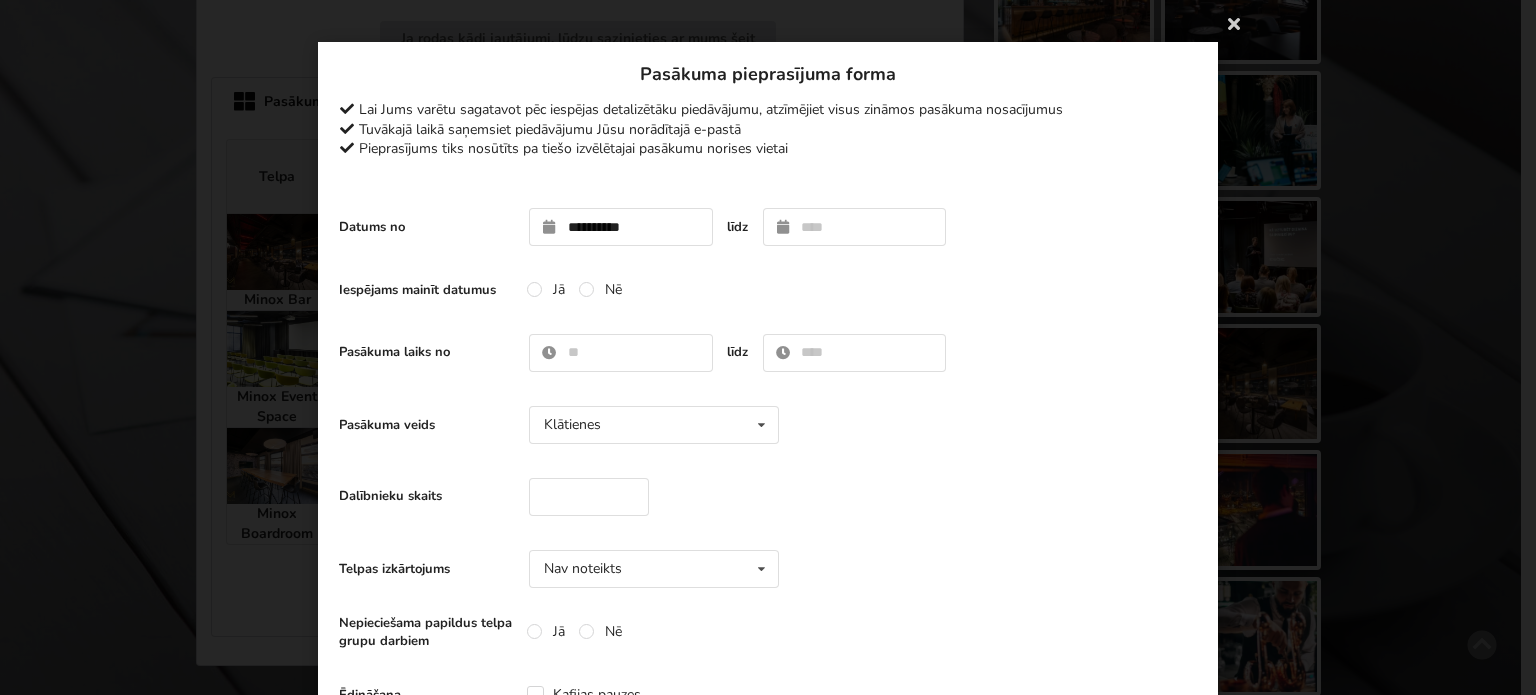 click on "**********" at bounding box center [768, 227] 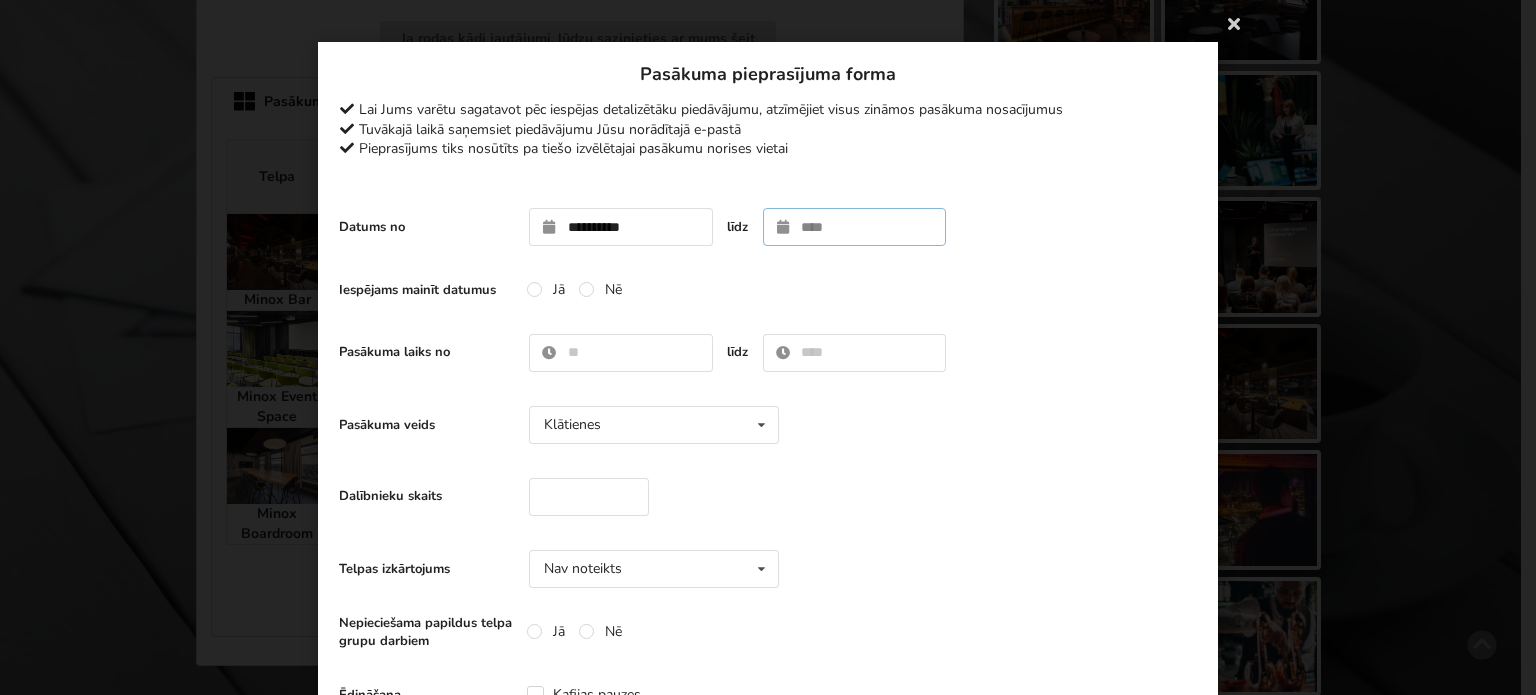 click at bounding box center [855, 227] 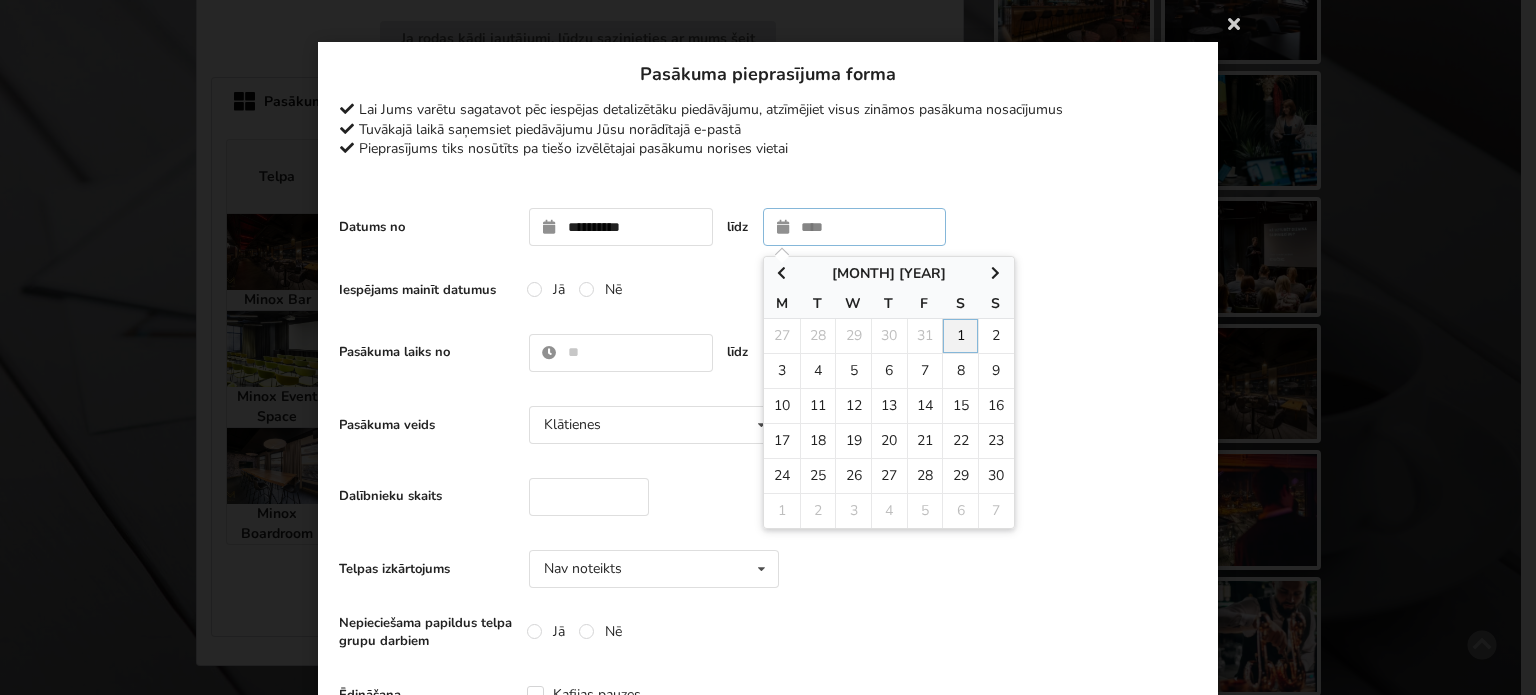 click on "November 2025" at bounding box center (889, 274) 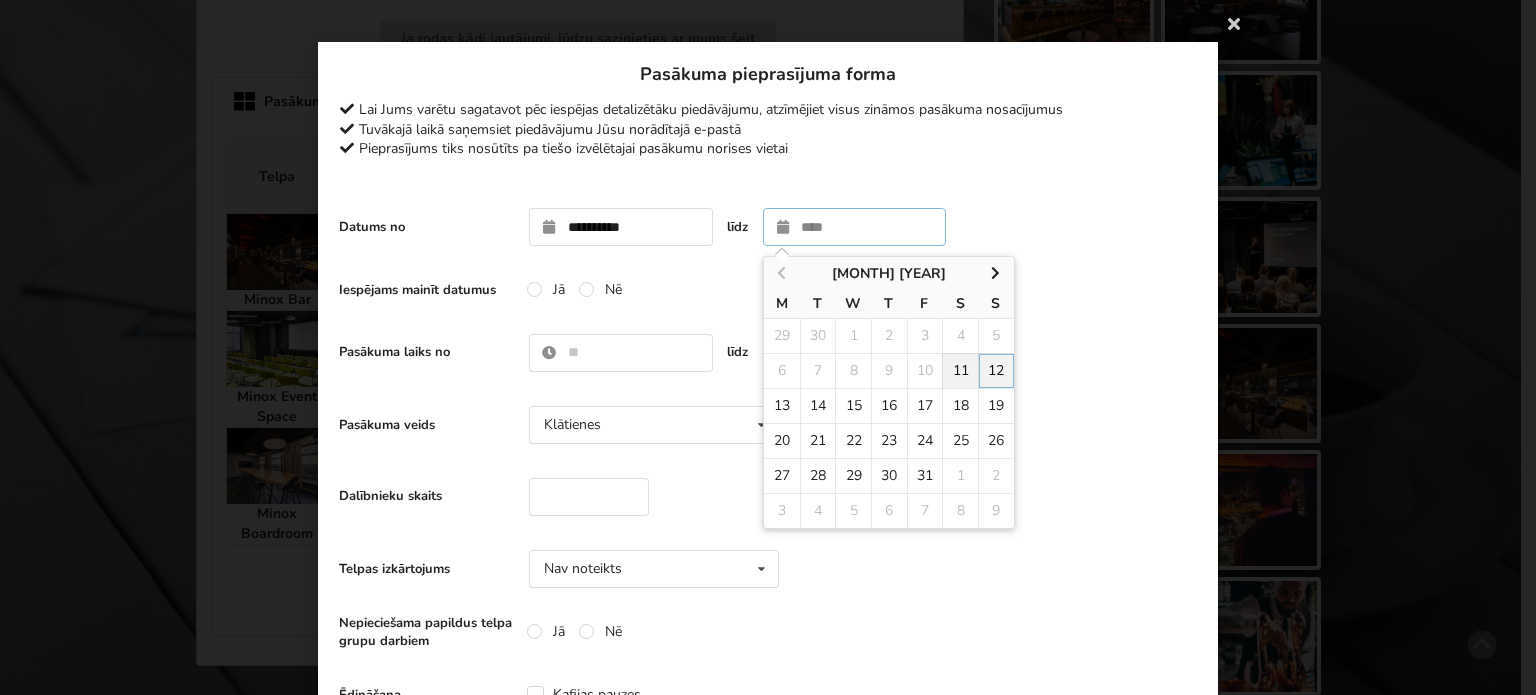 type on "**********" 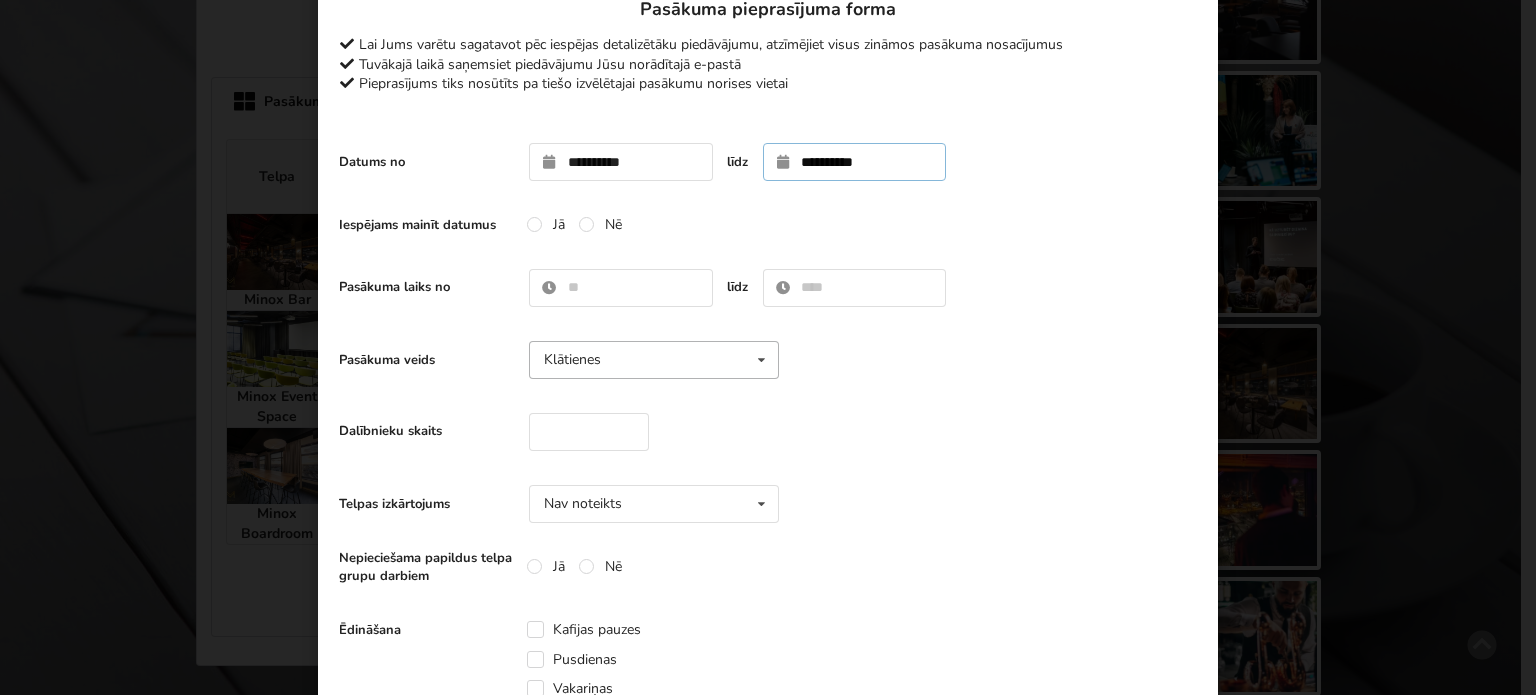 scroll, scrollTop: 100, scrollLeft: 0, axis: vertical 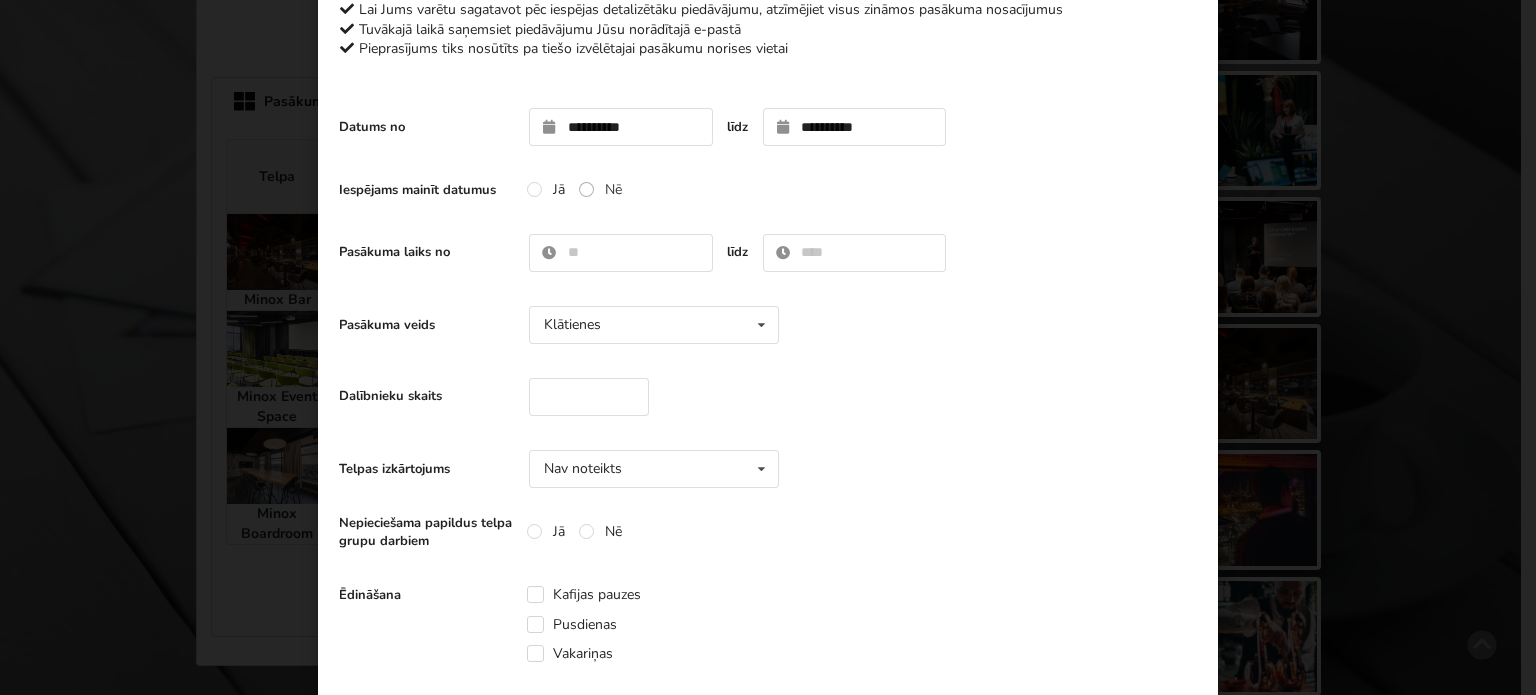 click on "Nē" at bounding box center [600, 189] 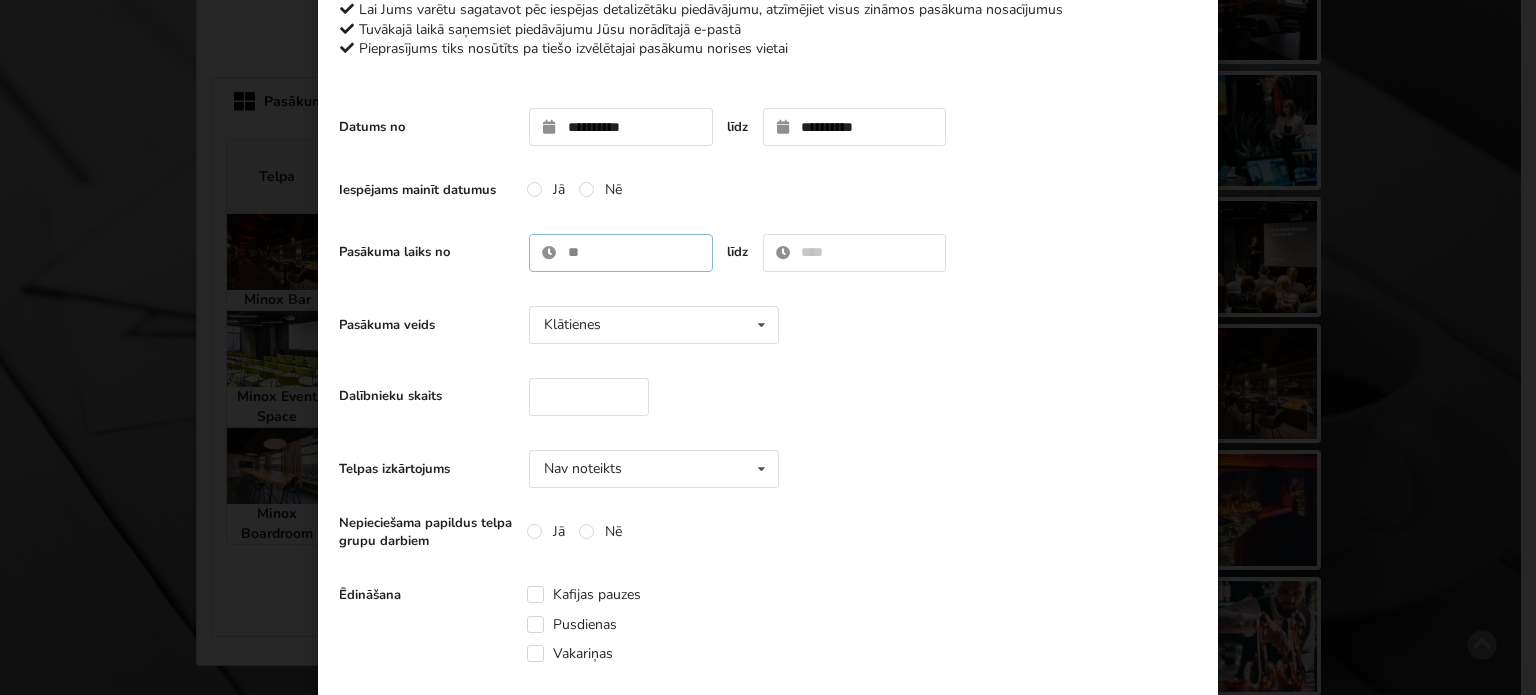 click at bounding box center [621, 253] 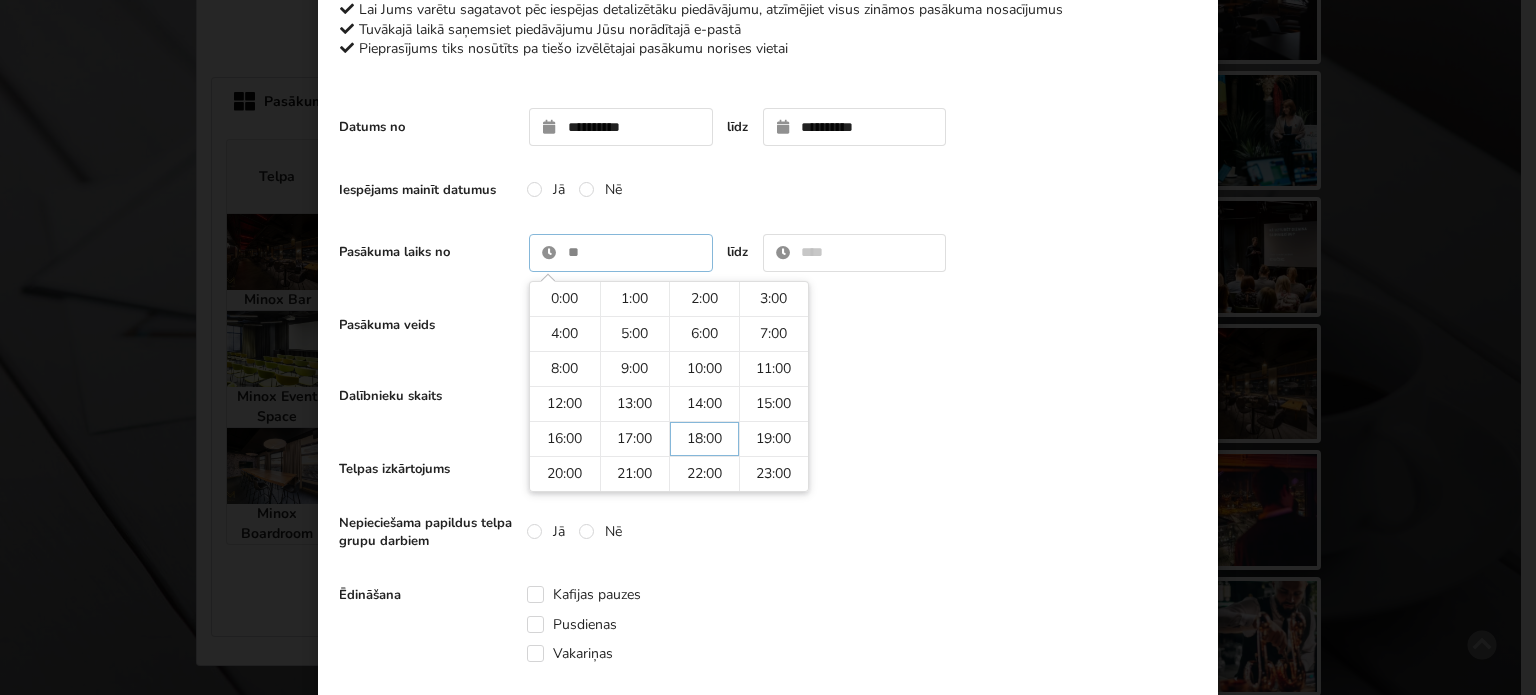 drag, startPoint x: 700, startPoint y: 442, endPoint x: 732, endPoint y: 416, distance: 41.231056 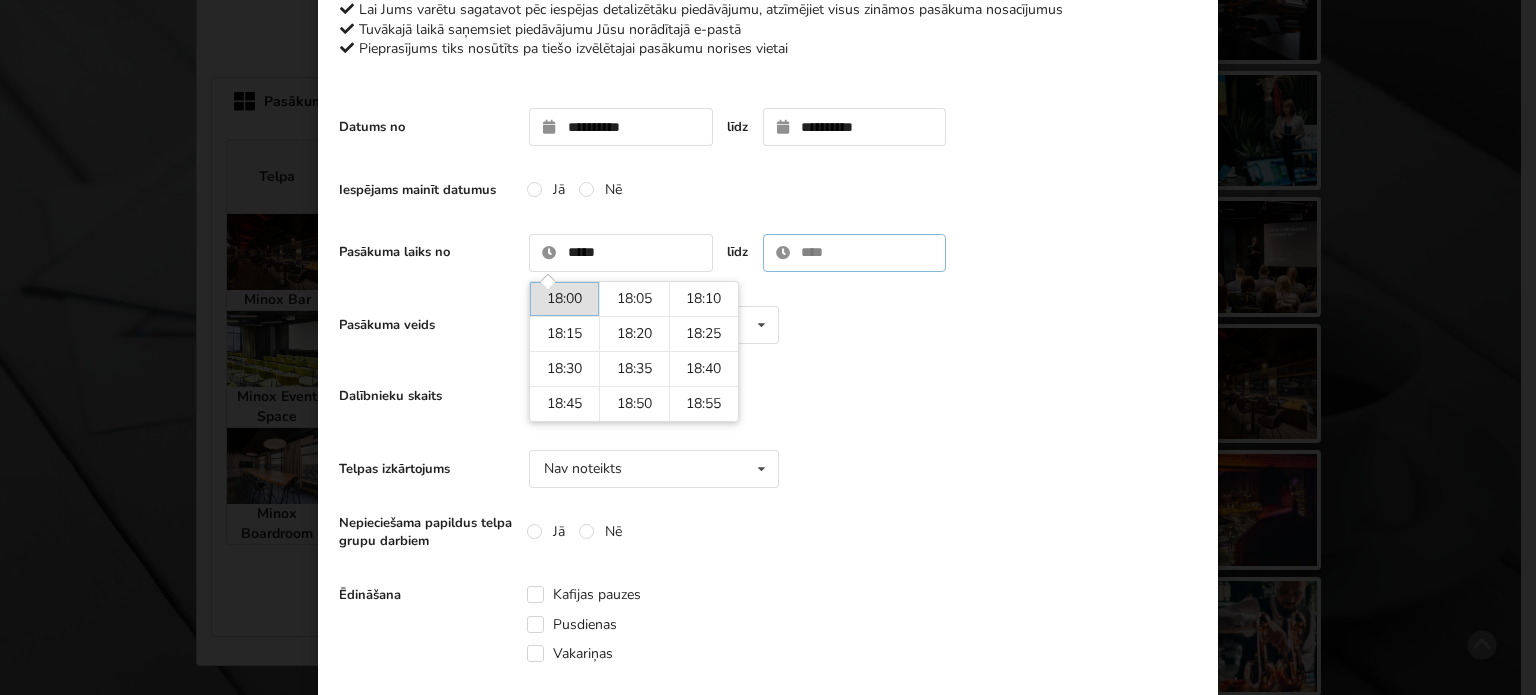 click at bounding box center (855, 253) 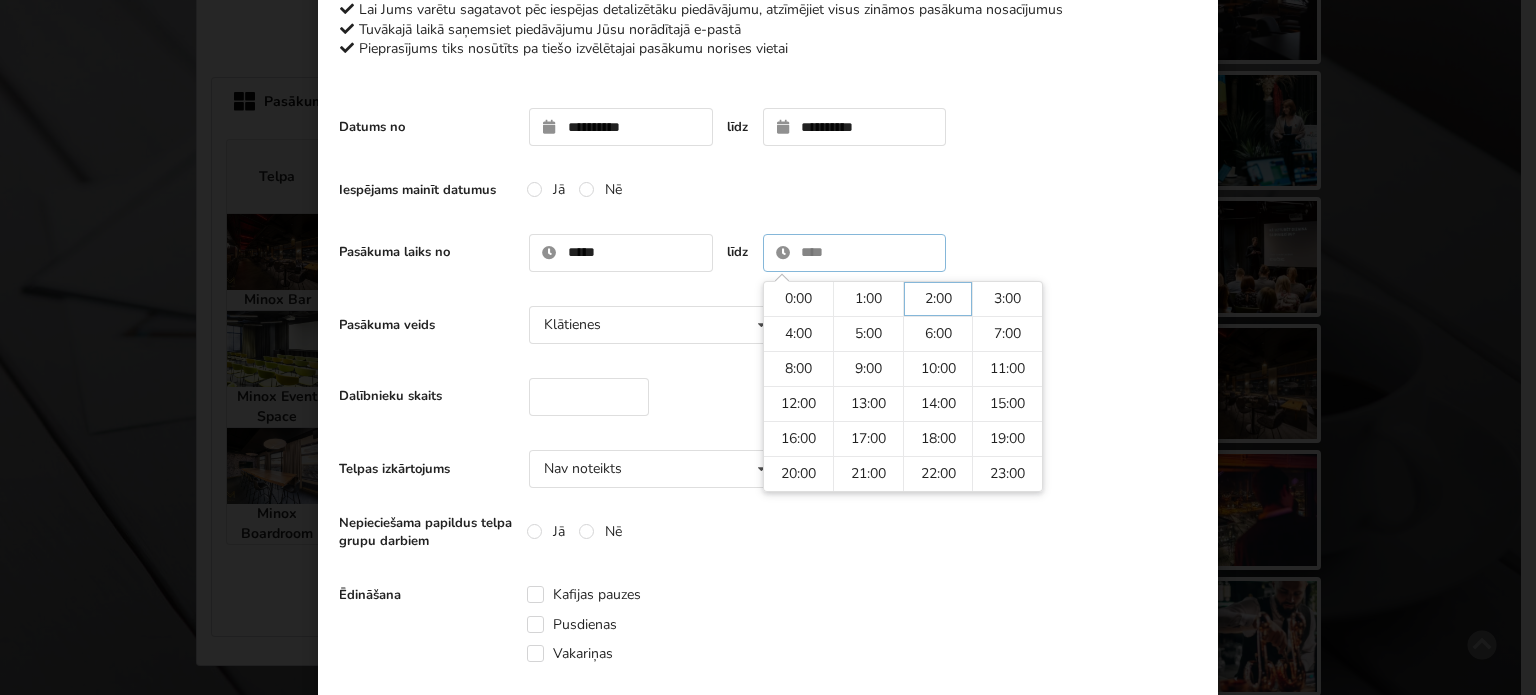 type on "****" 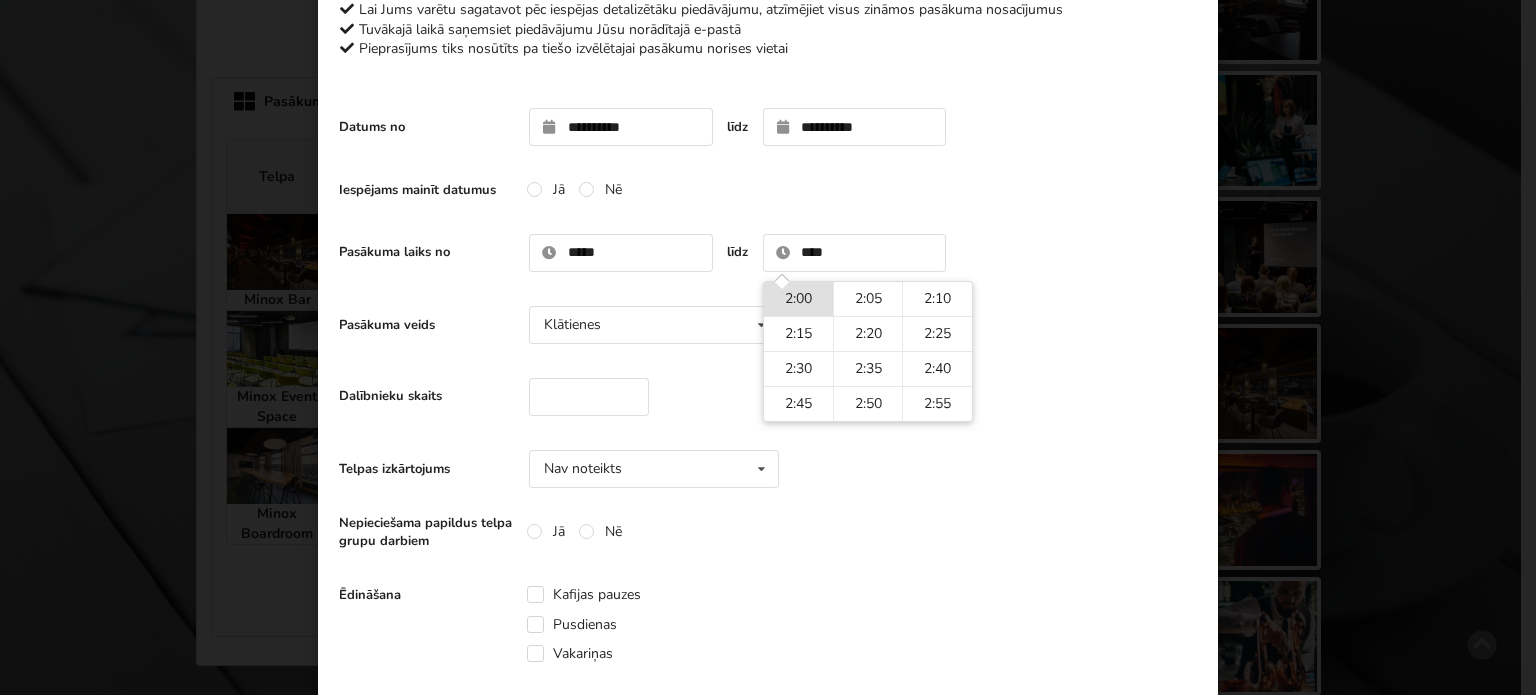 click on "Pasākuma veids
Klātienes
Klātienes
Tiešsaistes
Klātienes ar tiešraidi" at bounding box center (768, 325) 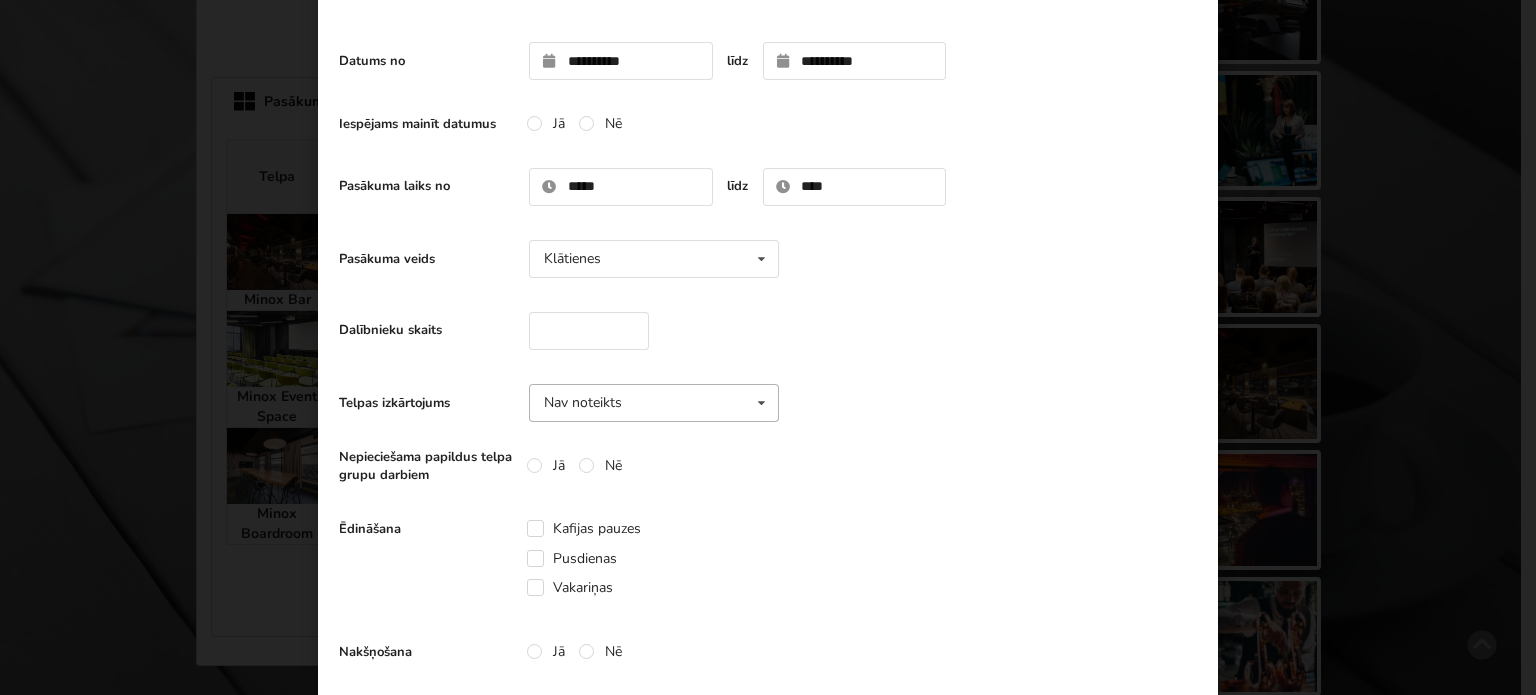 scroll, scrollTop: 200, scrollLeft: 0, axis: vertical 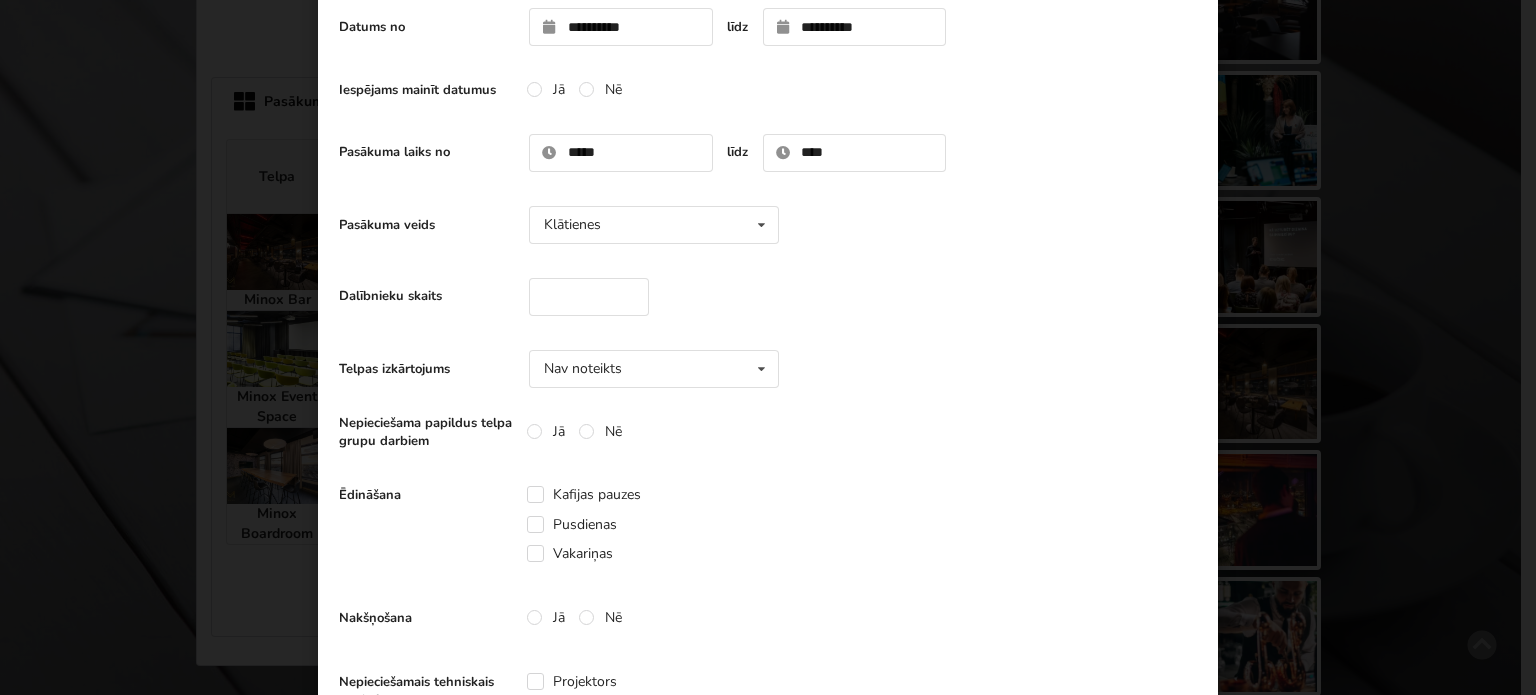 drag, startPoint x: 570, startPoint y: 317, endPoint x: 573, endPoint y: 304, distance: 13.341664 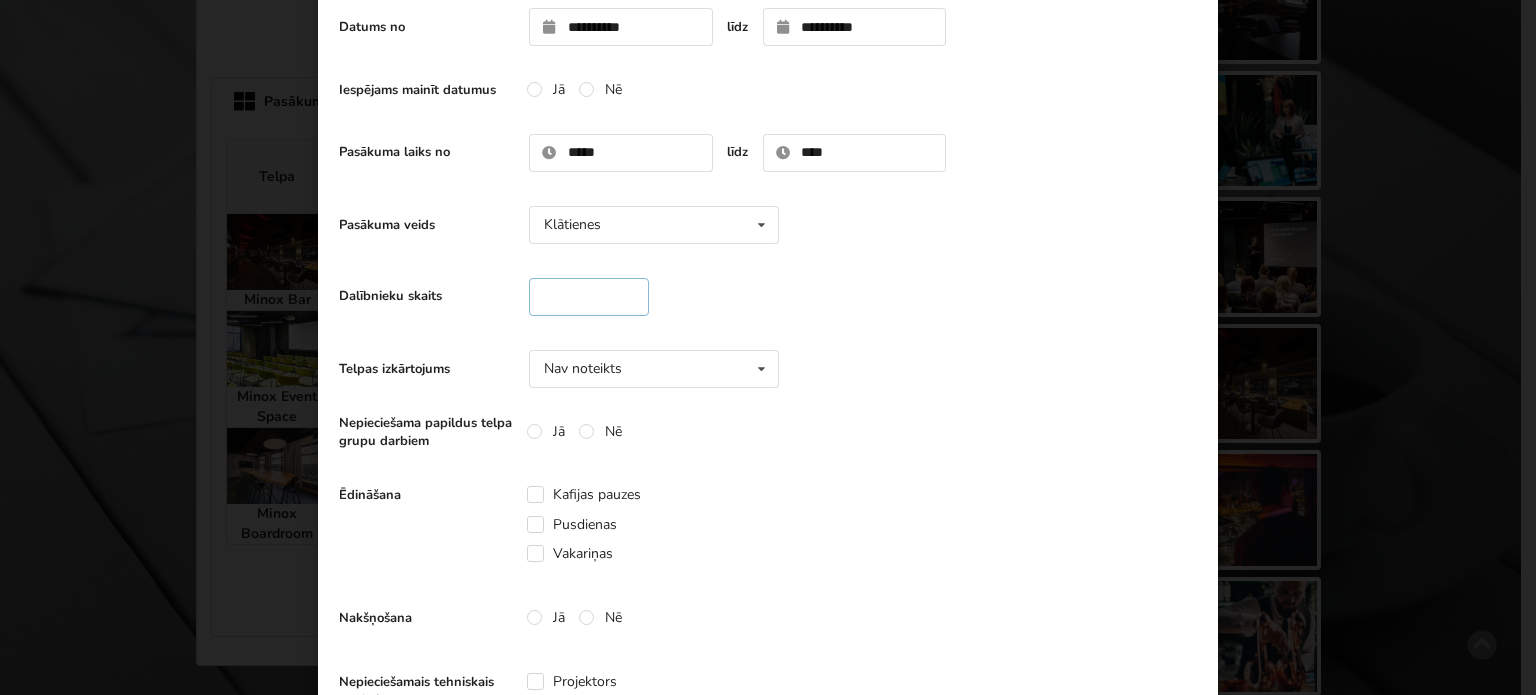 click at bounding box center [589, 297] 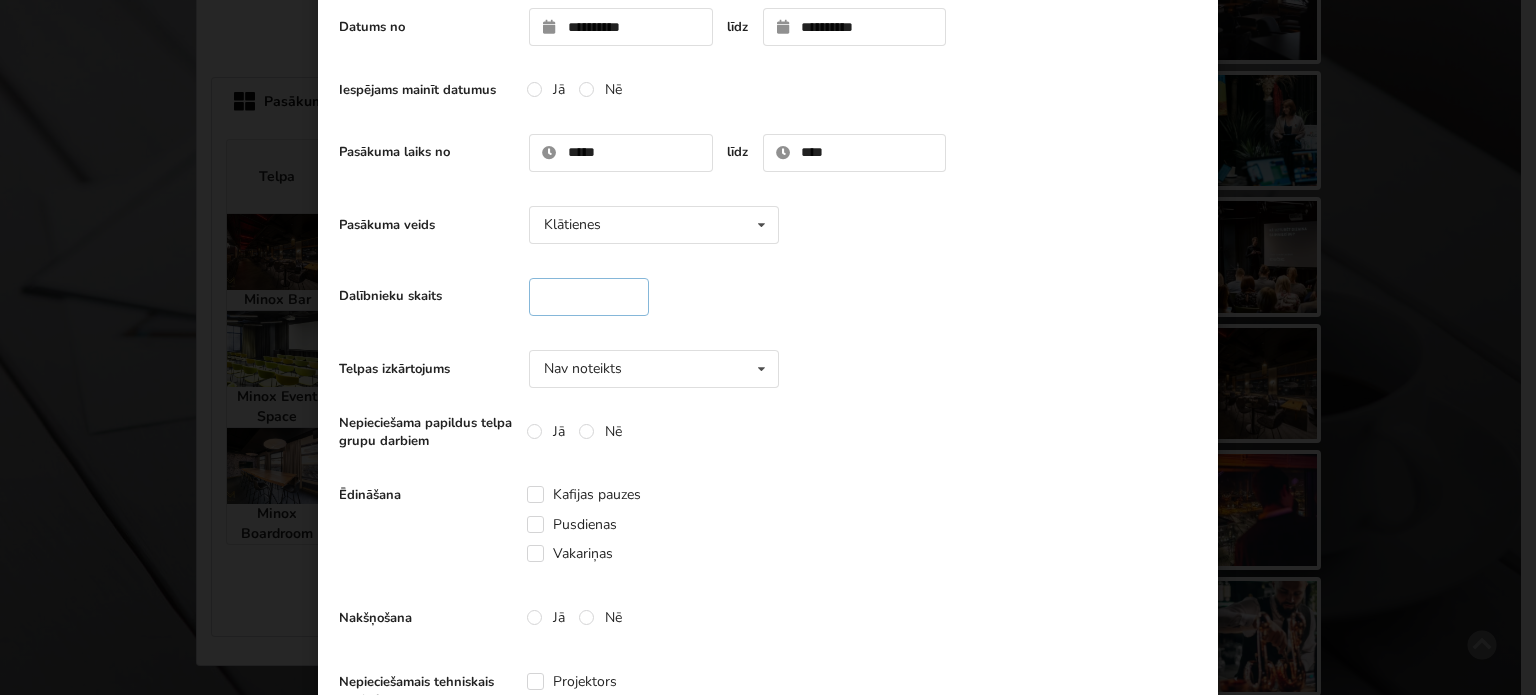 type on "**" 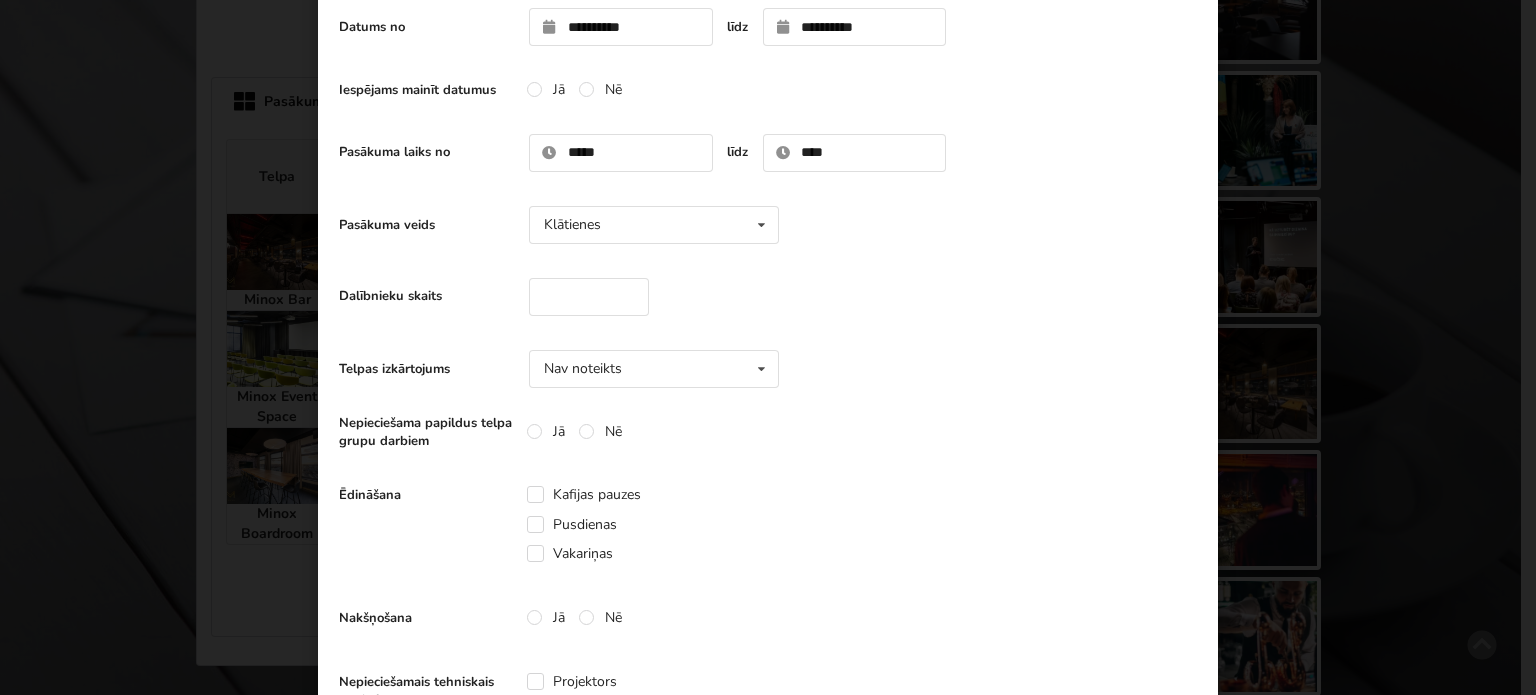 click on "Dalībnieku skaits
**" at bounding box center [768, 297] 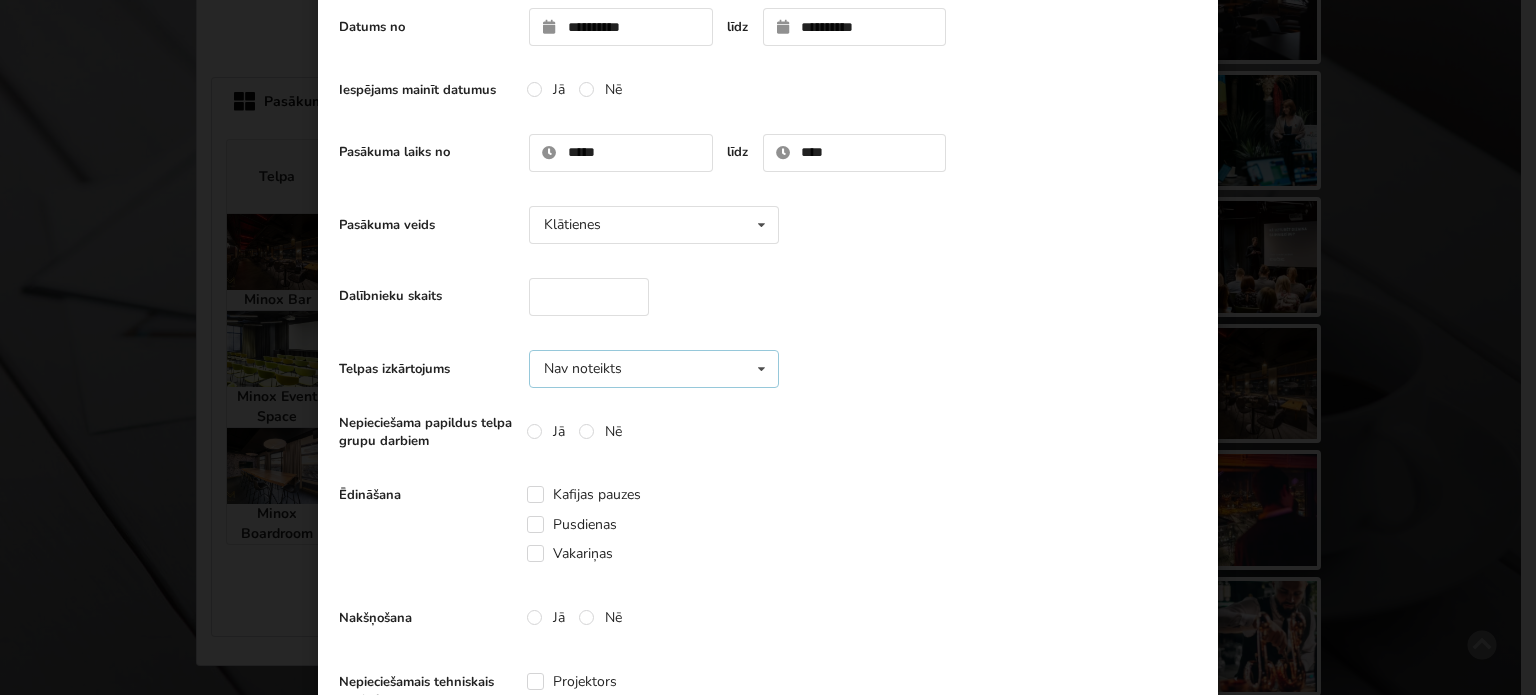 click on "Nav noteikts
Nav noteikts
Teātris
U-Veids
Sapulce
Klase" at bounding box center (654, 369) 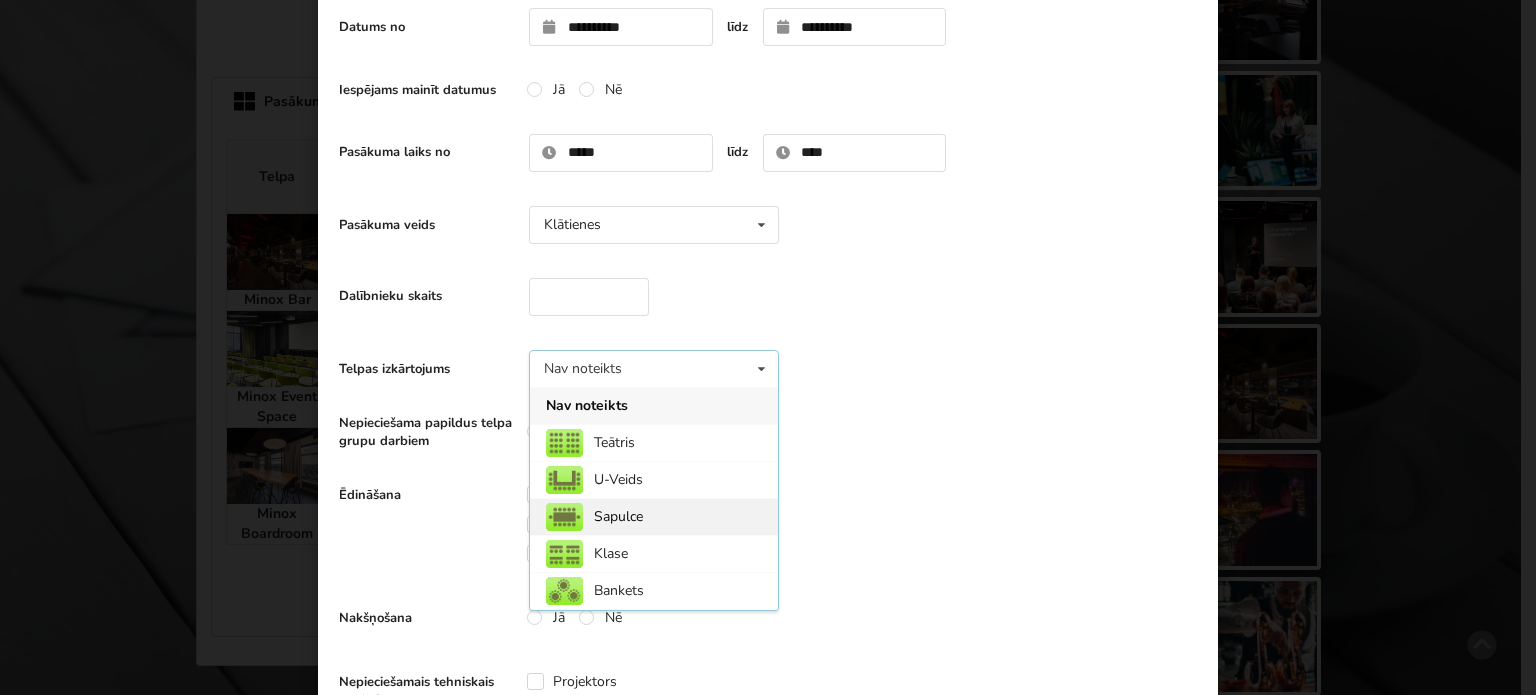 click on "Sapulce" at bounding box center (654, 516) 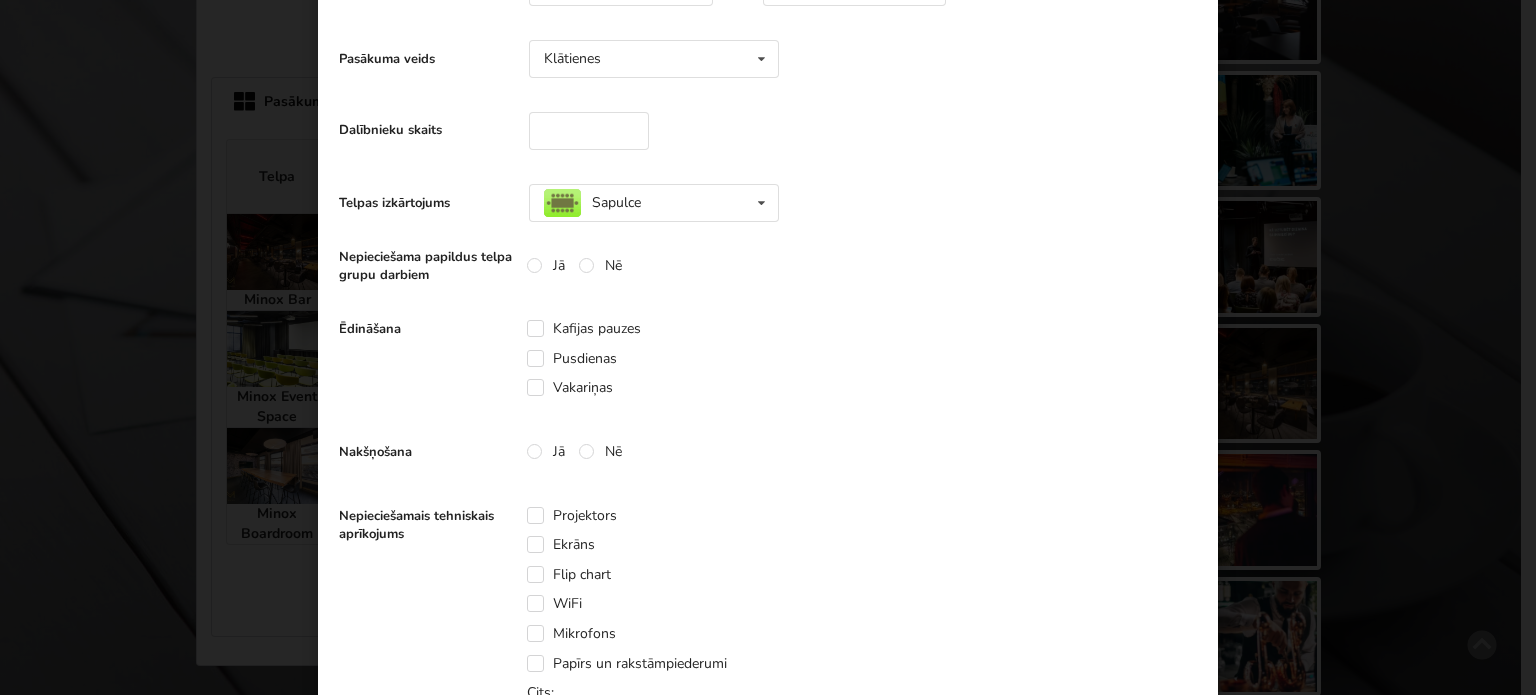 scroll, scrollTop: 400, scrollLeft: 0, axis: vertical 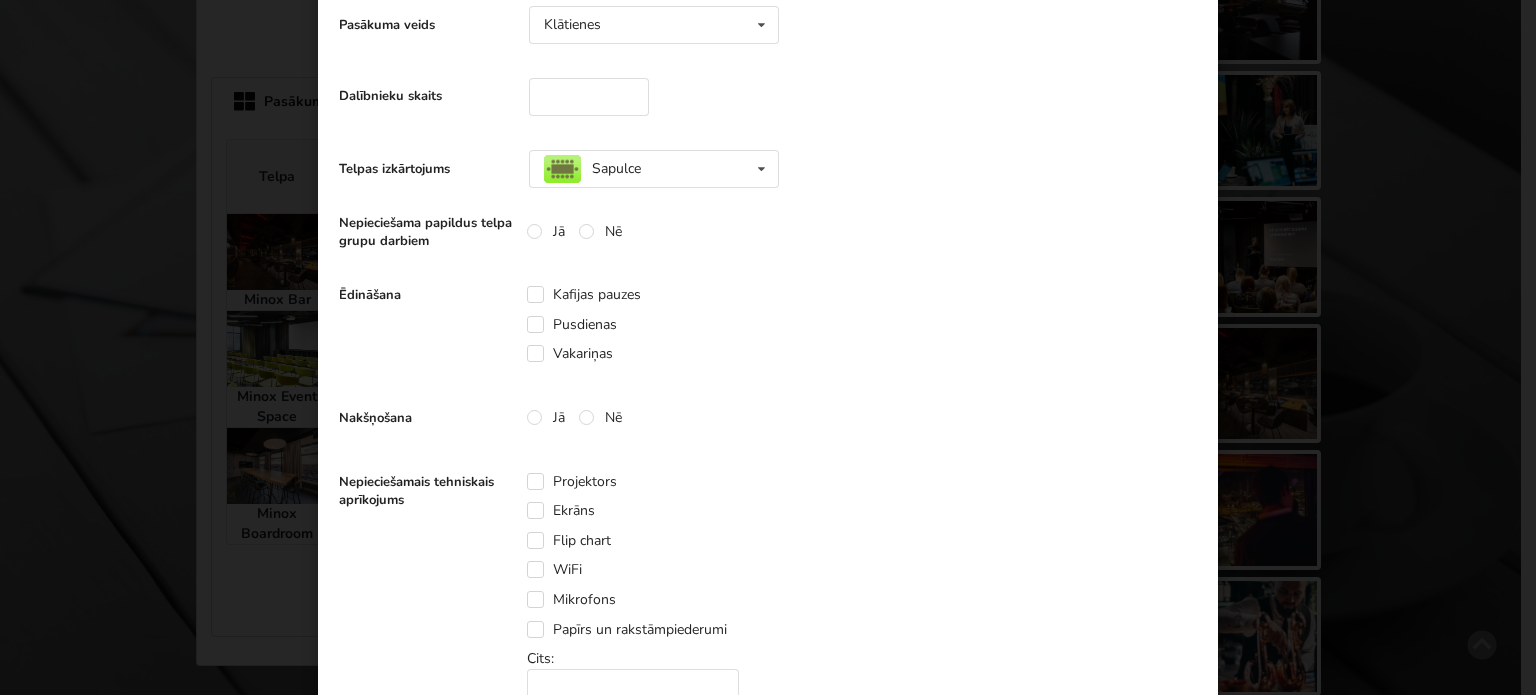 drag, startPoint x: 532, startPoint y: 351, endPoint x: 576, endPoint y: 377, distance: 51.10773 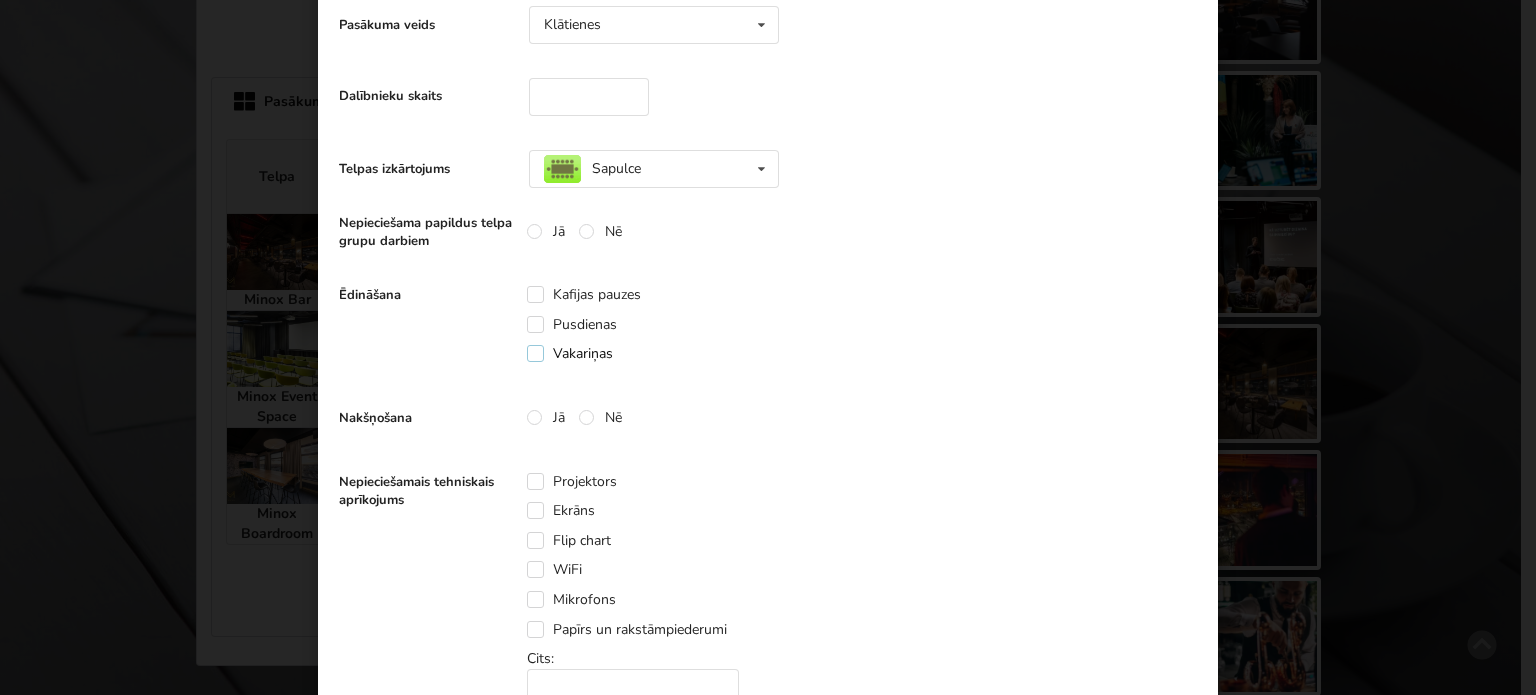 scroll, scrollTop: 500, scrollLeft: 0, axis: vertical 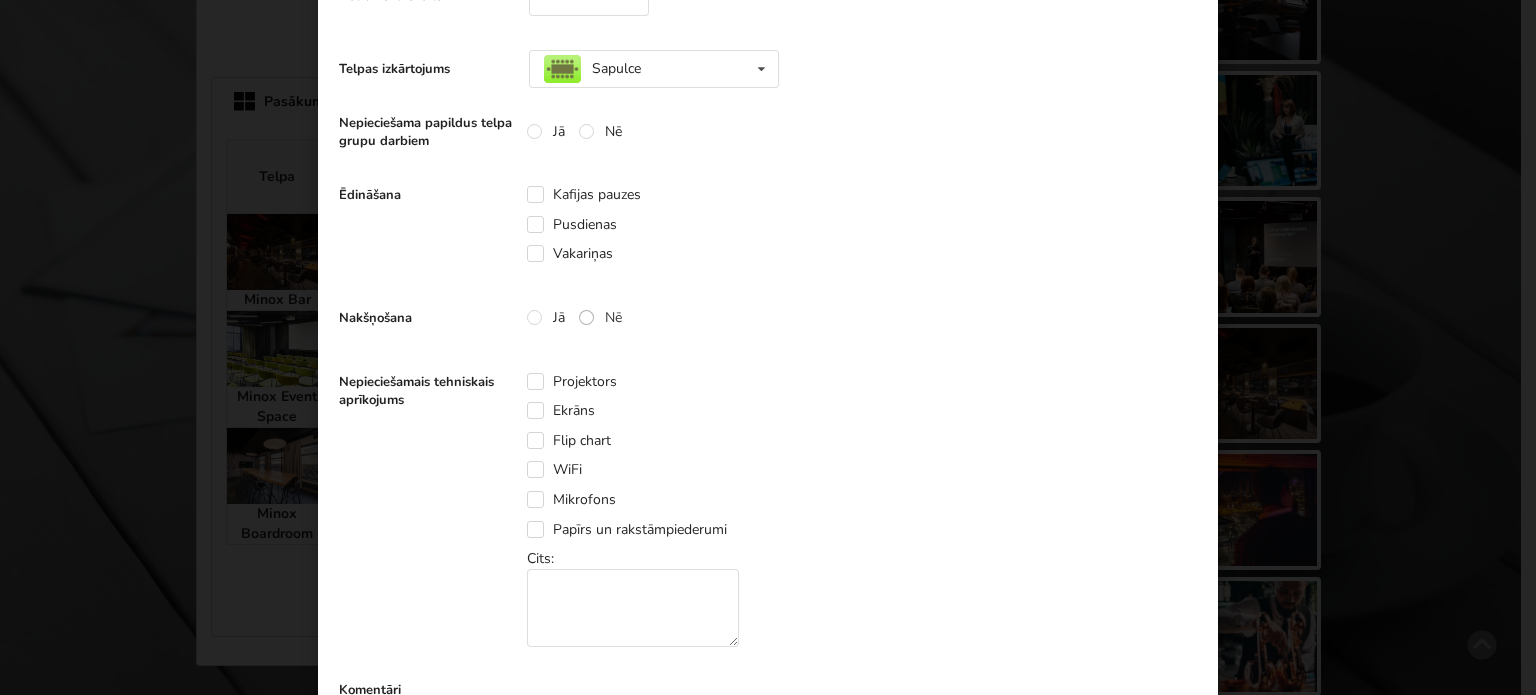 click on "Nē" at bounding box center (600, 317) 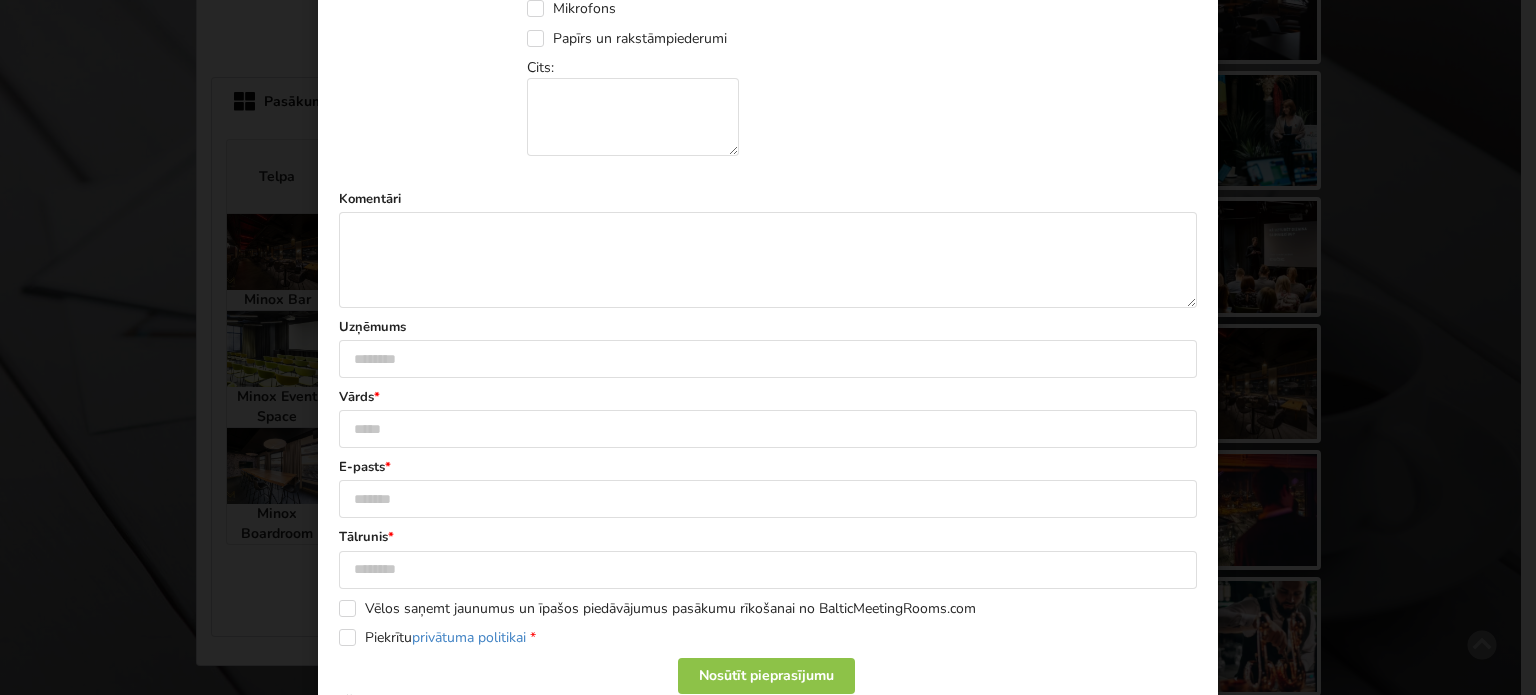 scroll, scrollTop: 1000, scrollLeft: 0, axis: vertical 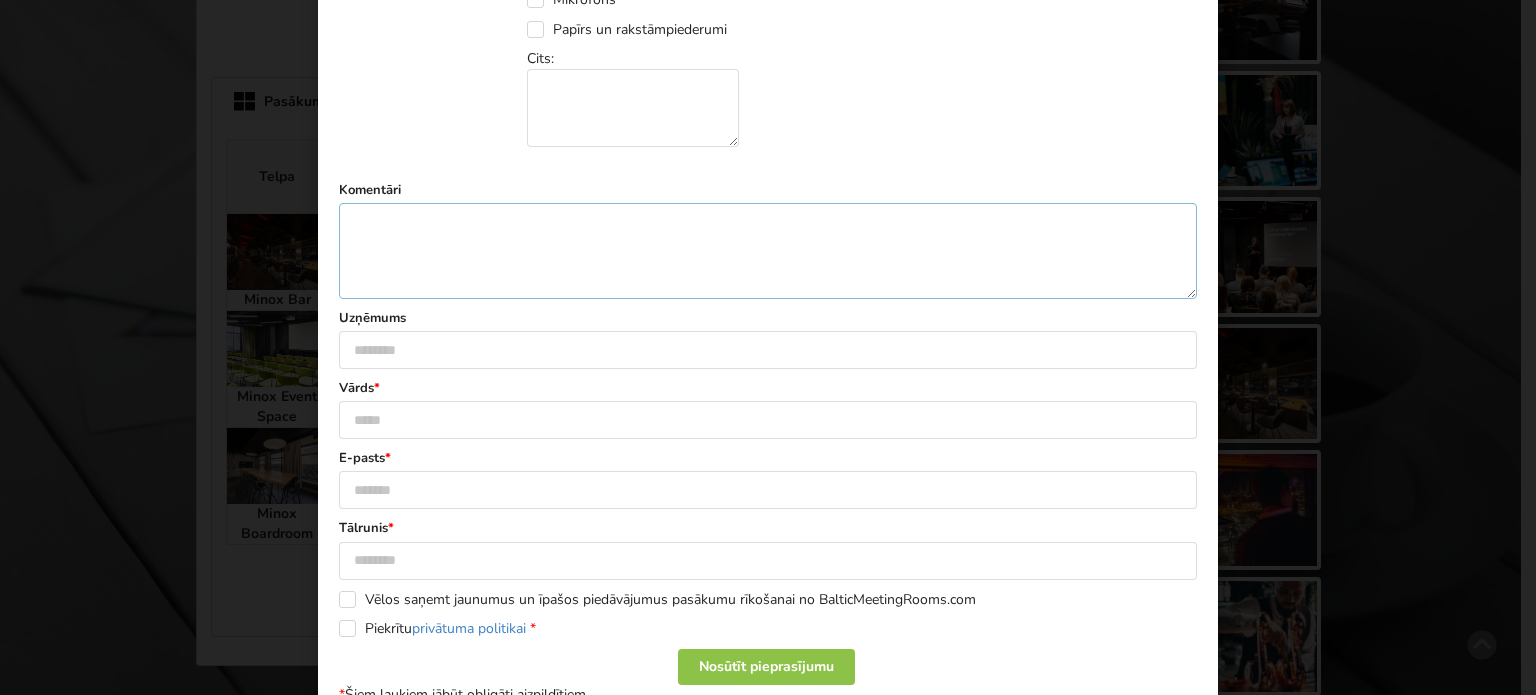 click at bounding box center [768, 251] 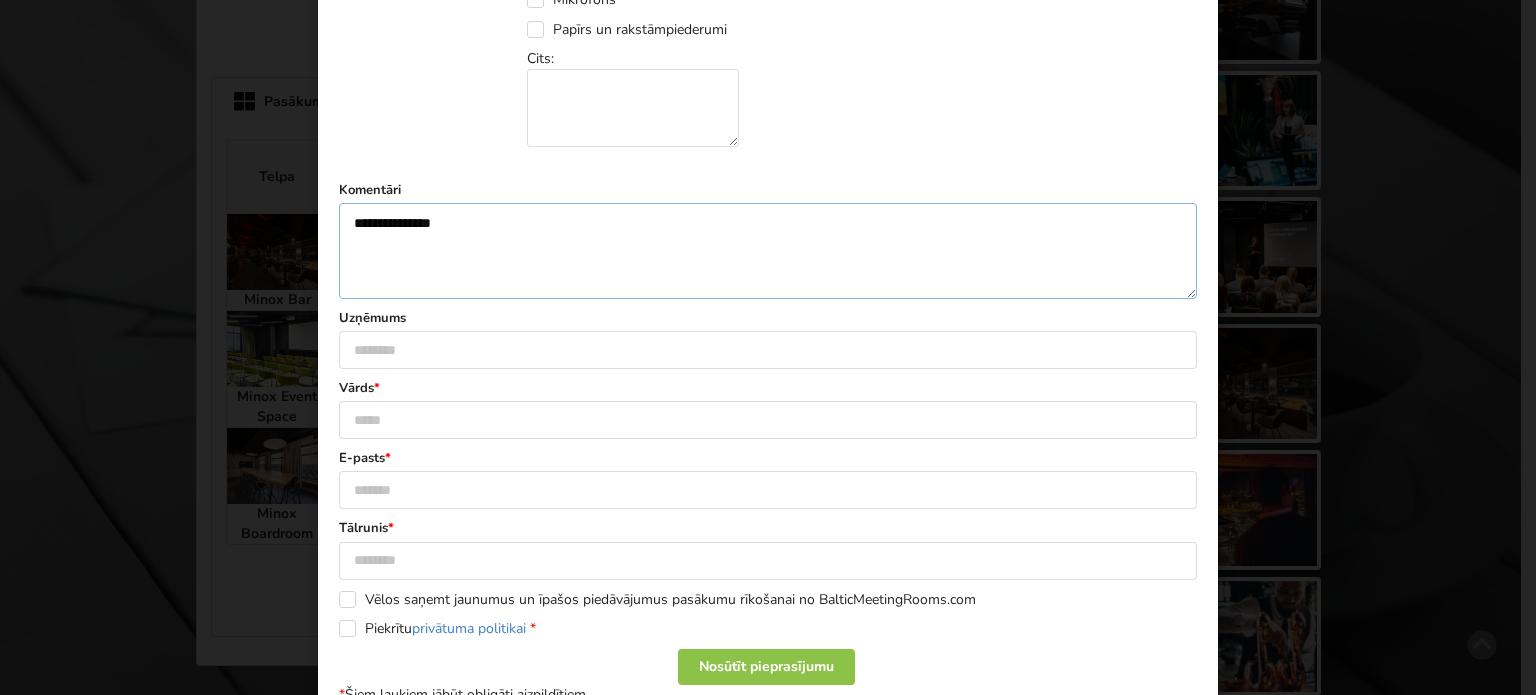 type on "**********" 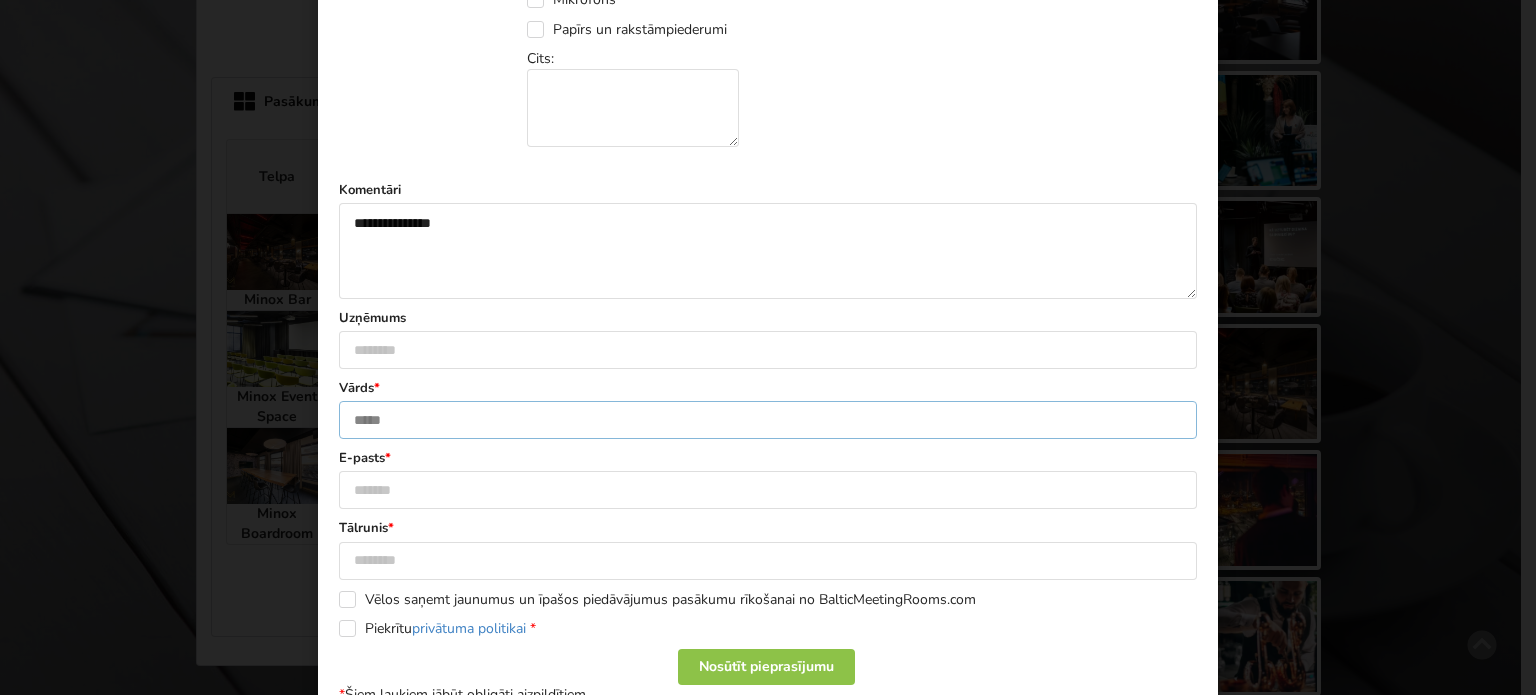 click at bounding box center [768, 420] 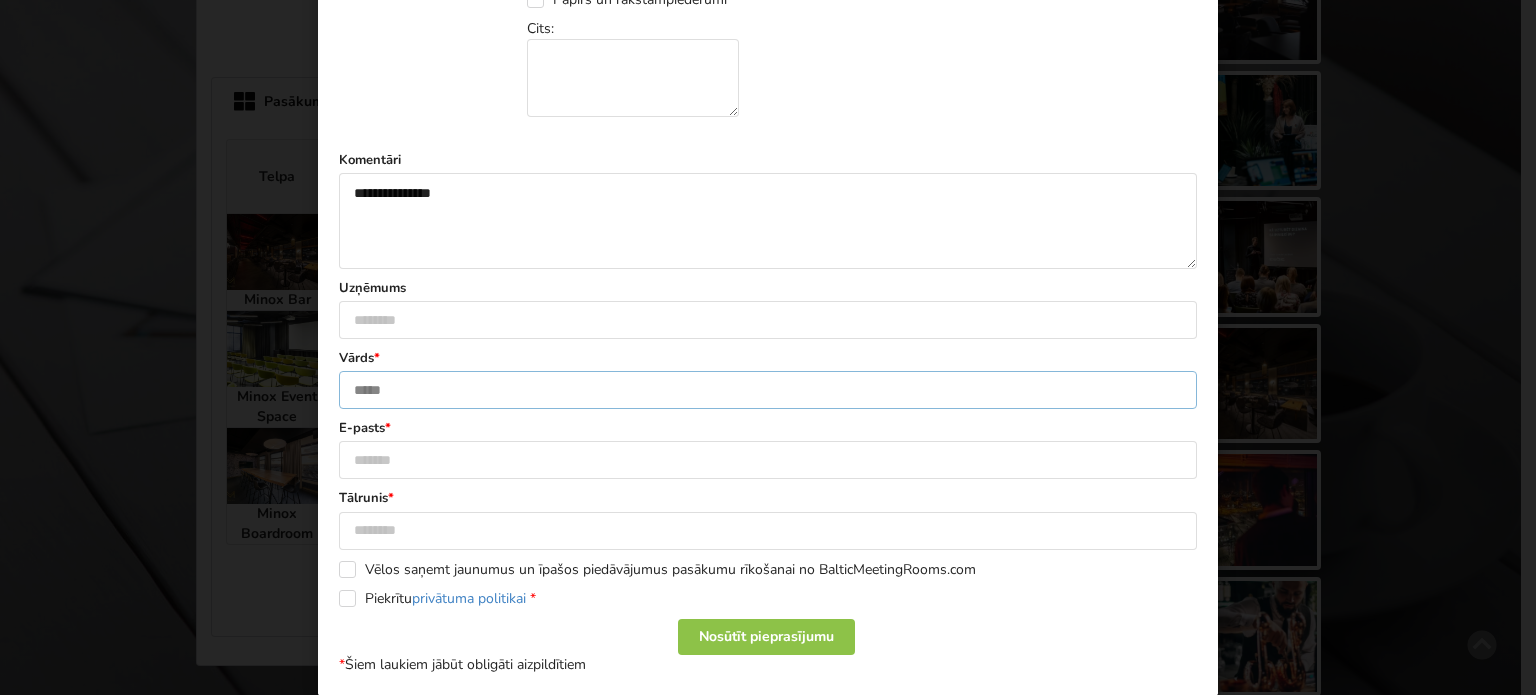 scroll, scrollTop: 1055, scrollLeft: 0, axis: vertical 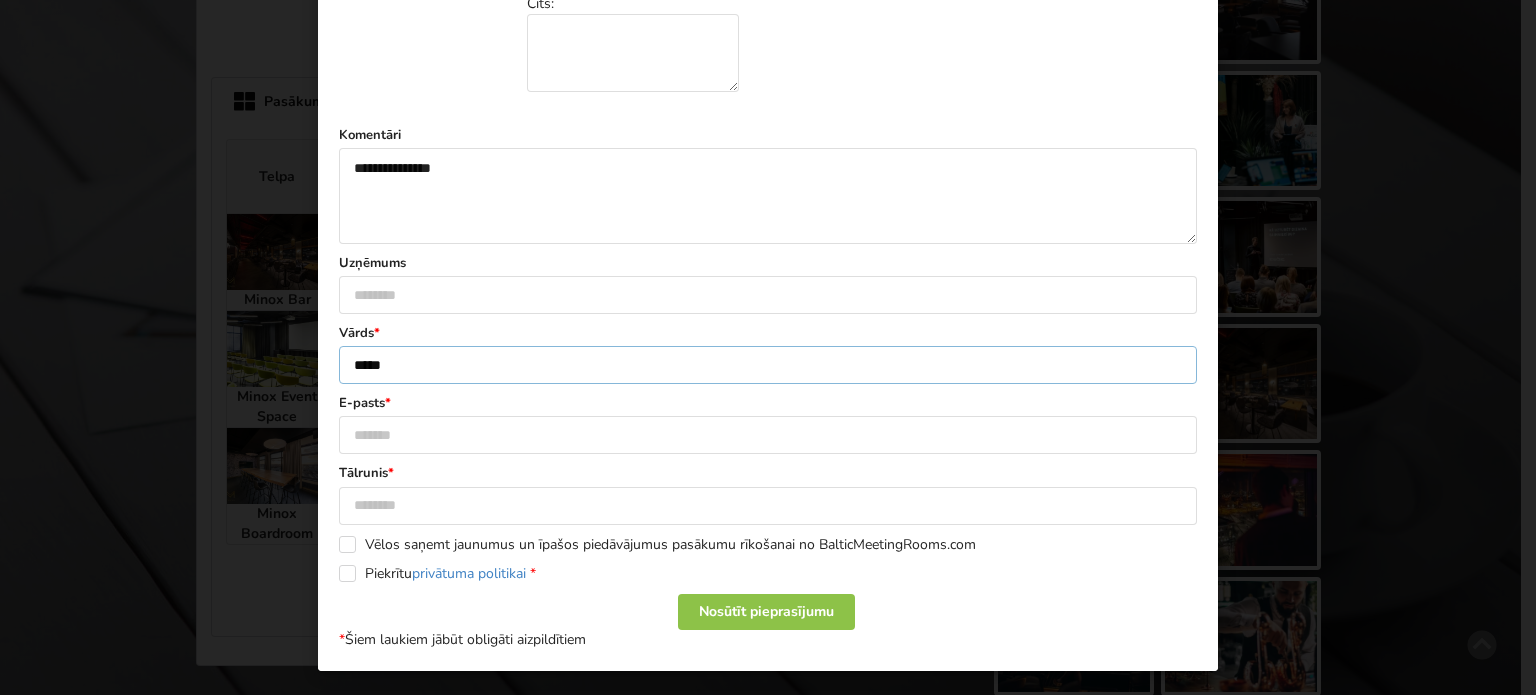 type on "*****" 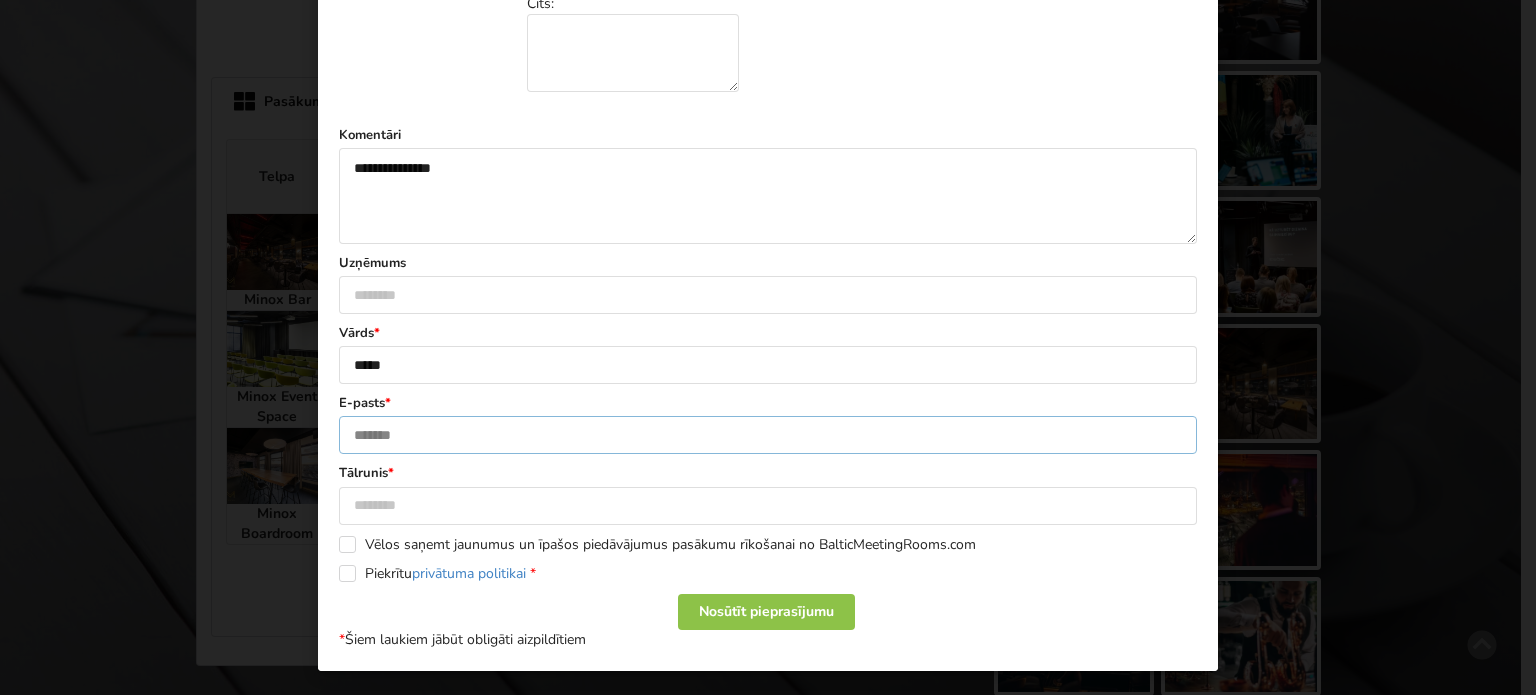 click at bounding box center [768, 435] 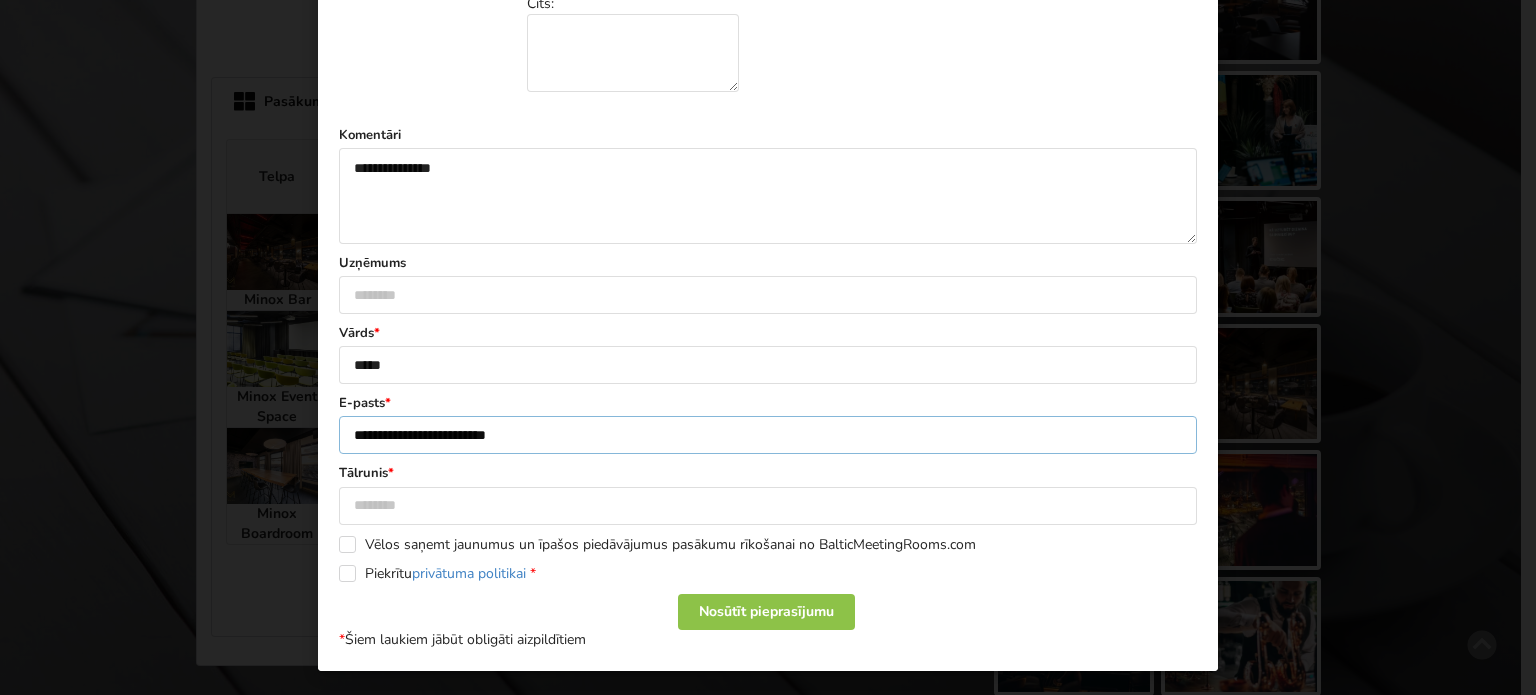 type on "**********" 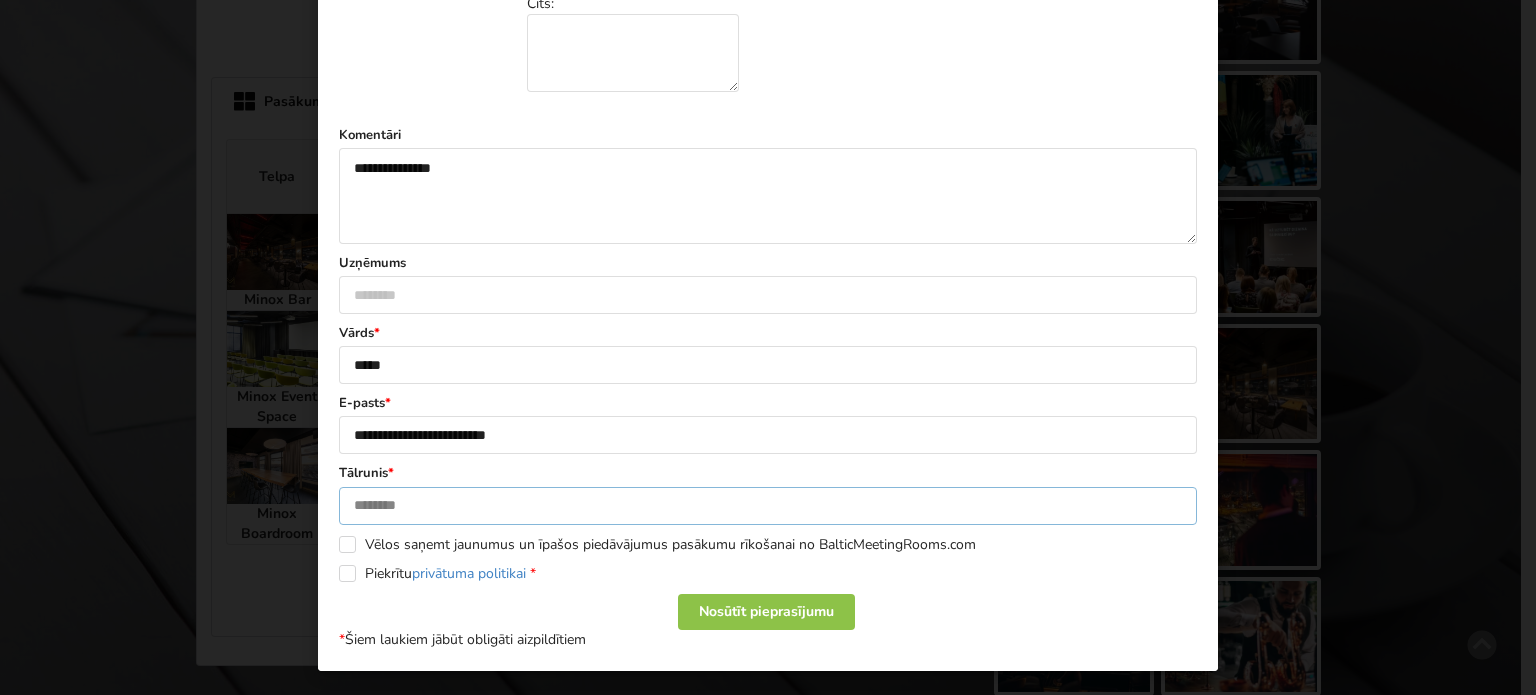 click at bounding box center (768, 506) 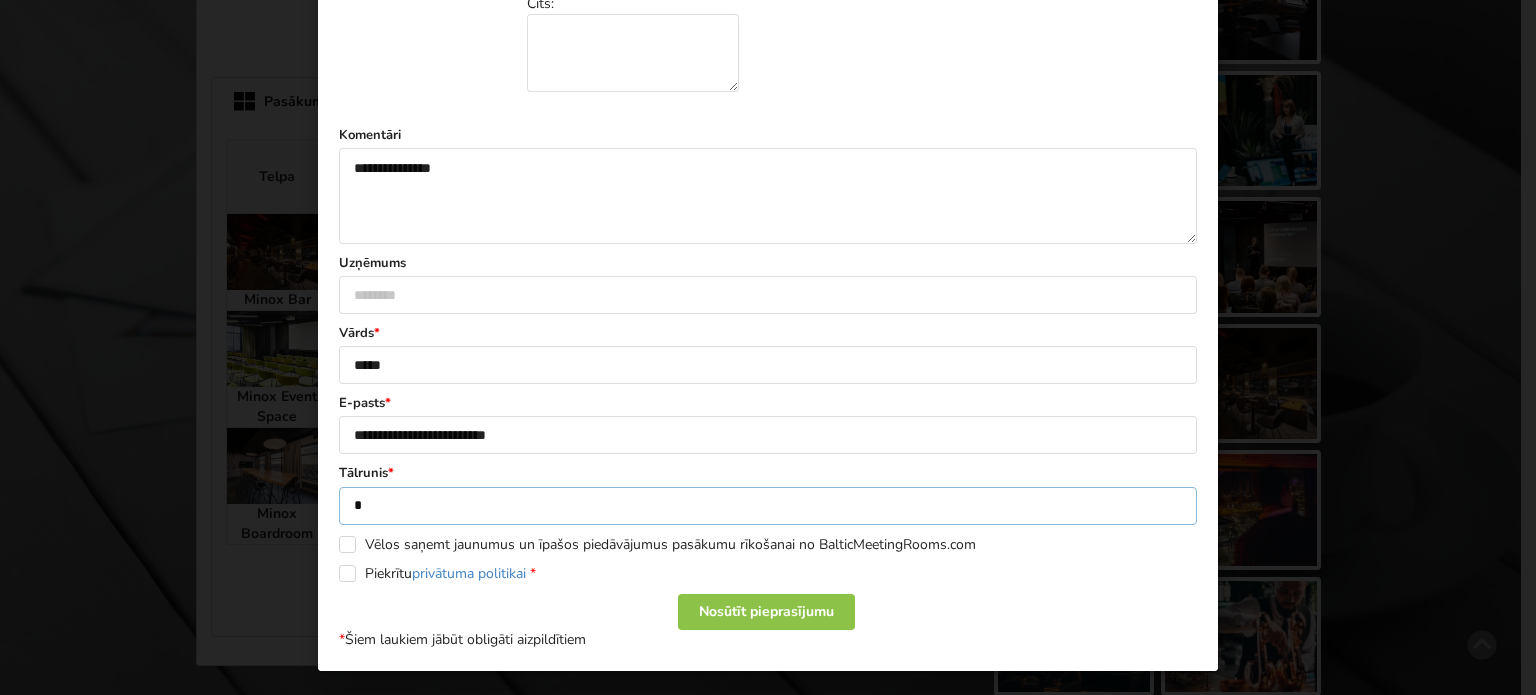 scroll, scrollTop: 0, scrollLeft: 0, axis: both 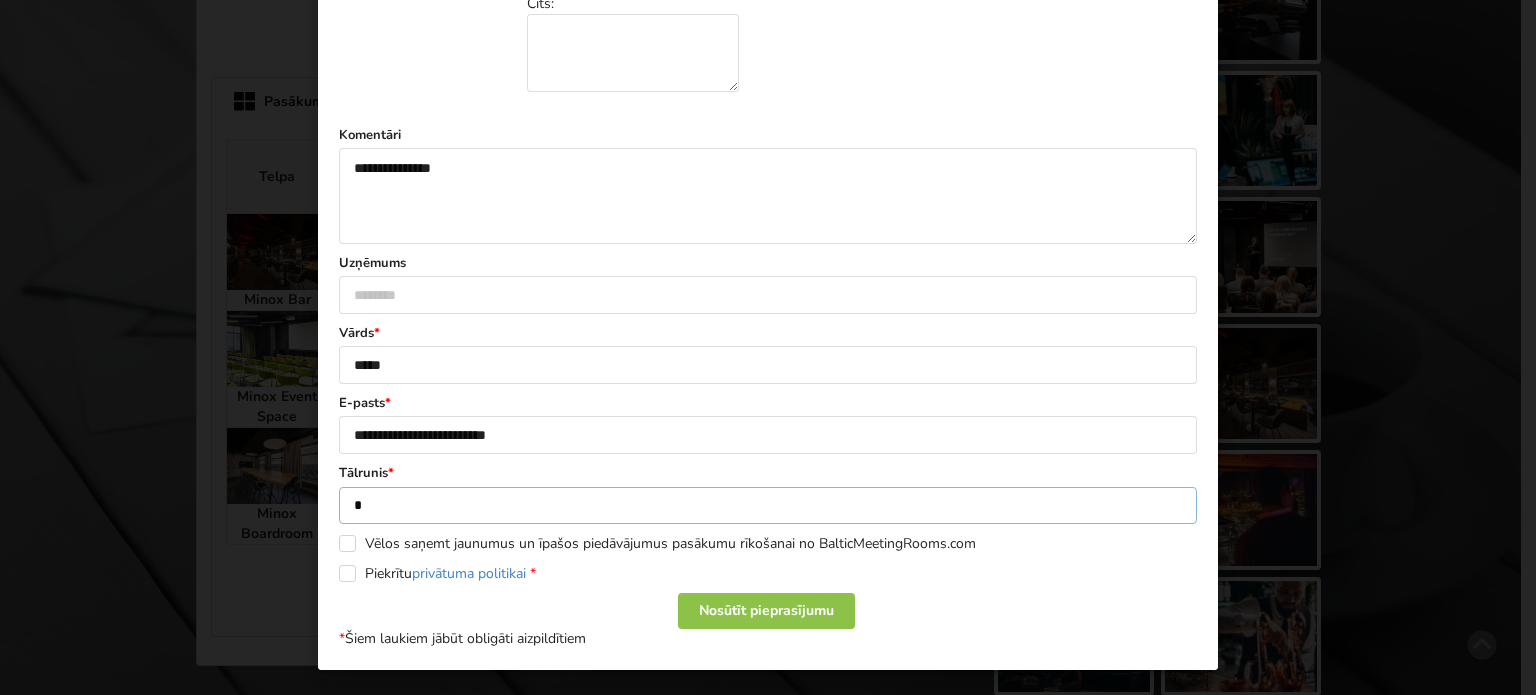 click on "*" at bounding box center [768, 506] 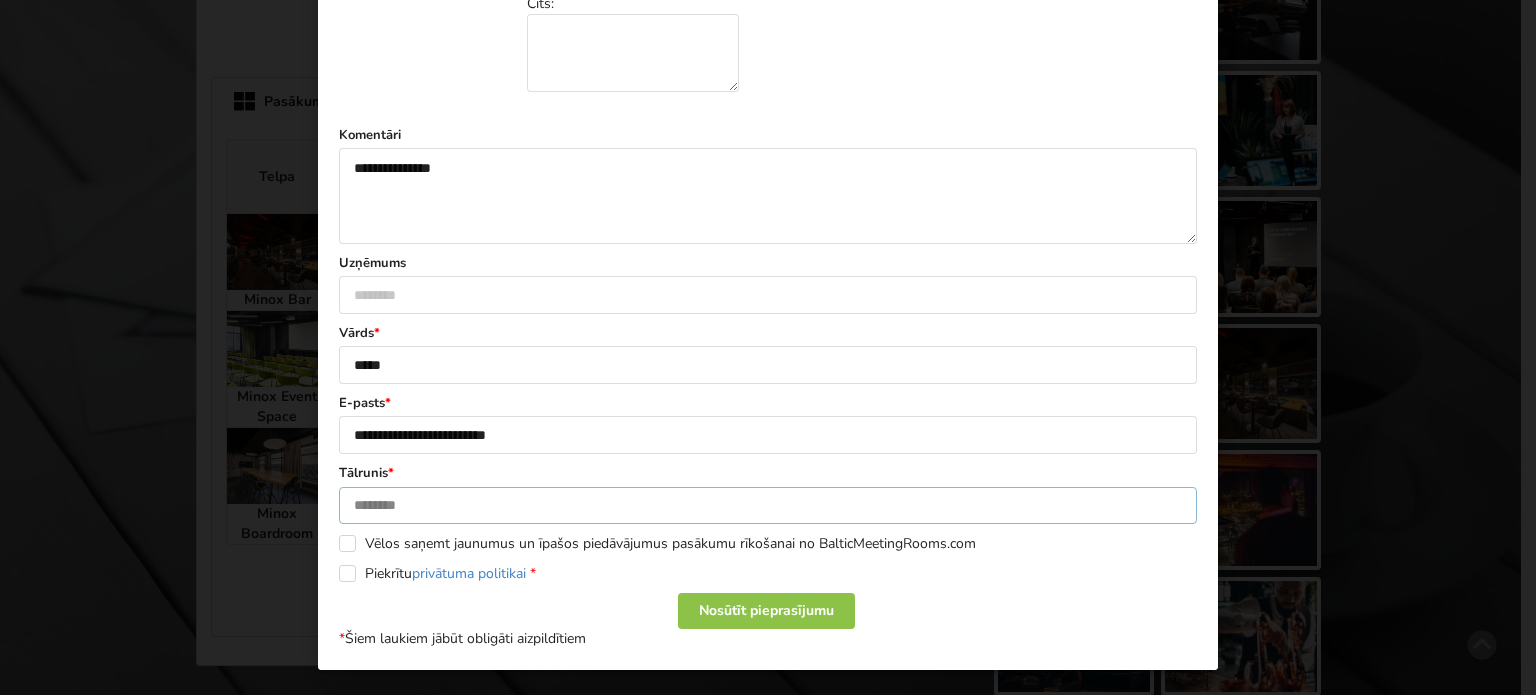 scroll, scrollTop: 0, scrollLeft: 0, axis: both 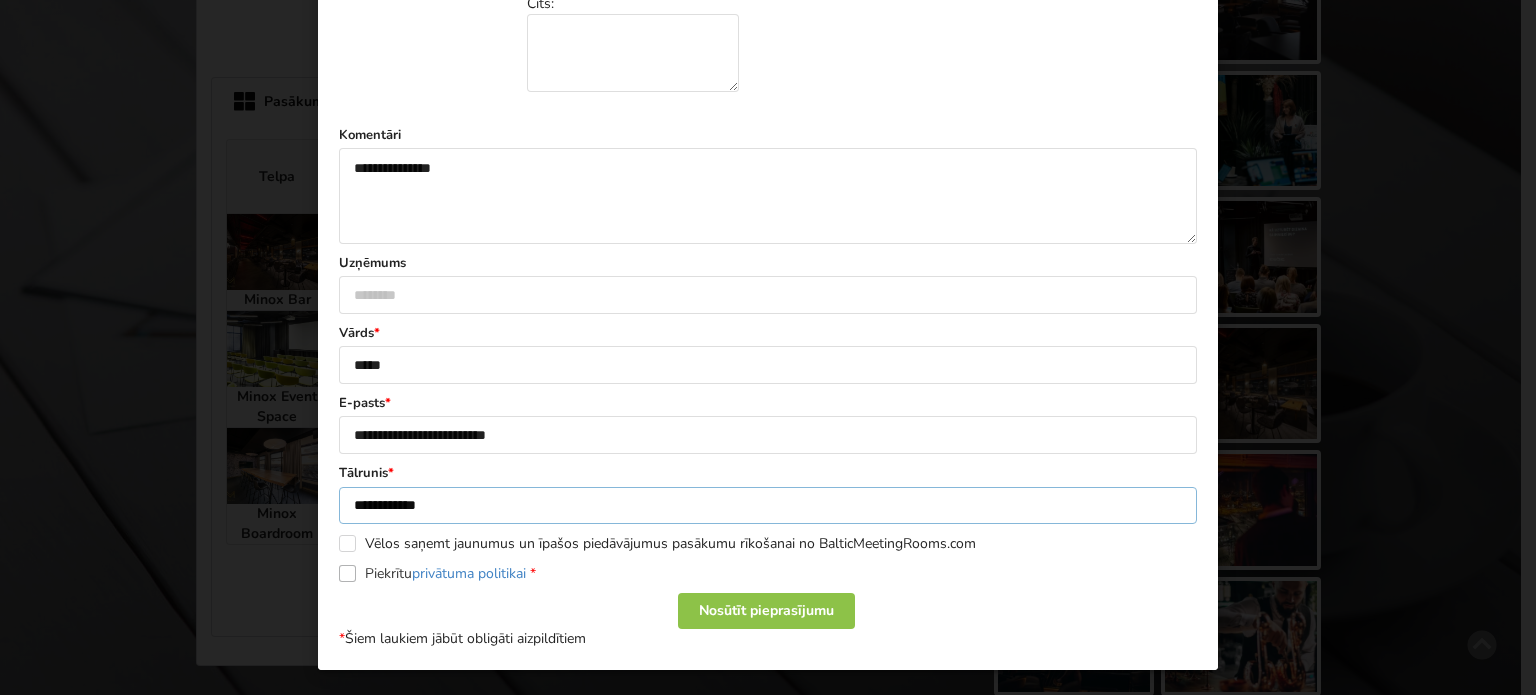 type on "**********" 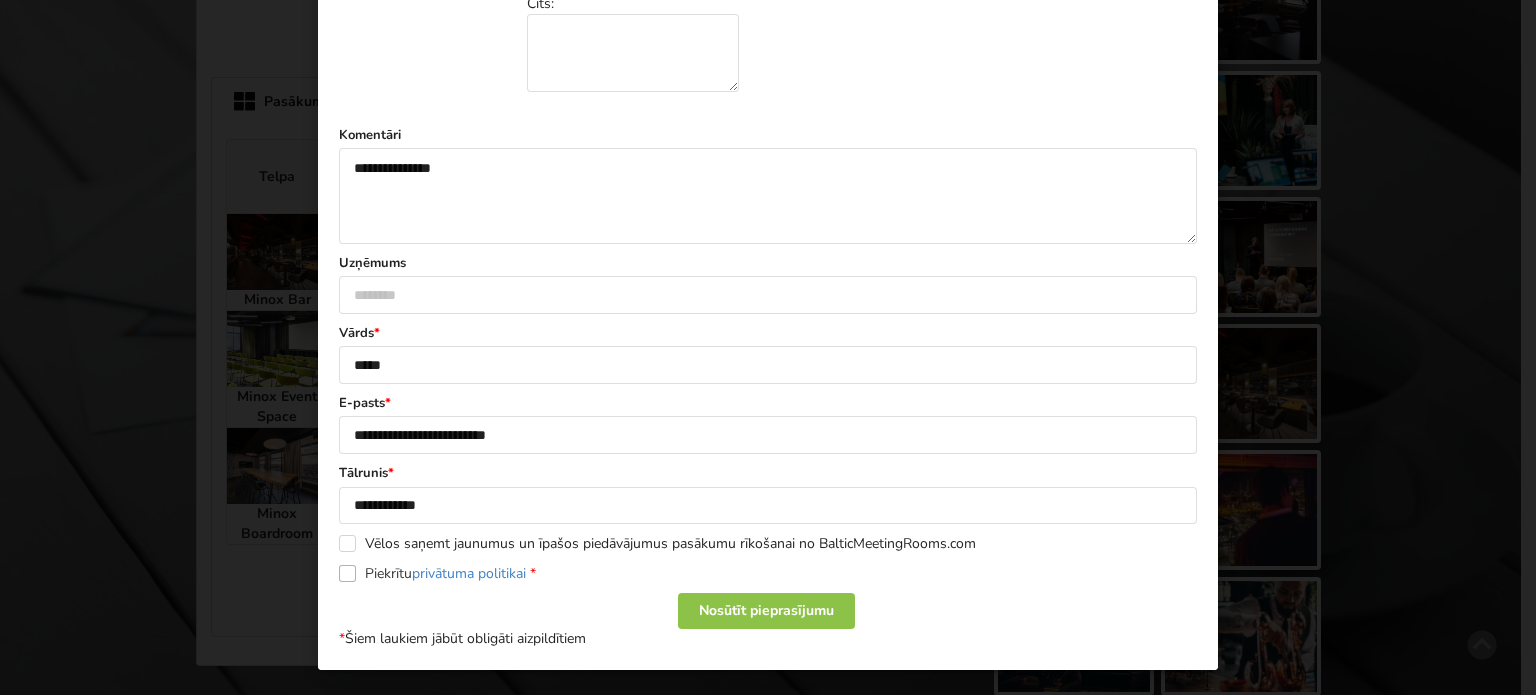 click on "Piekrītu  privātuma politikai   *" at bounding box center (437, 573) 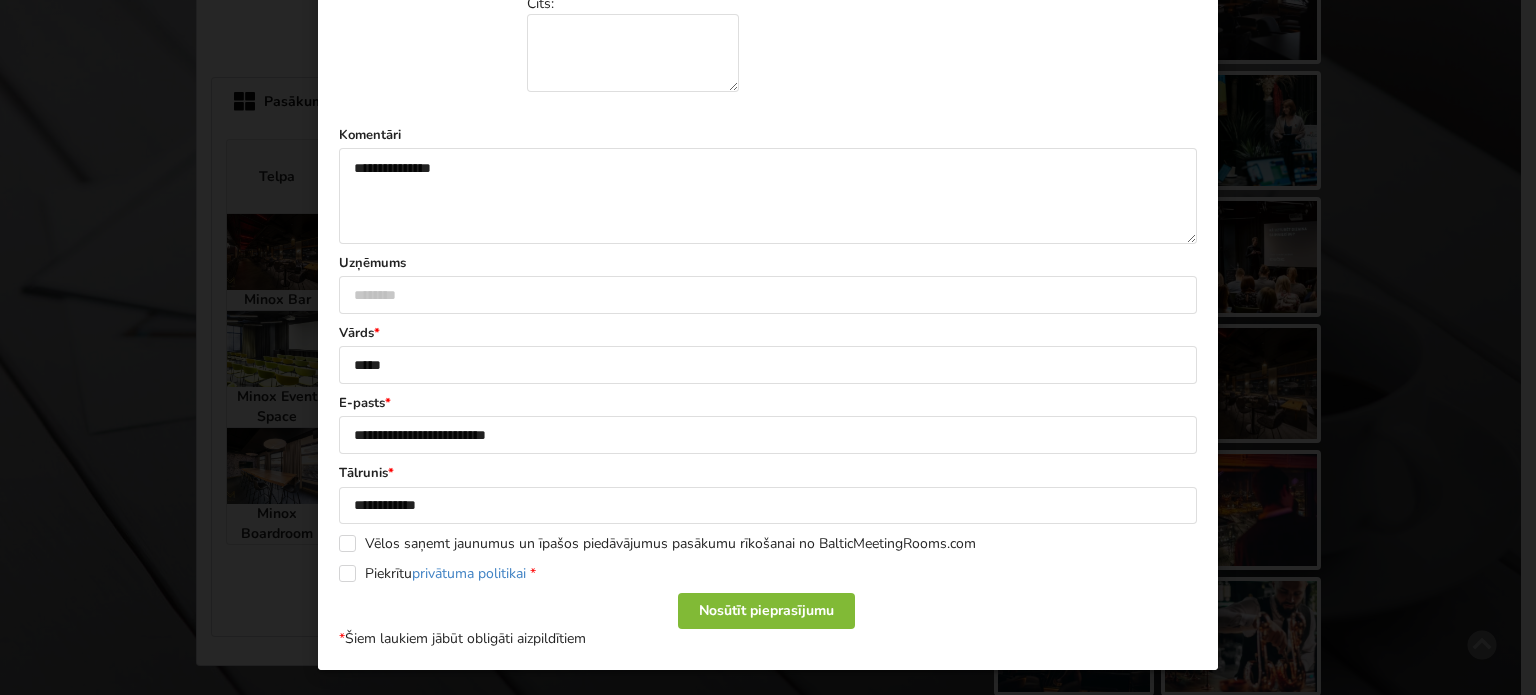 click on "Nosūtīt pieprasījumu" at bounding box center [766, 611] 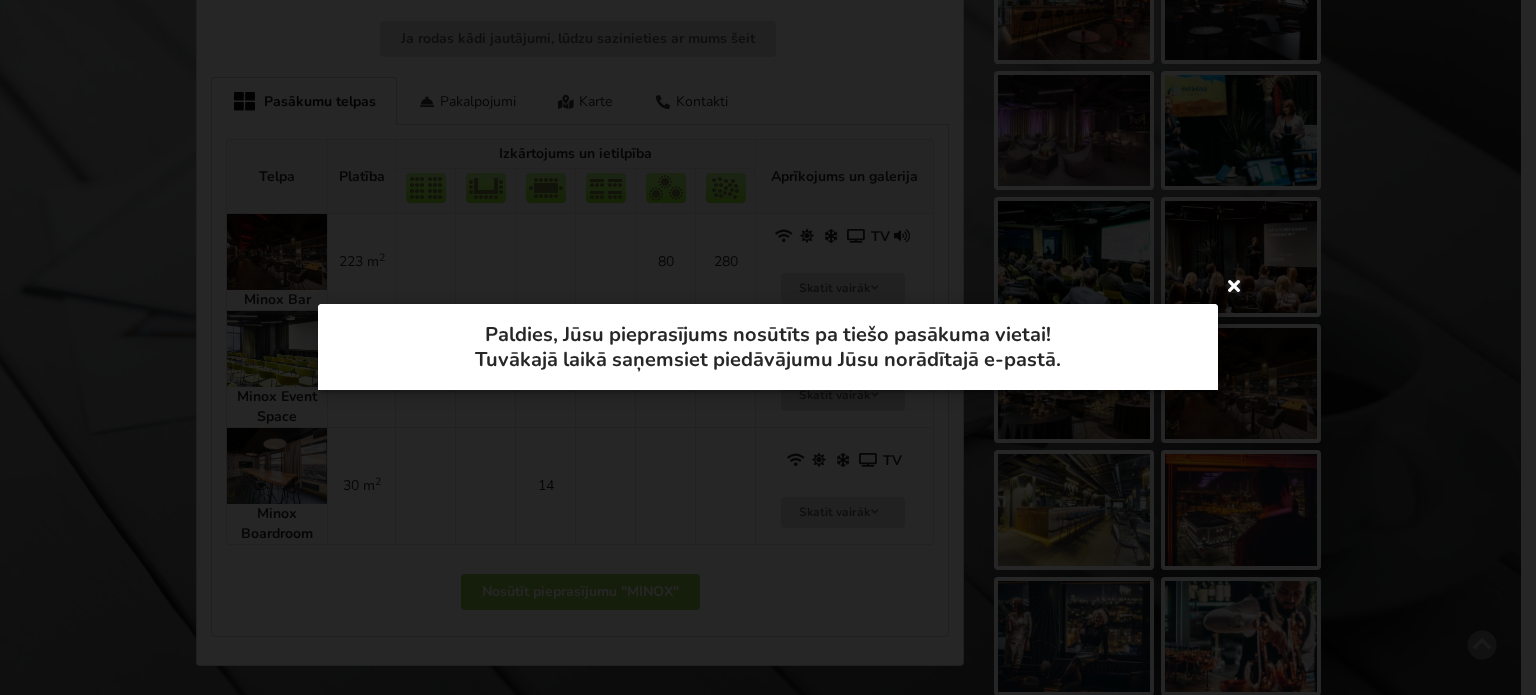 click at bounding box center [1234, 285] 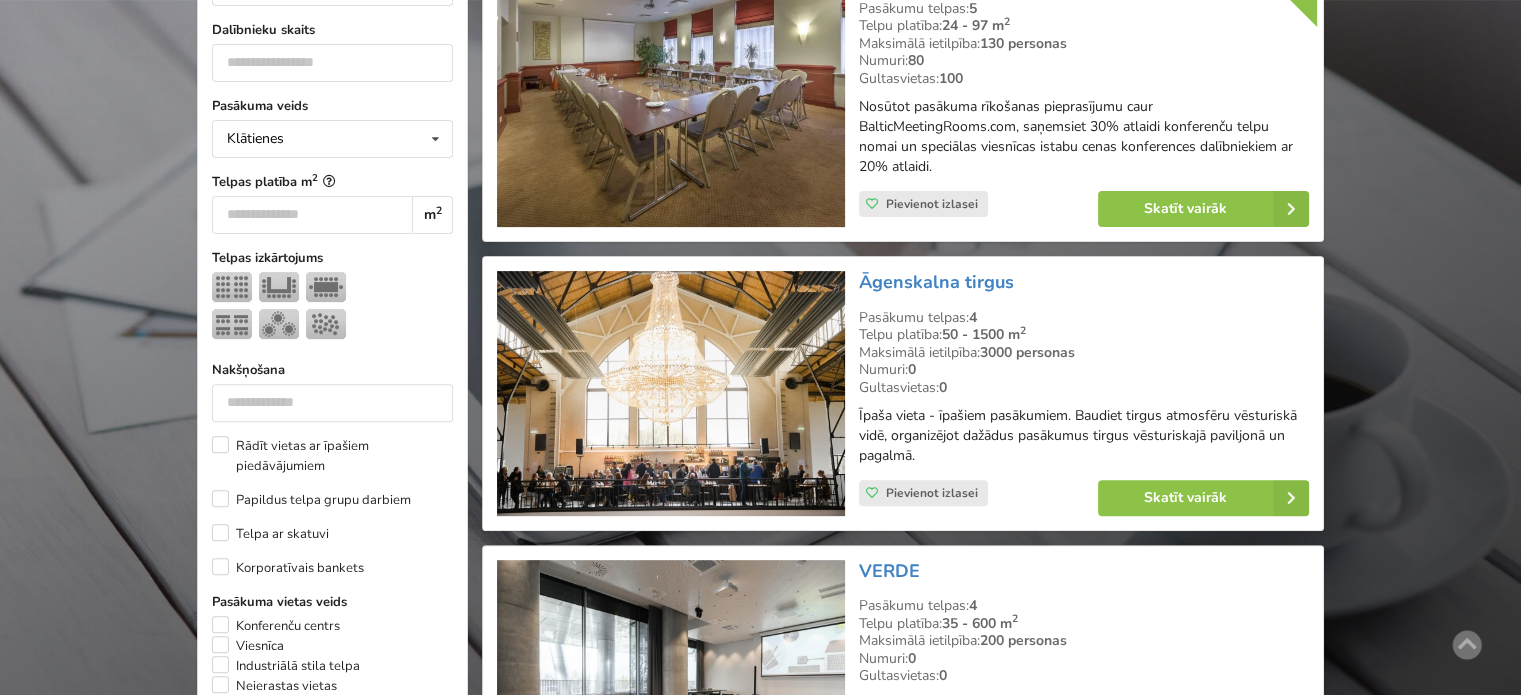 scroll, scrollTop: 800, scrollLeft: 0, axis: vertical 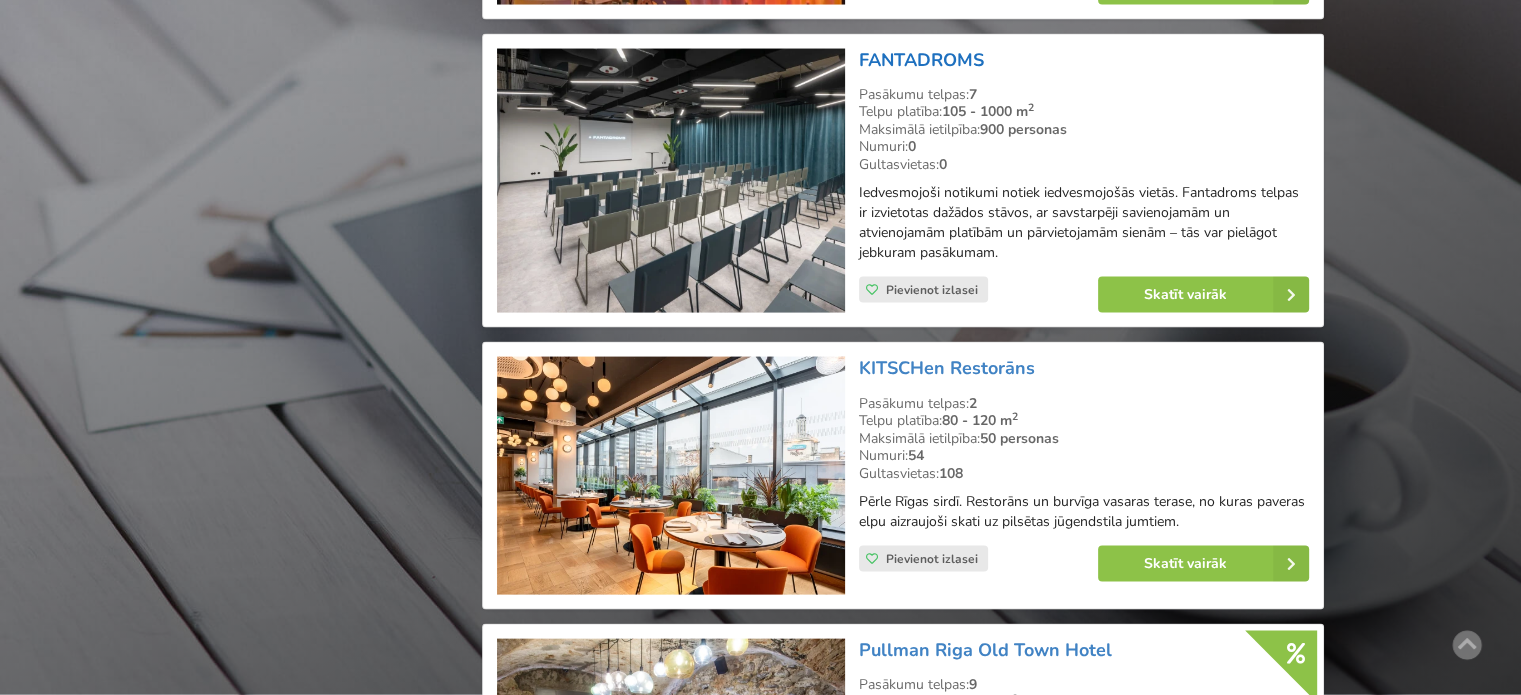 drag, startPoint x: 933, startPoint y: 65, endPoint x: 931, endPoint y: 136, distance: 71.02816 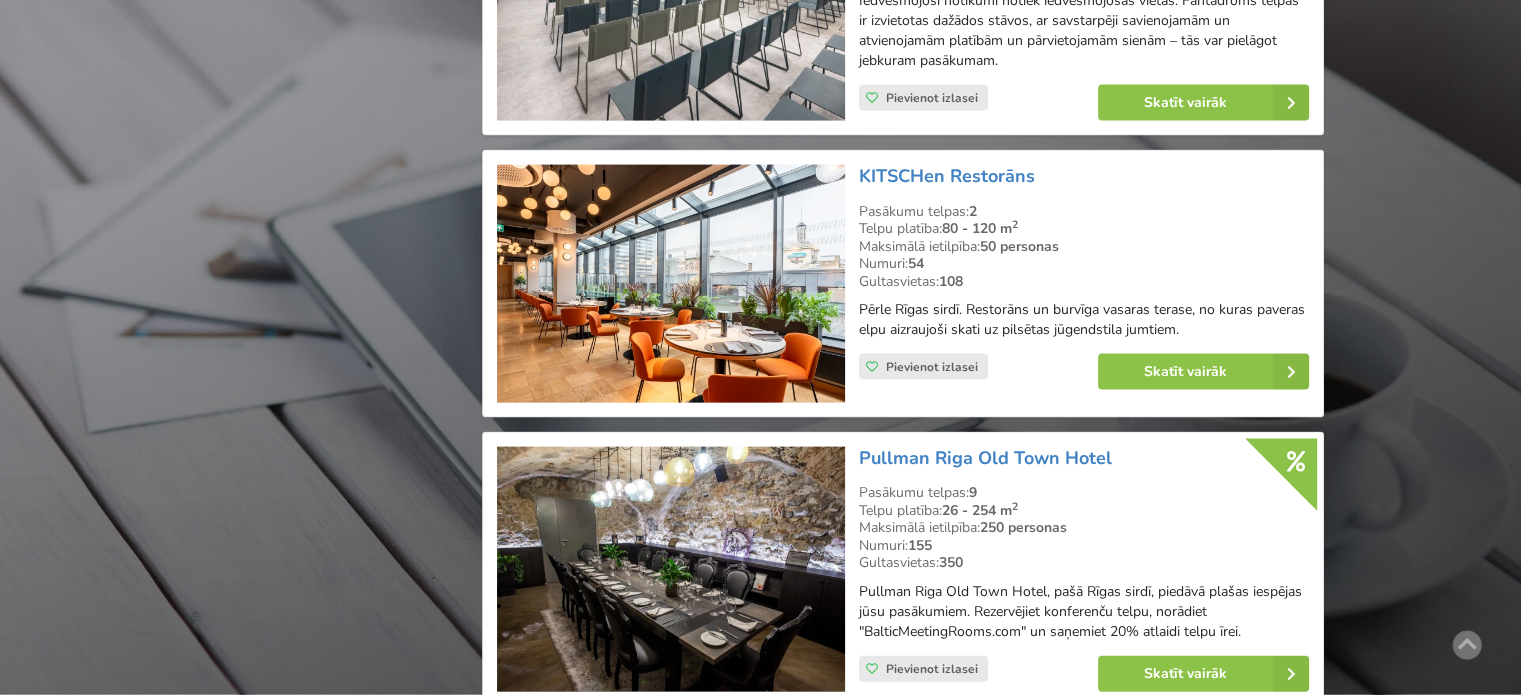 scroll, scrollTop: 4500, scrollLeft: 0, axis: vertical 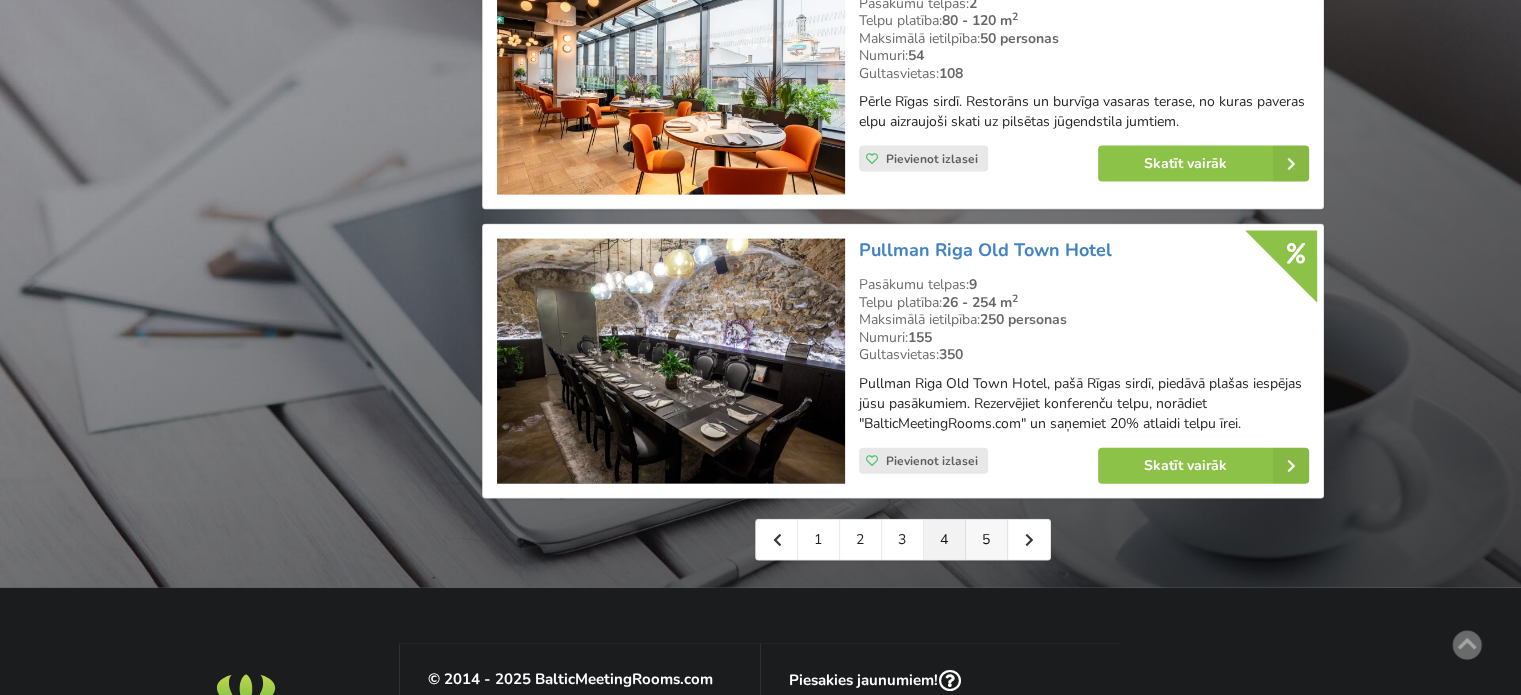 click on "5" at bounding box center (987, 540) 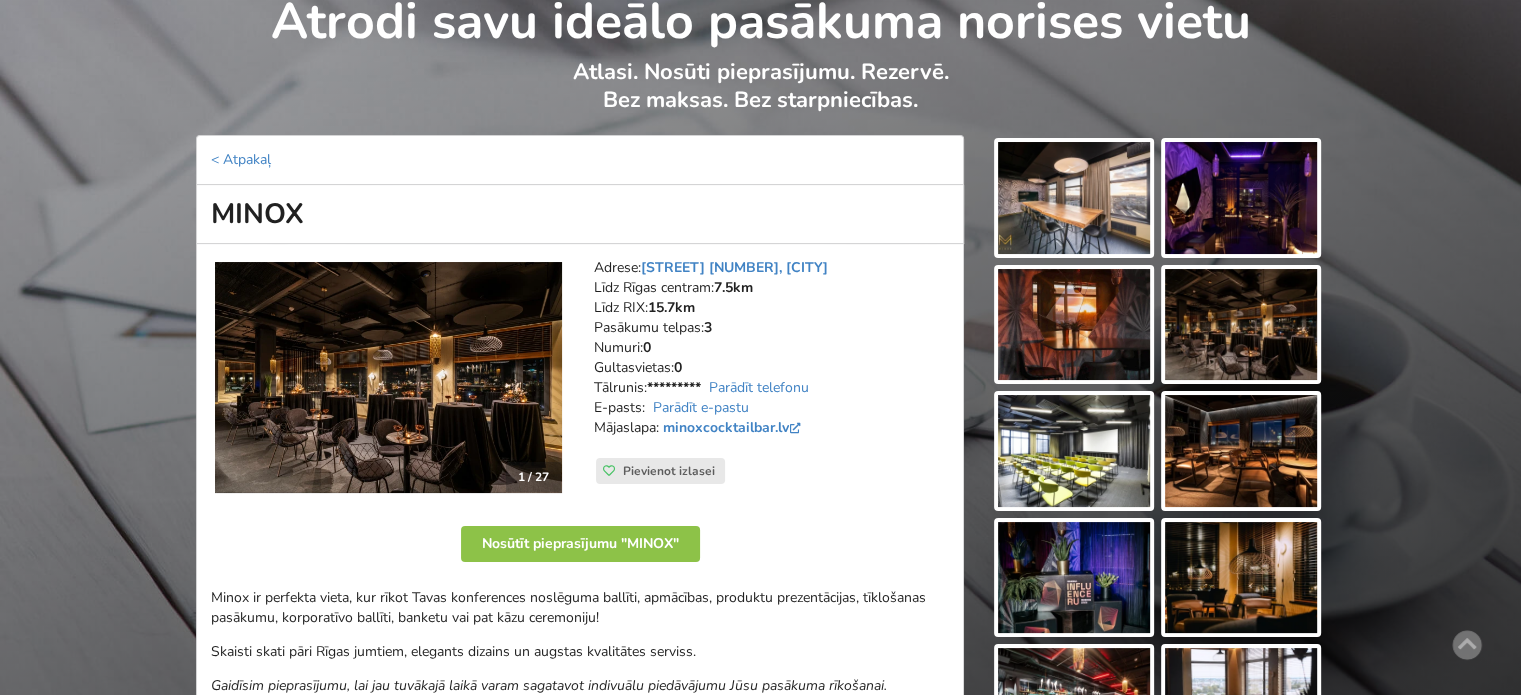 scroll, scrollTop: 300, scrollLeft: 0, axis: vertical 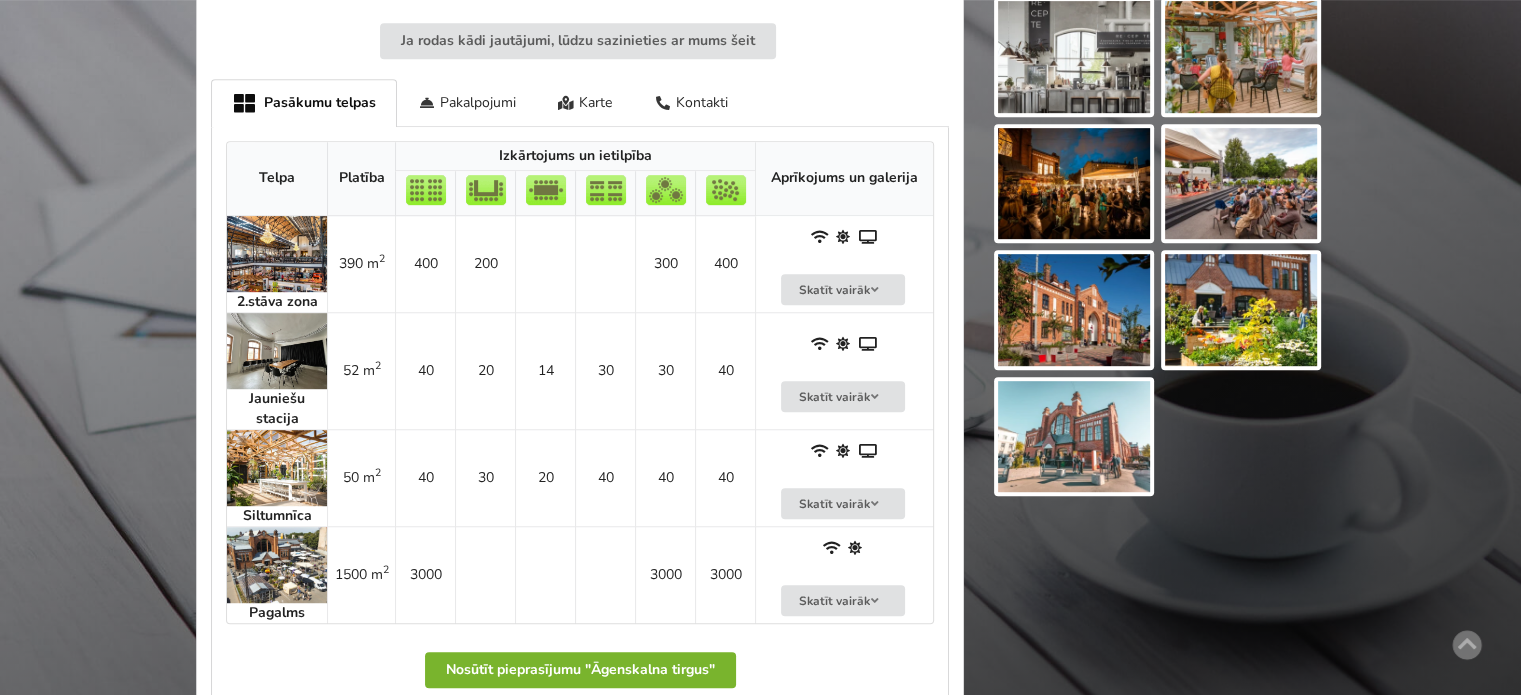 click on "Nosūtīt pieprasījumu "Āgenskalna tirgus"" at bounding box center [580, 670] 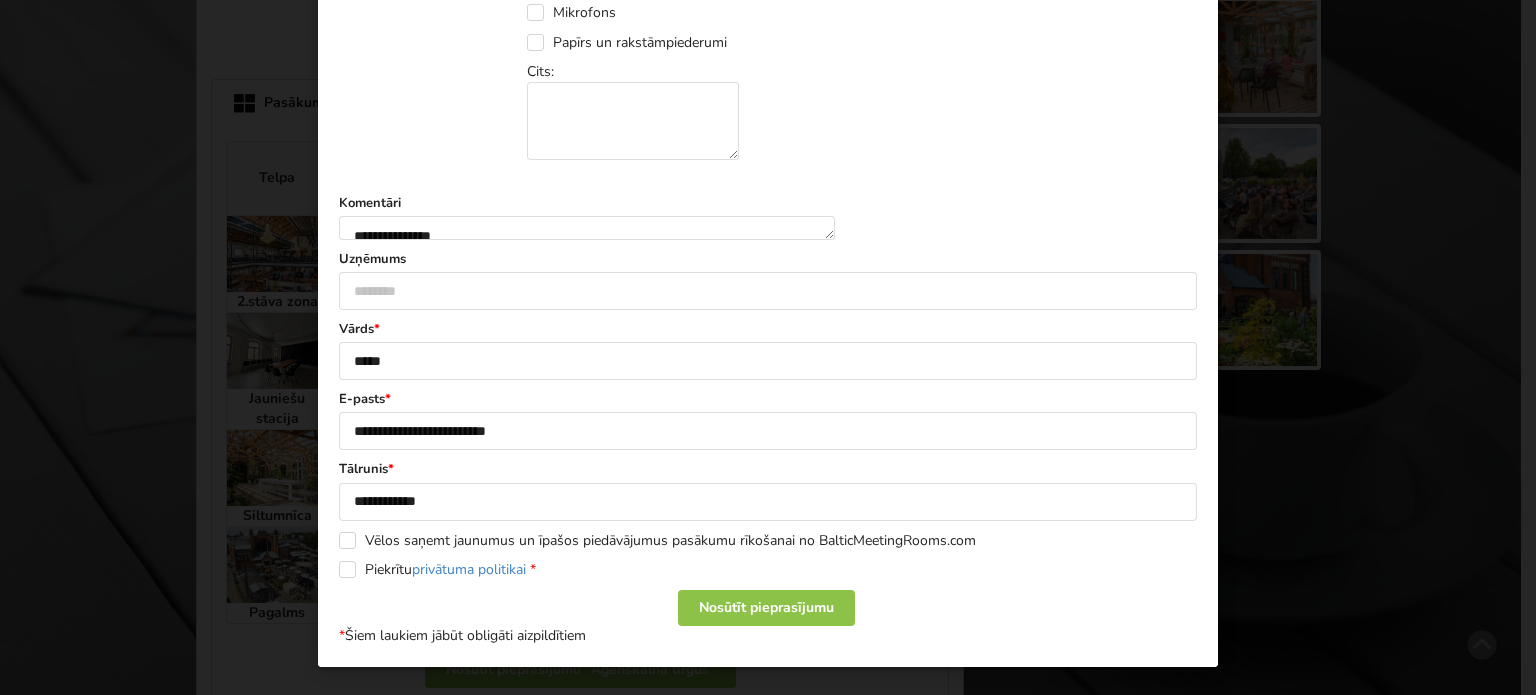 scroll, scrollTop: 1103, scrollLeft: 0, axis: vertical 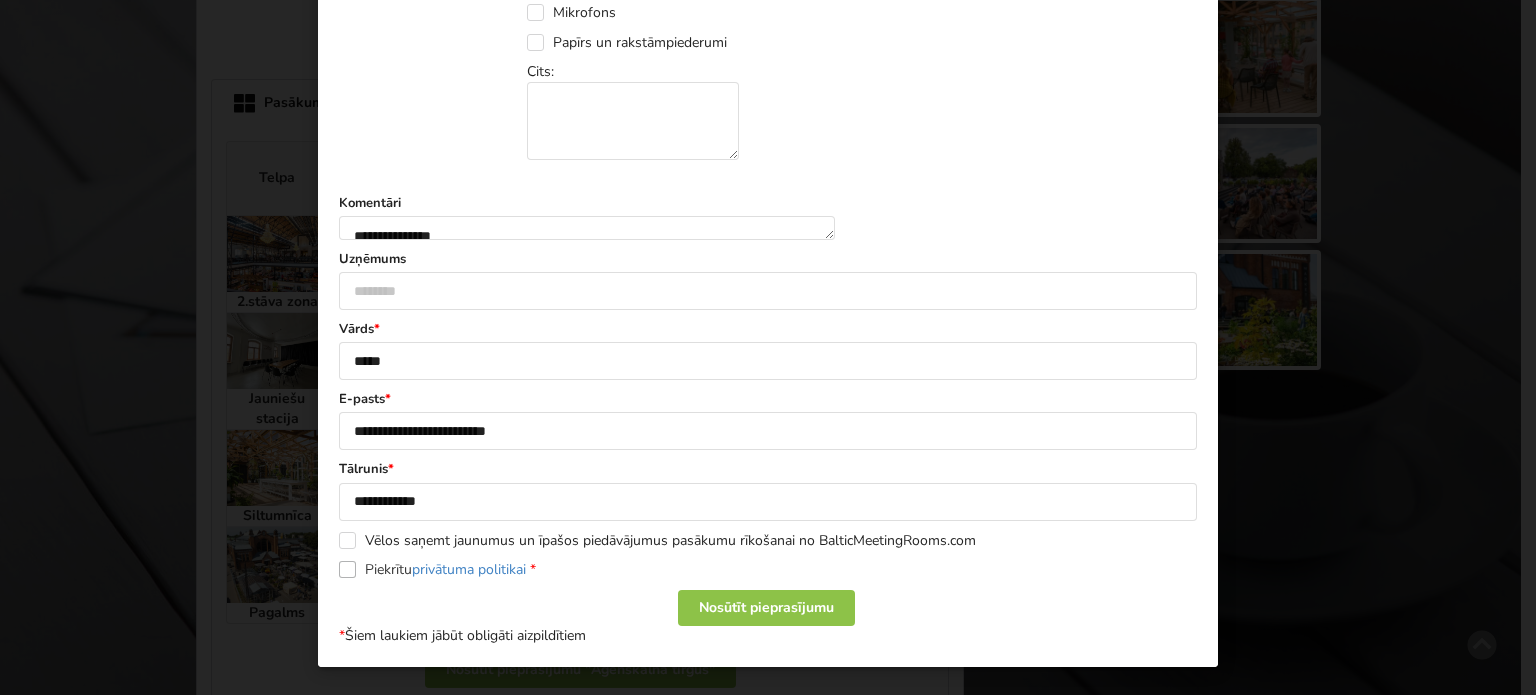 click on "Piekrītu  privātuma politikai   *" at bounding box center (437, 569) 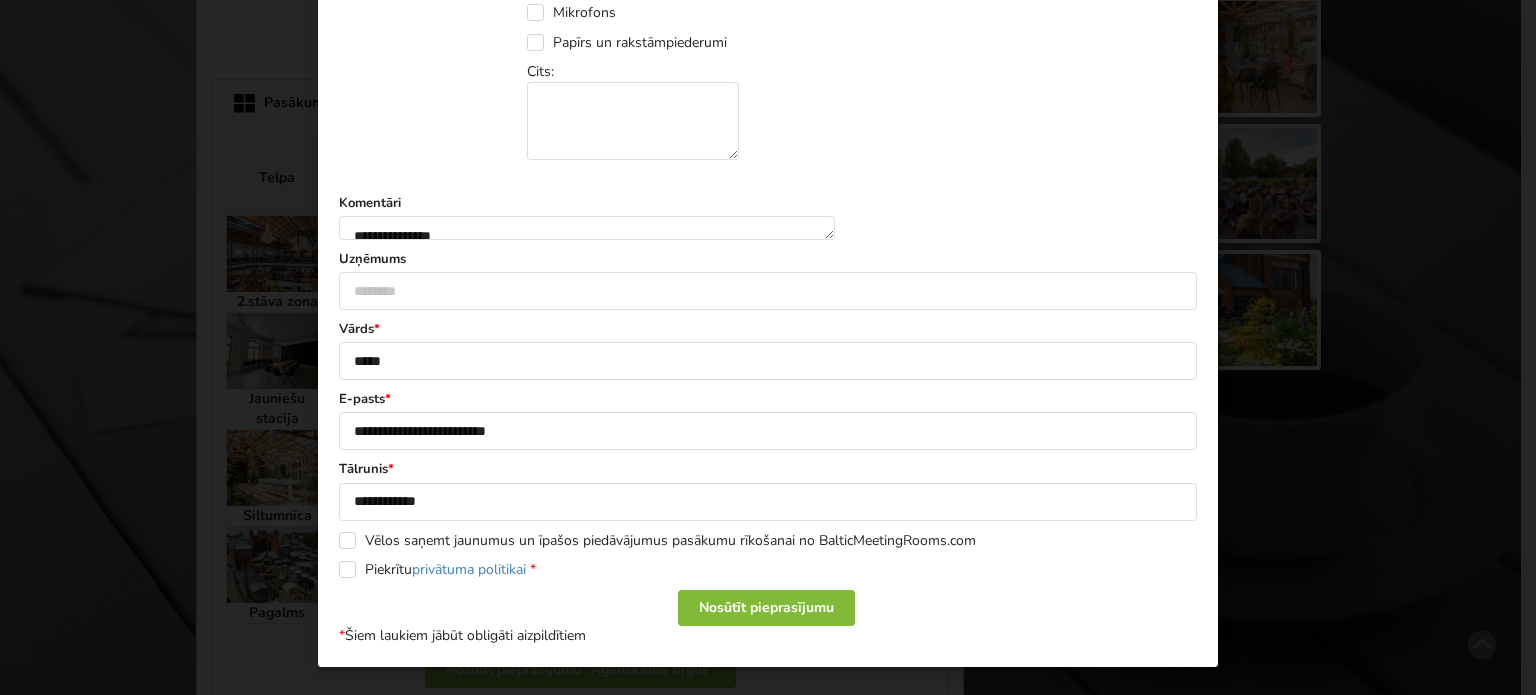 click on "Nosūtīt pieprasījumu" at bounding box center [766, 608] 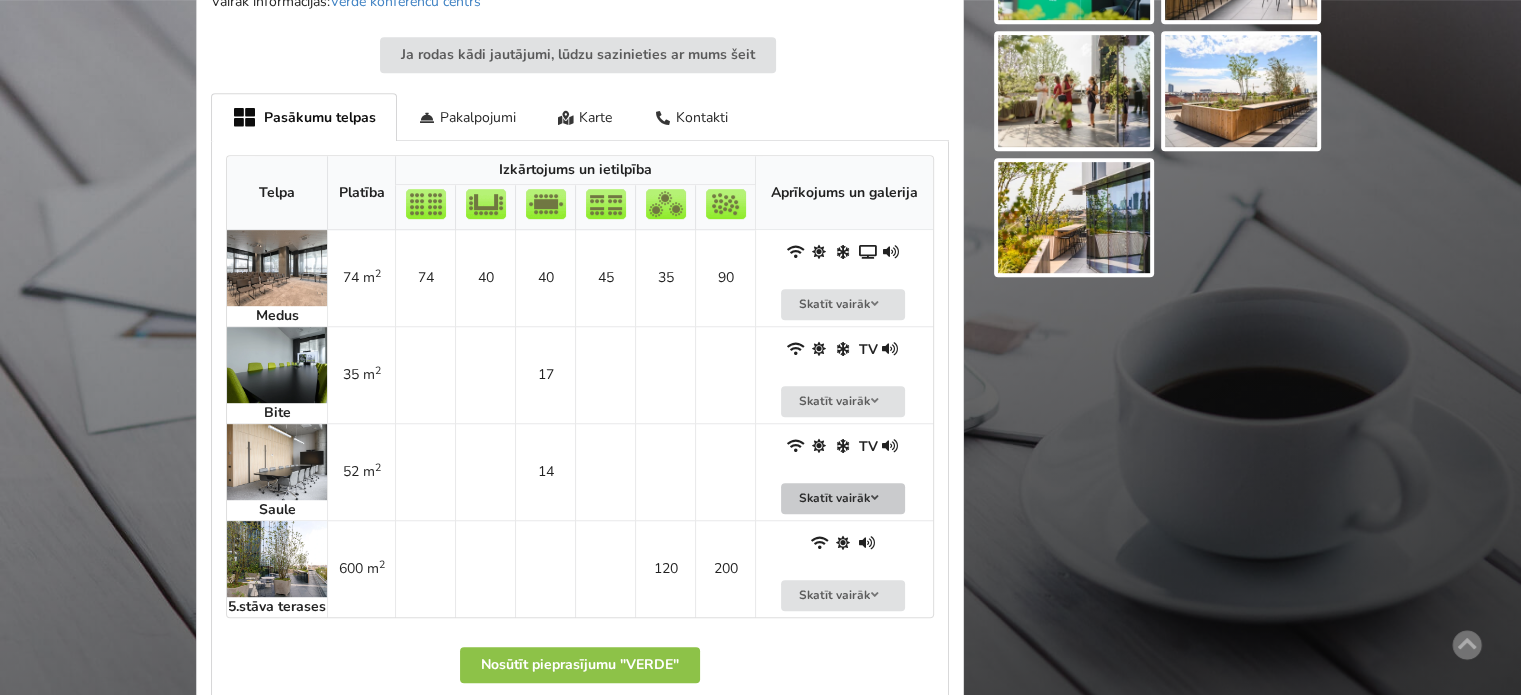 scroll, scrollTop: 1000, scrollLeft: 0, axis: vertical 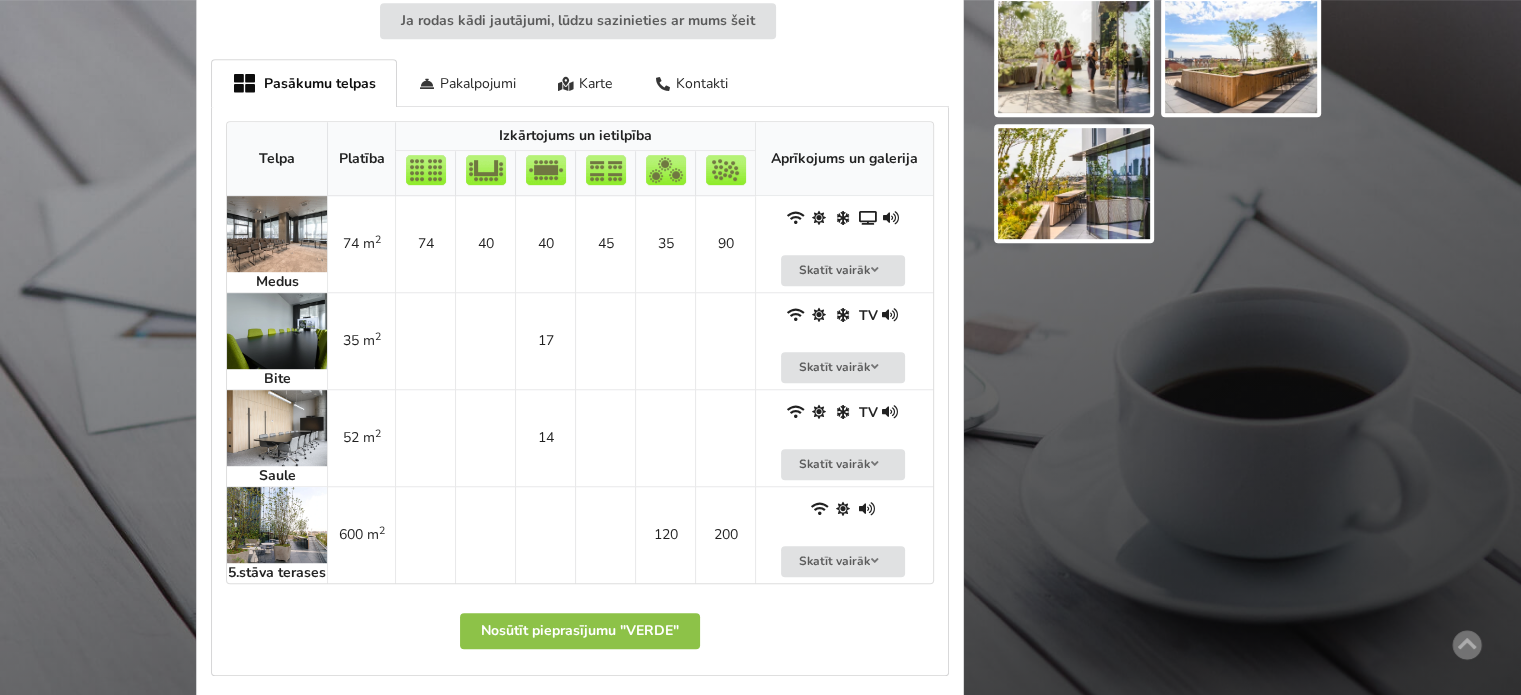 click at bounding box center [277, 234] 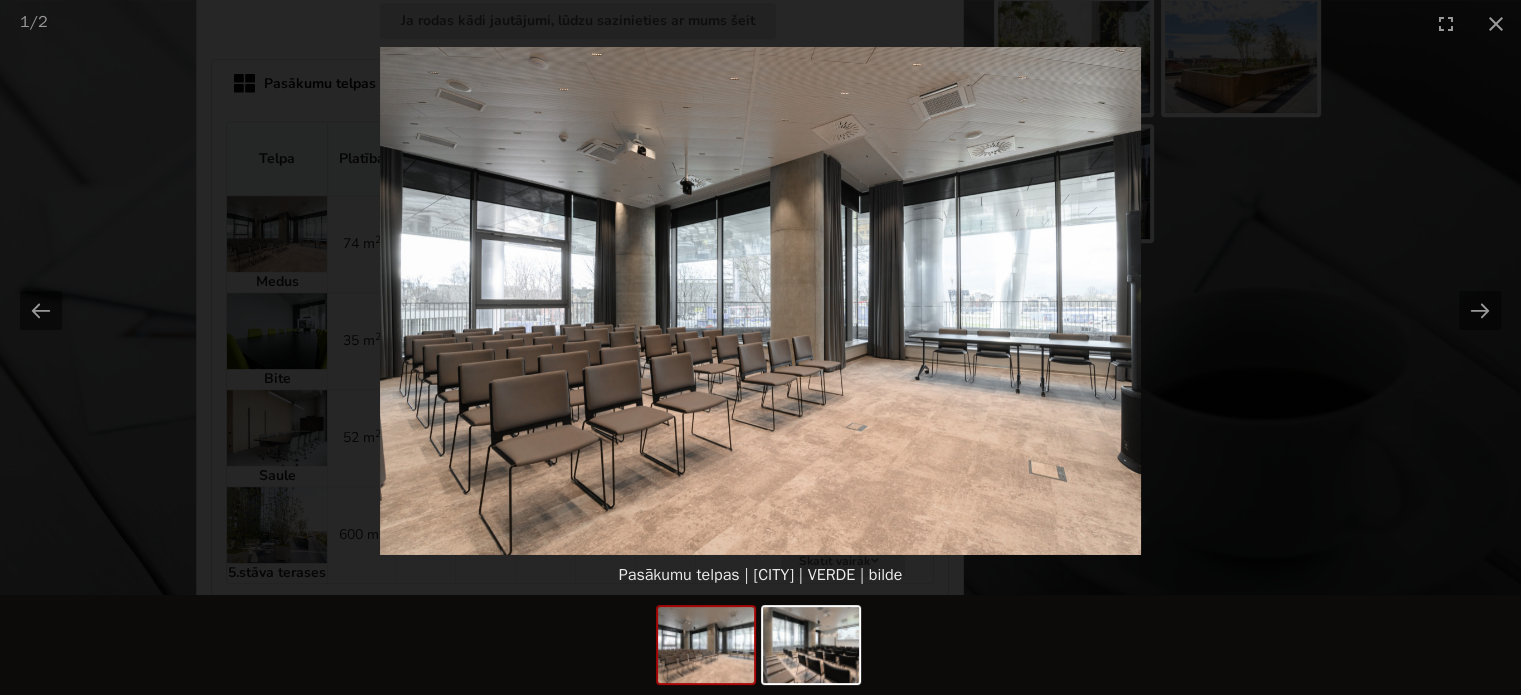 click at bounding box center [760, 301] 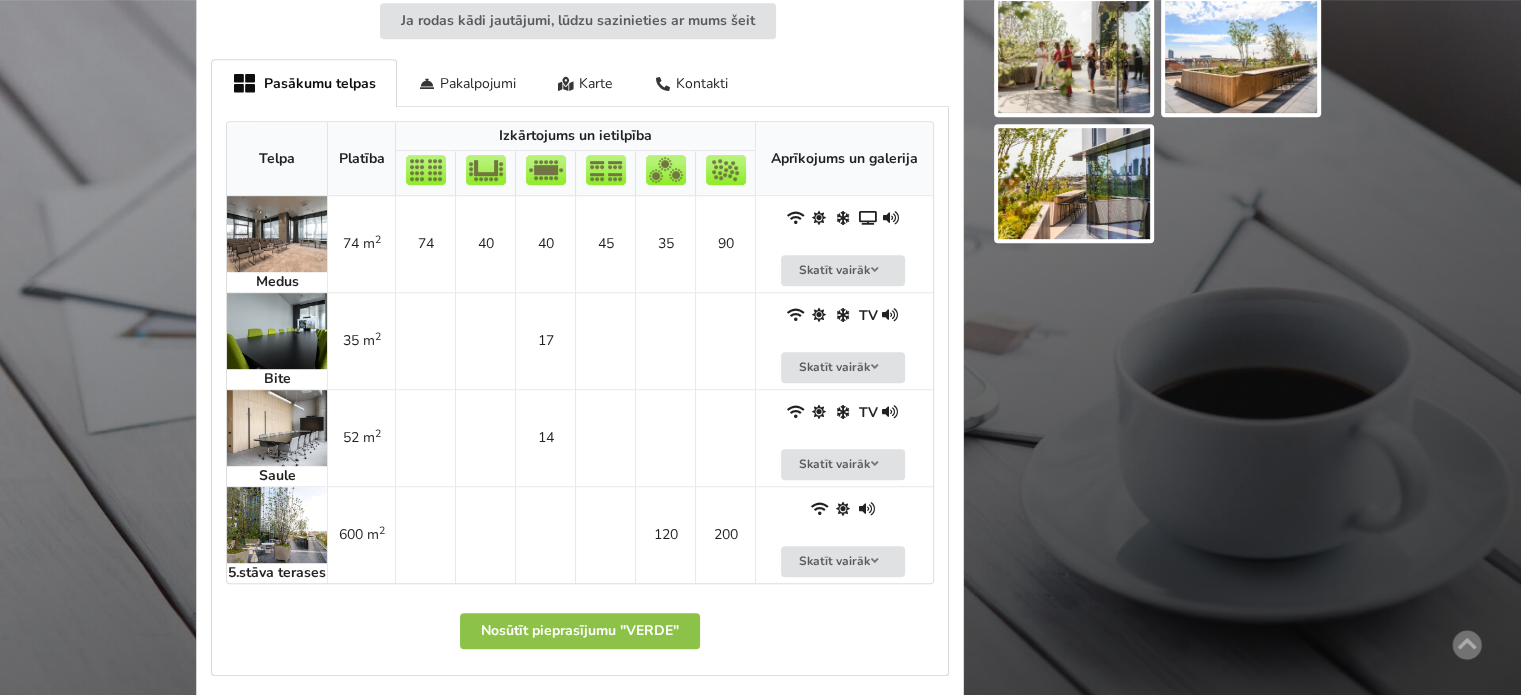 click at bounding box center [277, 428] 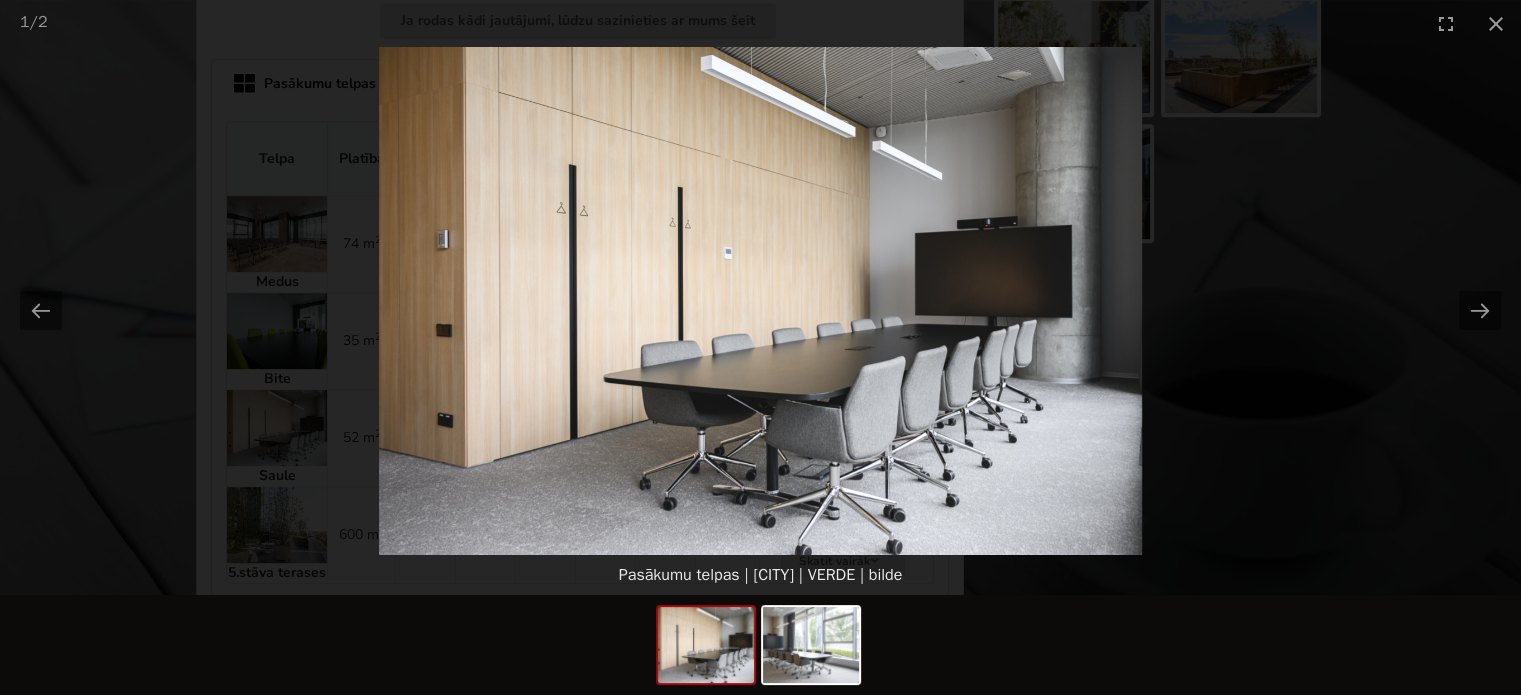 click at bounding box center [760, 301] 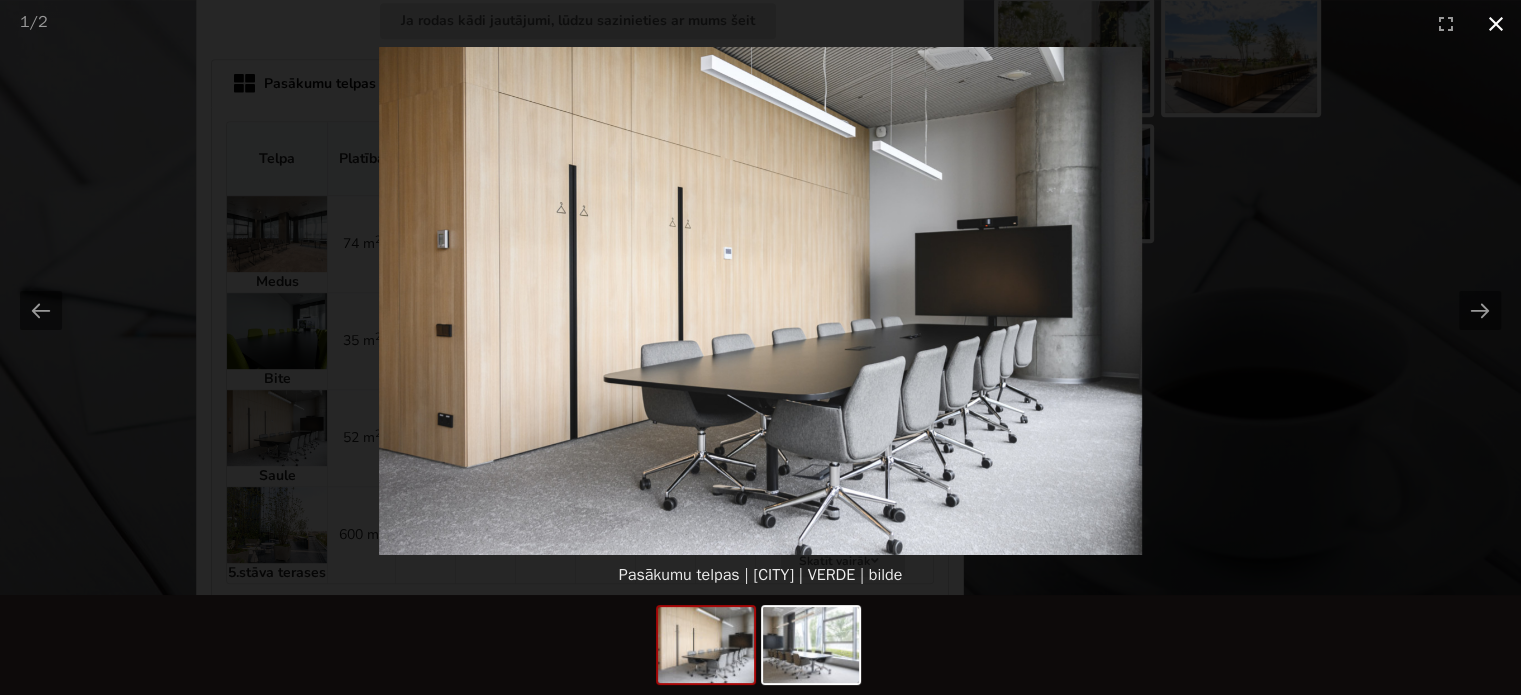 click at bounding box center [1496, 23] 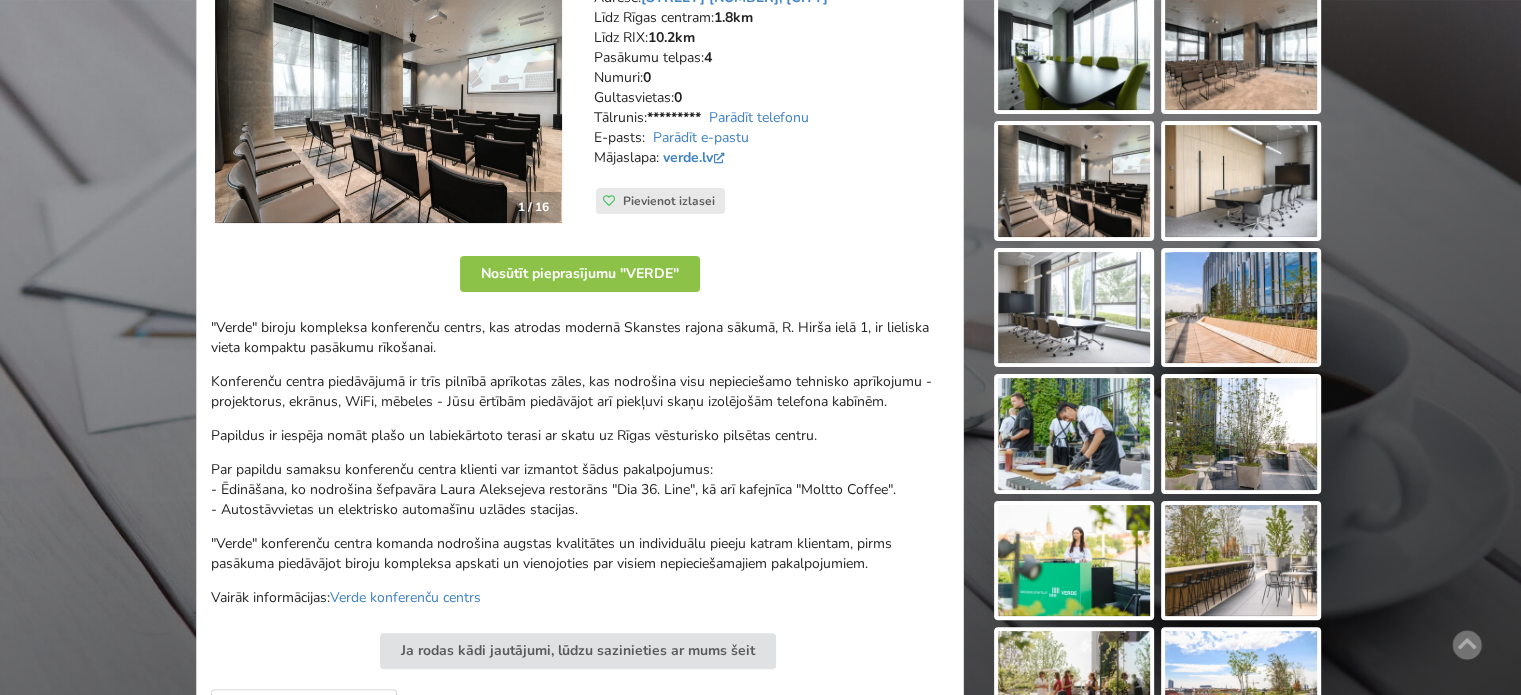 scroll, scrollTop: 400, scrollLeft: 0, axis: vertical 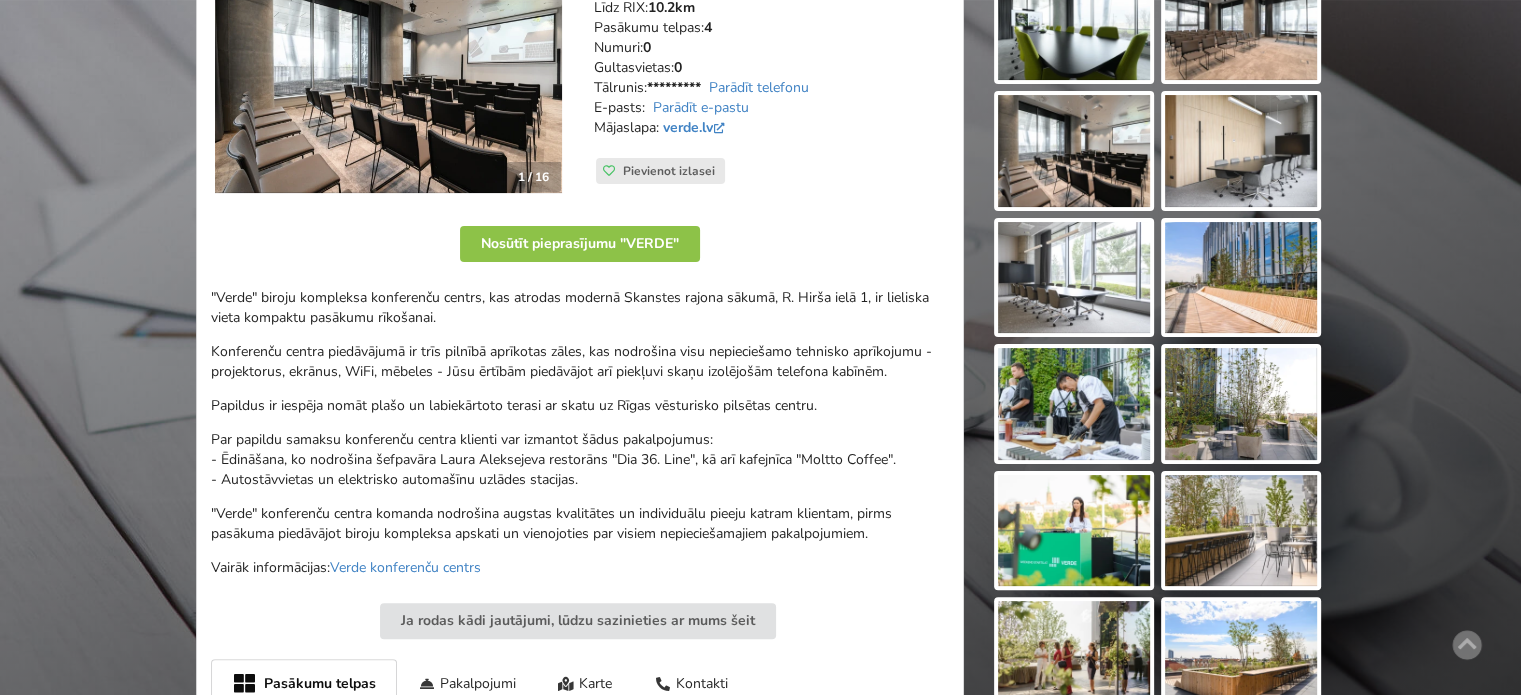 click at bounding box center [1074, 404] 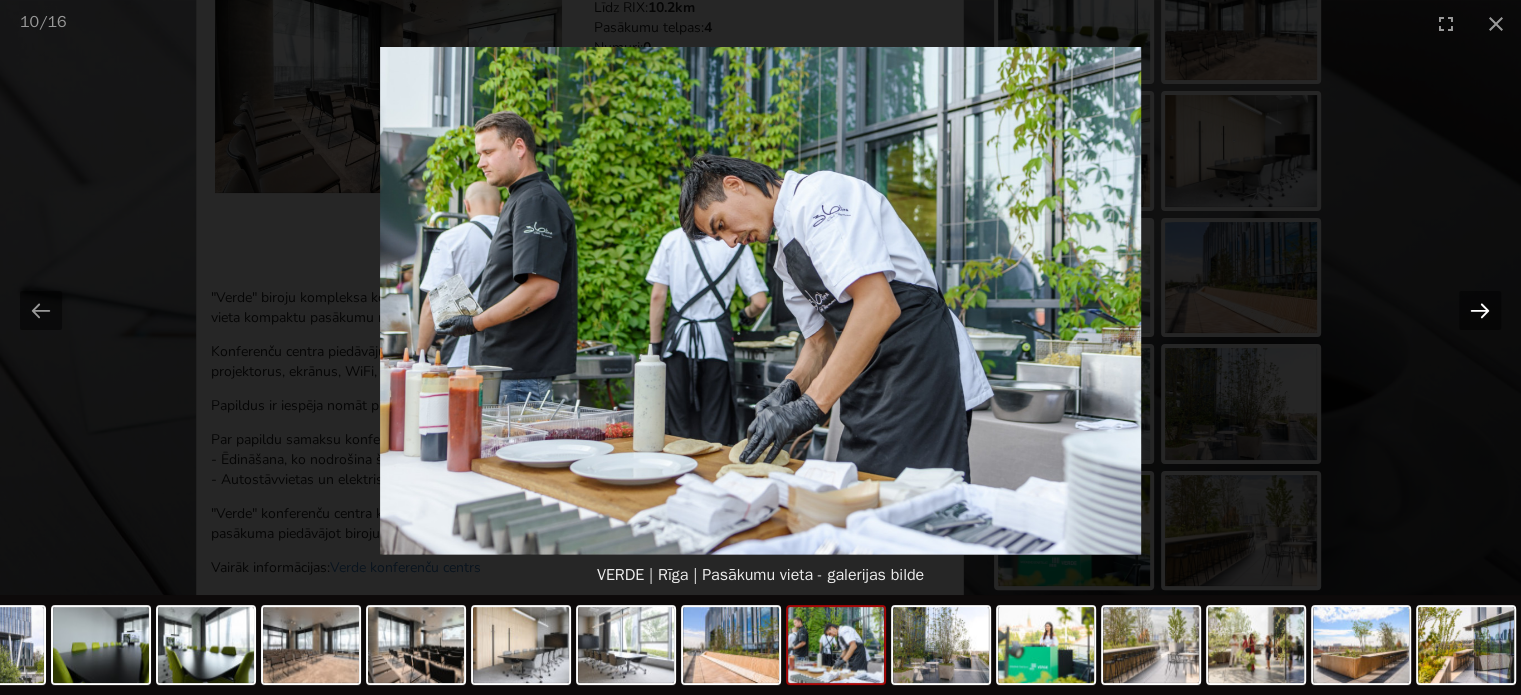 click at bounding box center (1480, 310) 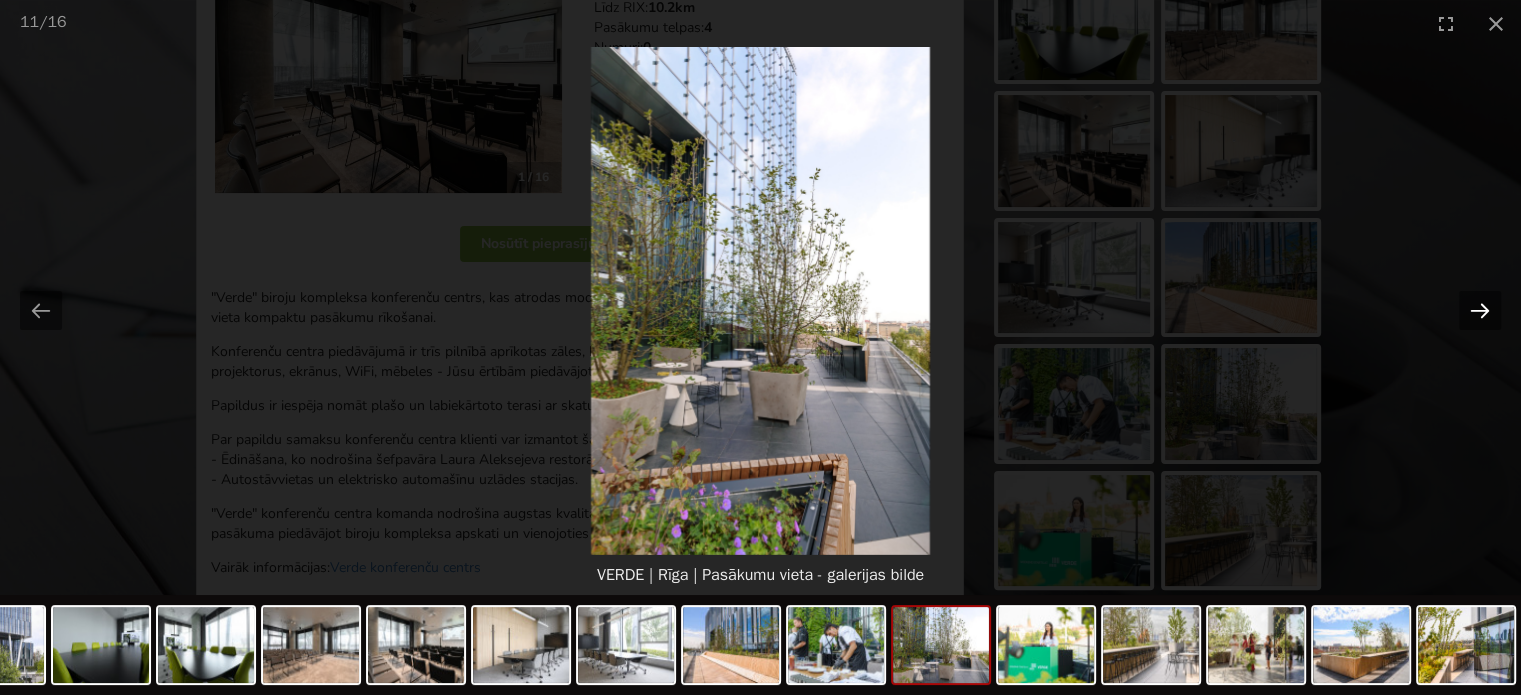 click at bounding box center (1480, 310) 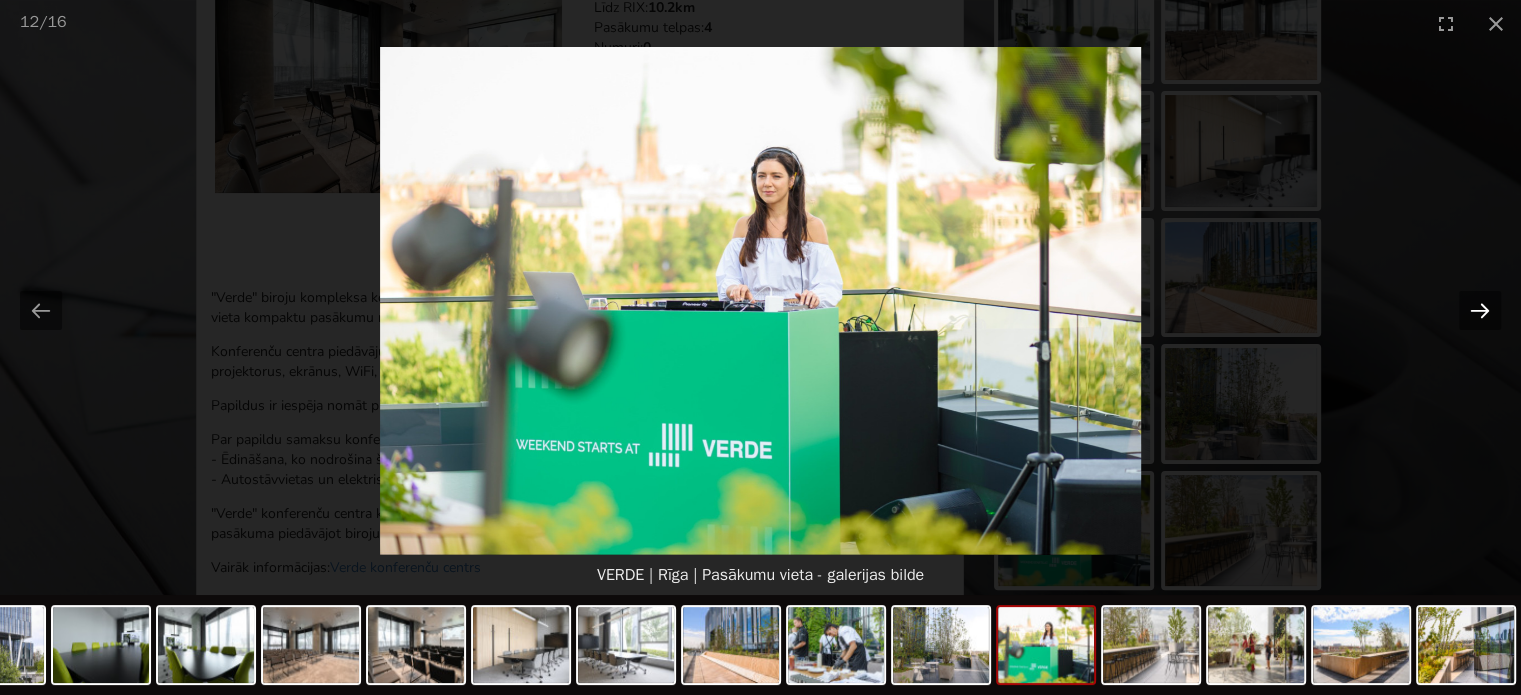 click at bounding box center [1480, 310] 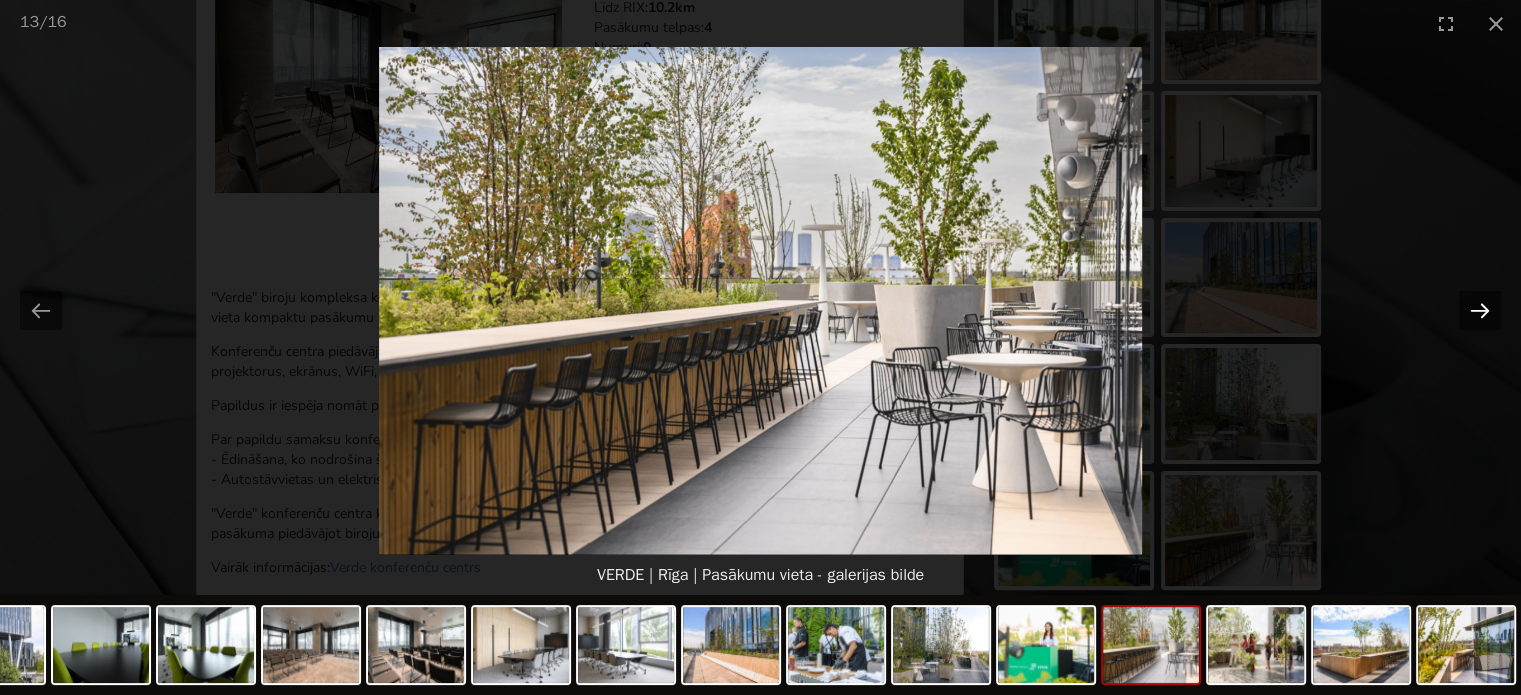 click at bounding box center [1480, 310] 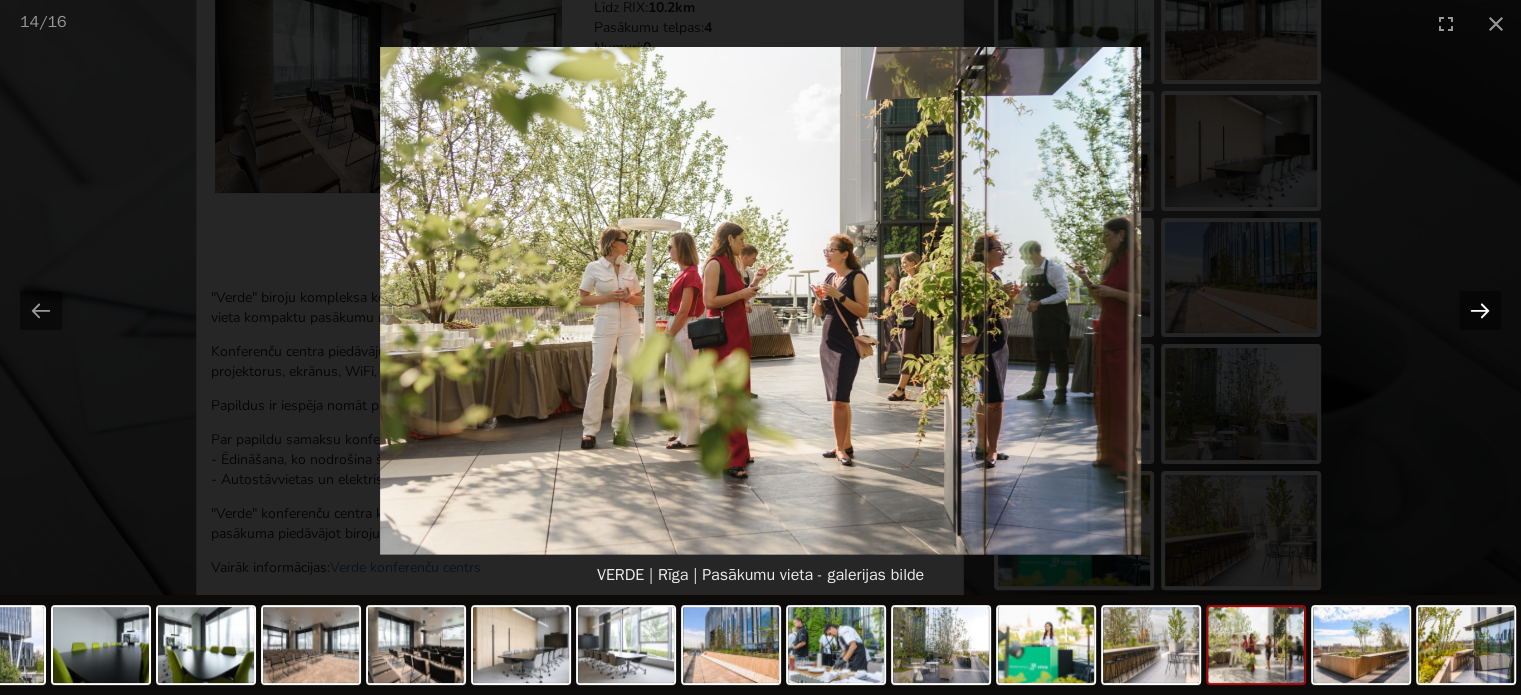 click at bounding box center (1480, 310) 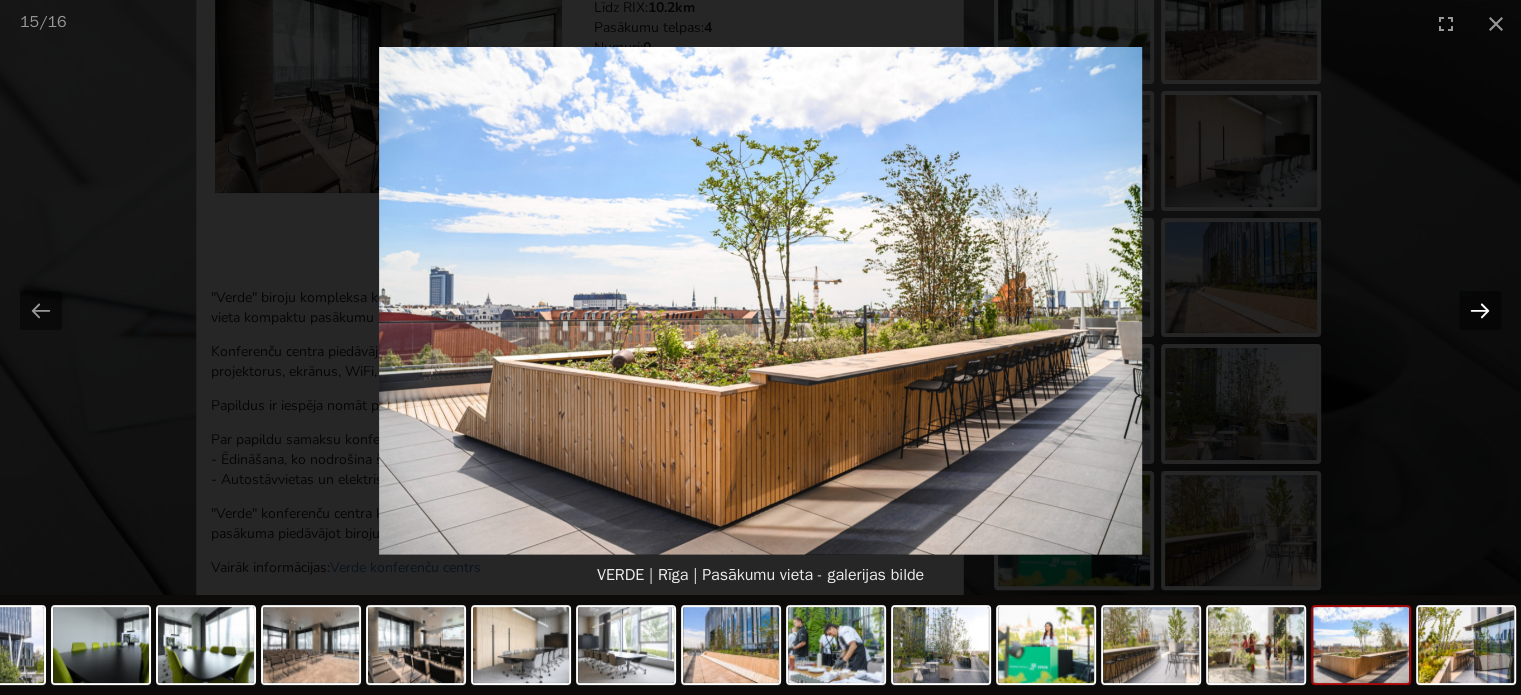 click at bounding box center (1480, 310) 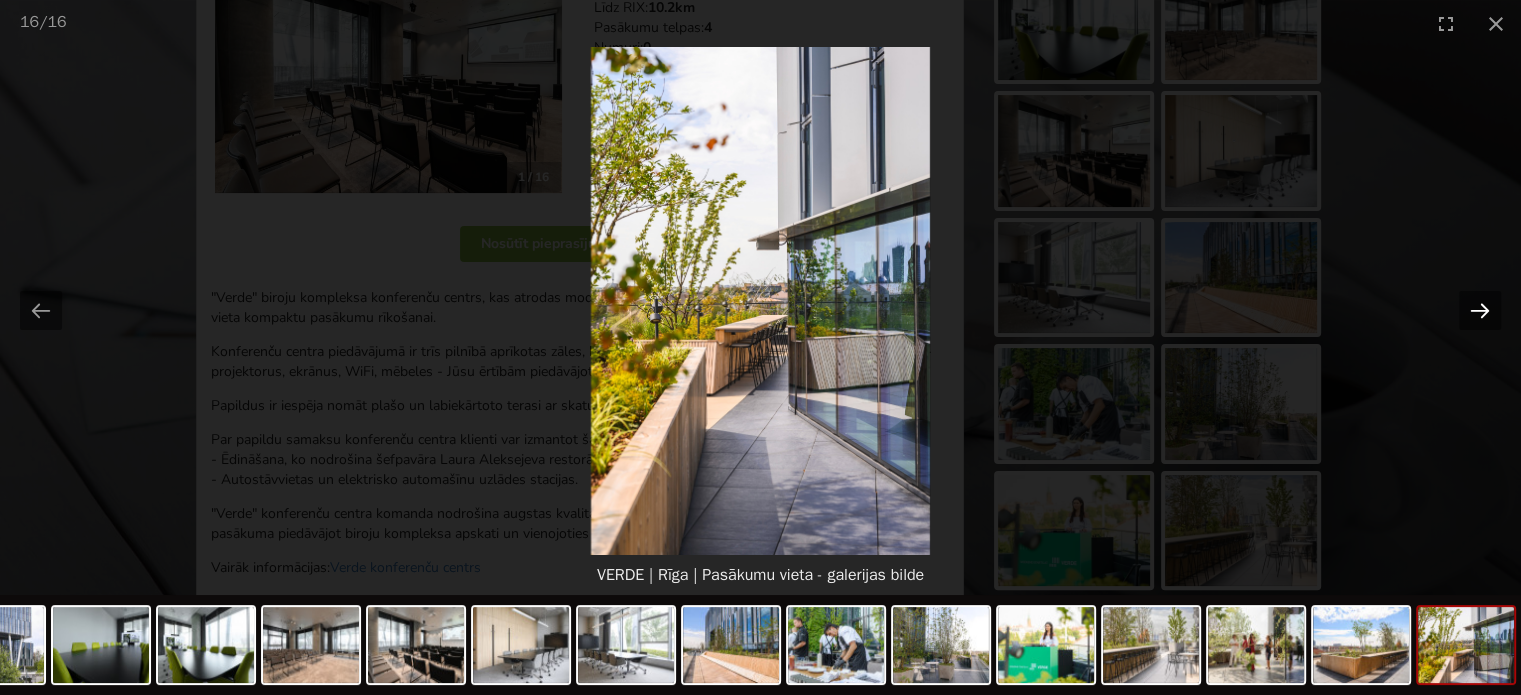 click at bounding box center [1480, 310] 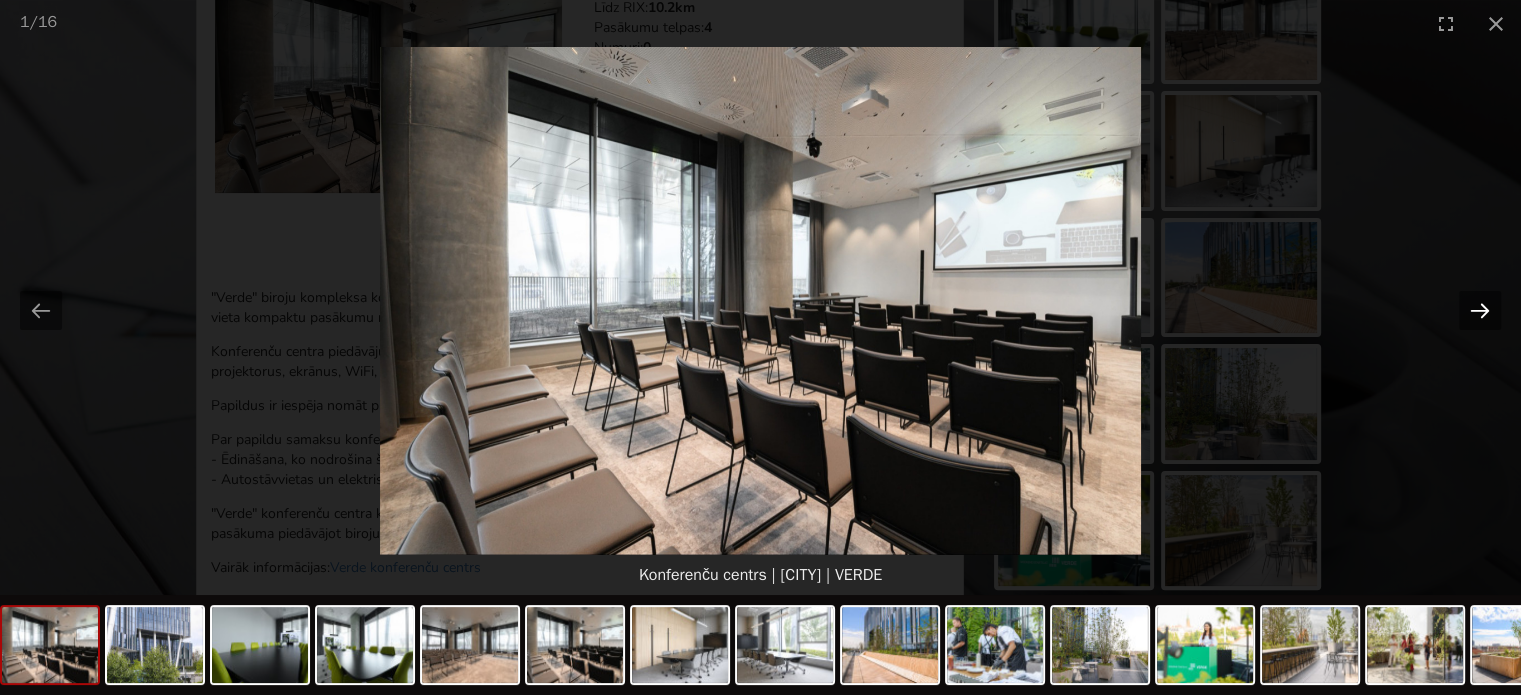 click at bounding box center (1480, 310) 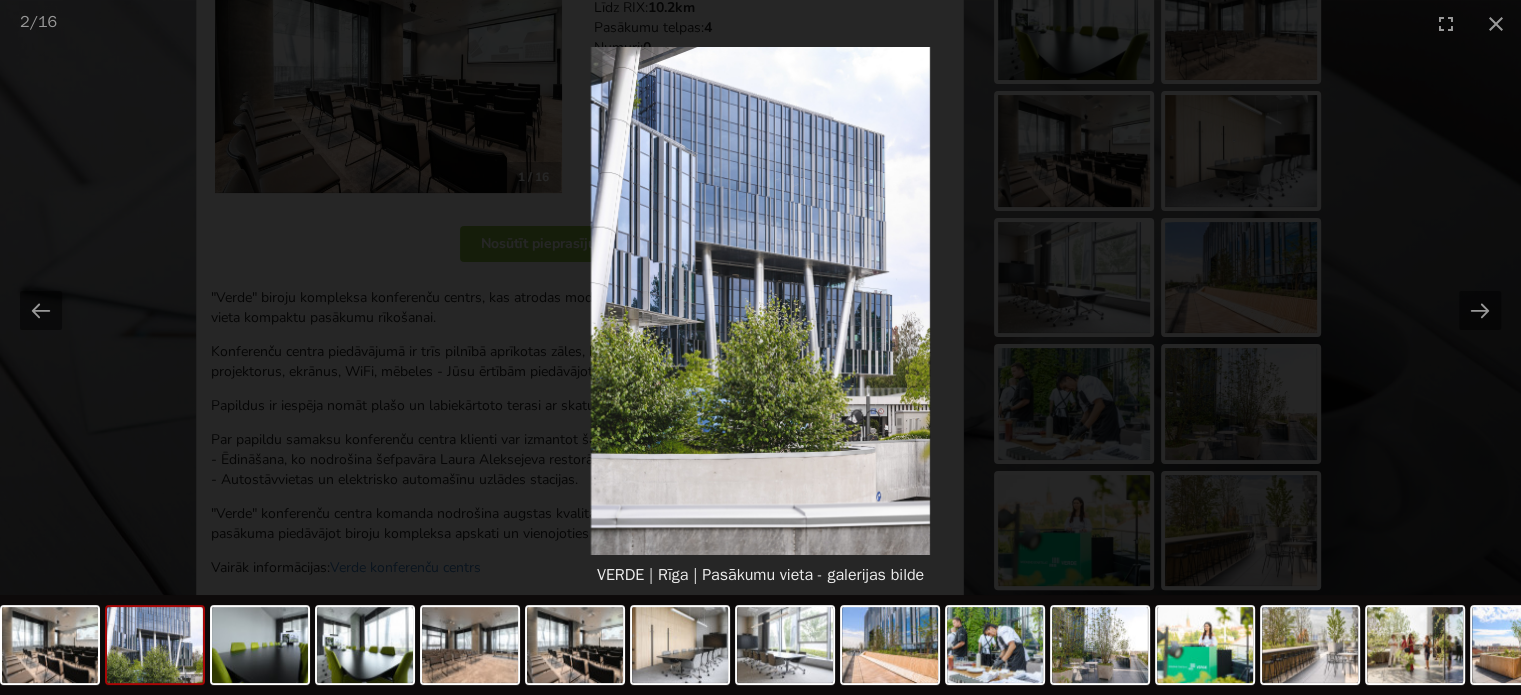 scroll, scrollTop: 0, scrollLeft: 0, axis: both 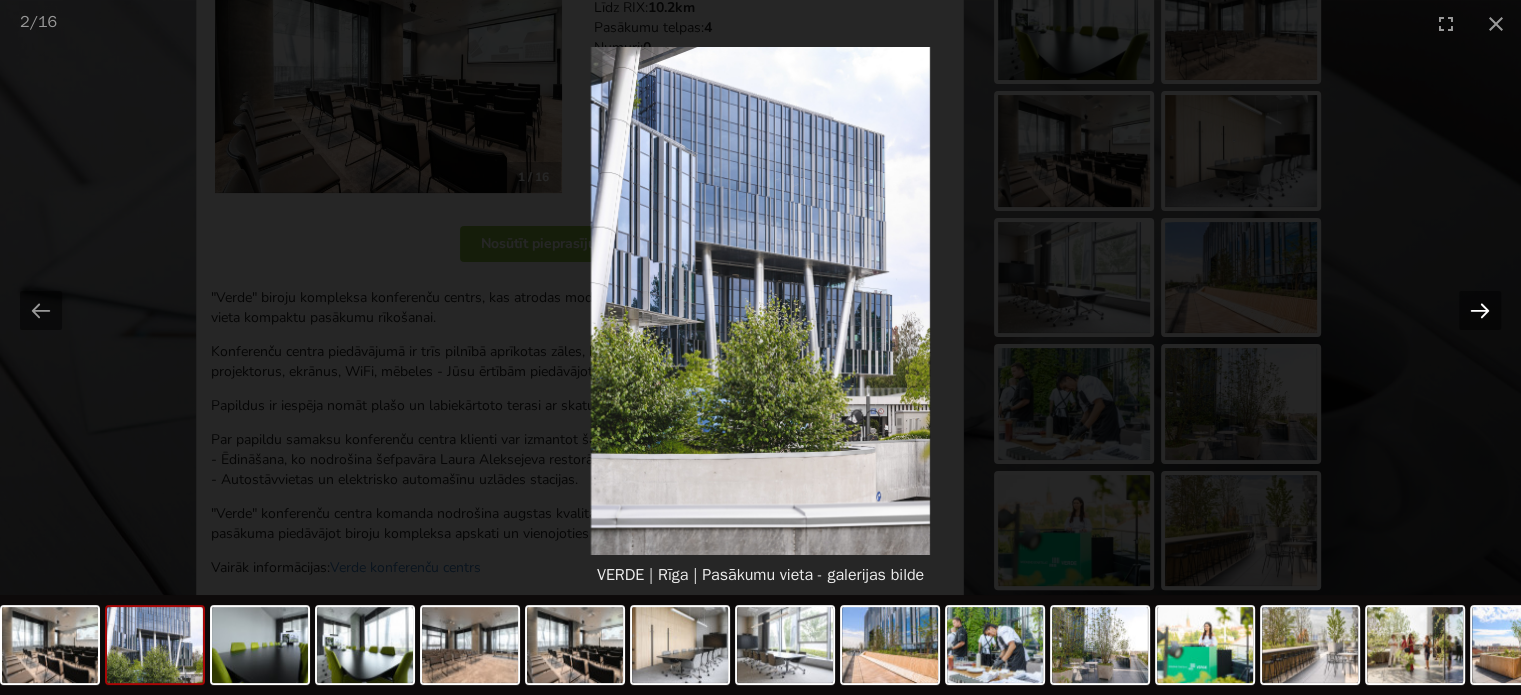 click at bounding box center [1480, 310] 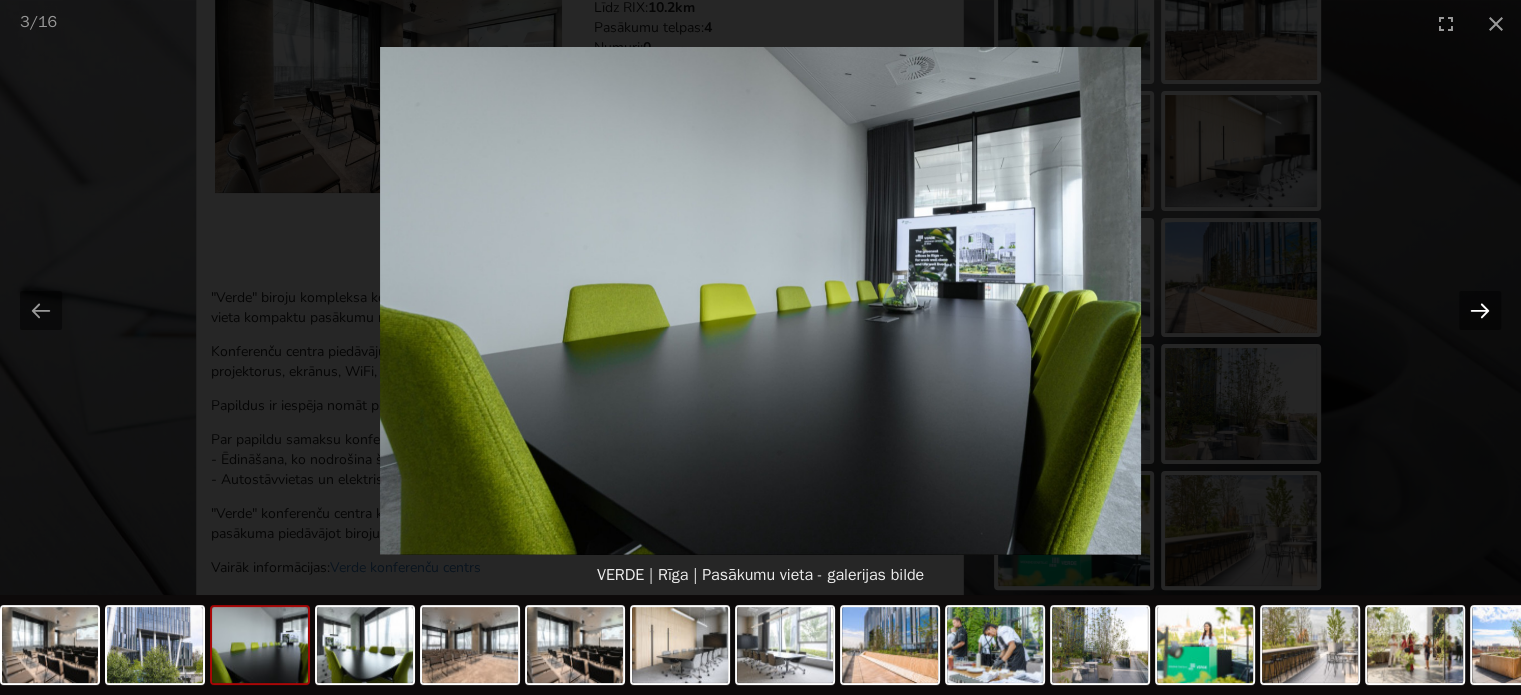 click at bounding box center (1480, 310) 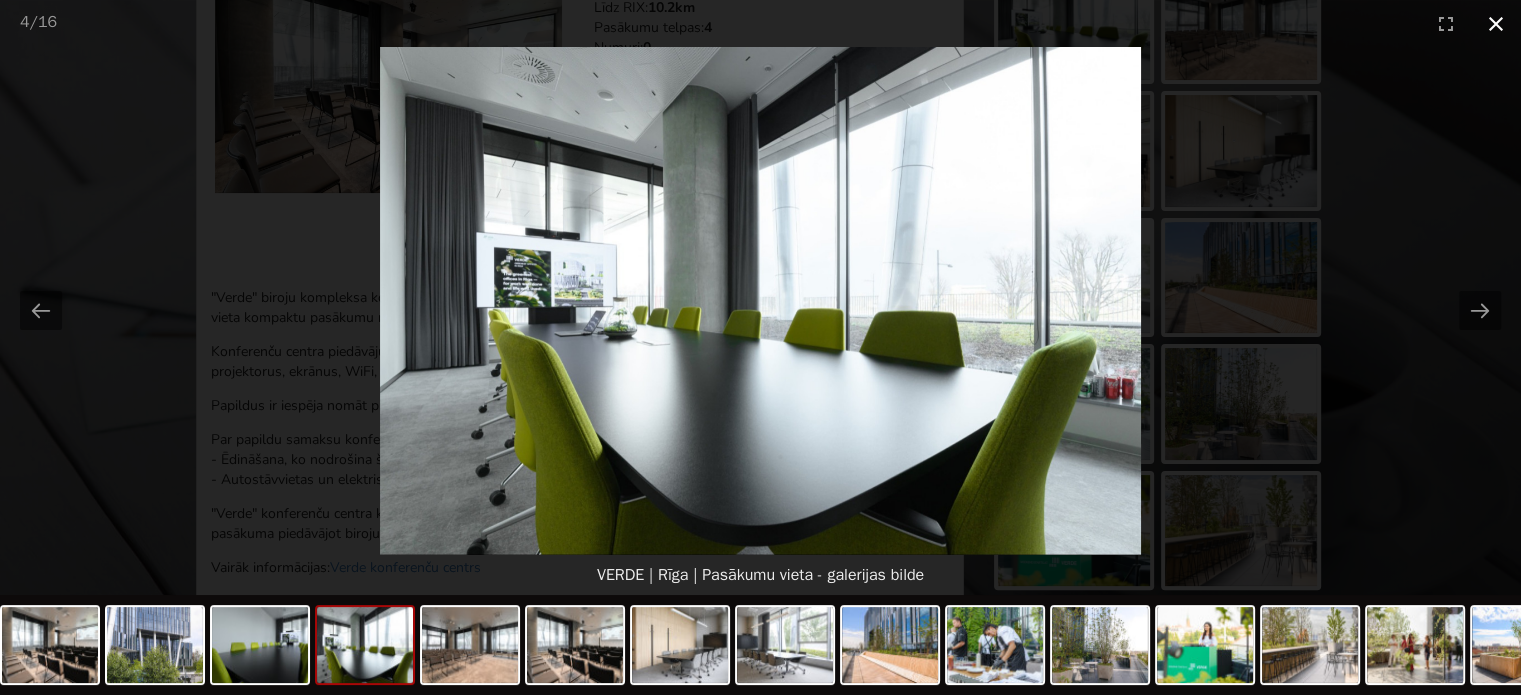 click at bounding box center [1496, 23] 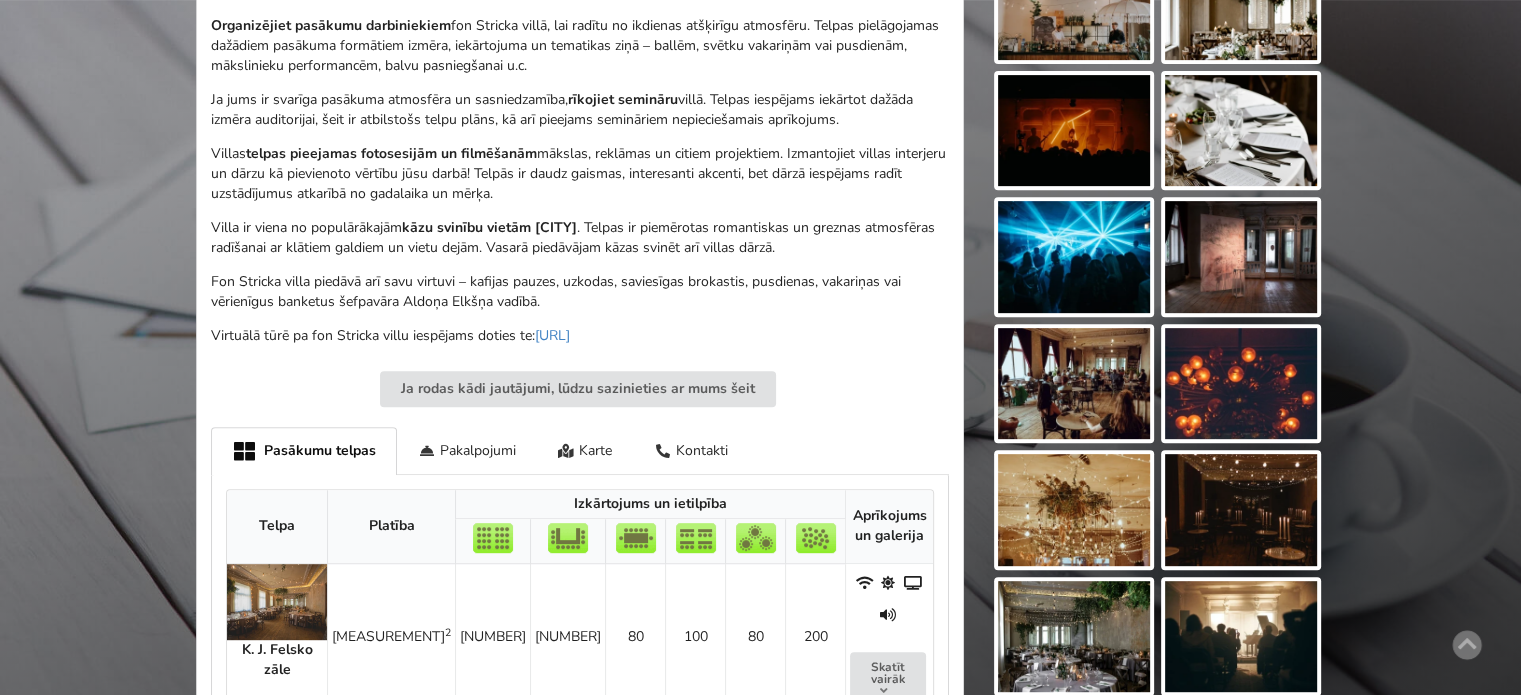 scroll, scrollTop: 1000, scrollLeft: 0, axis: vertical 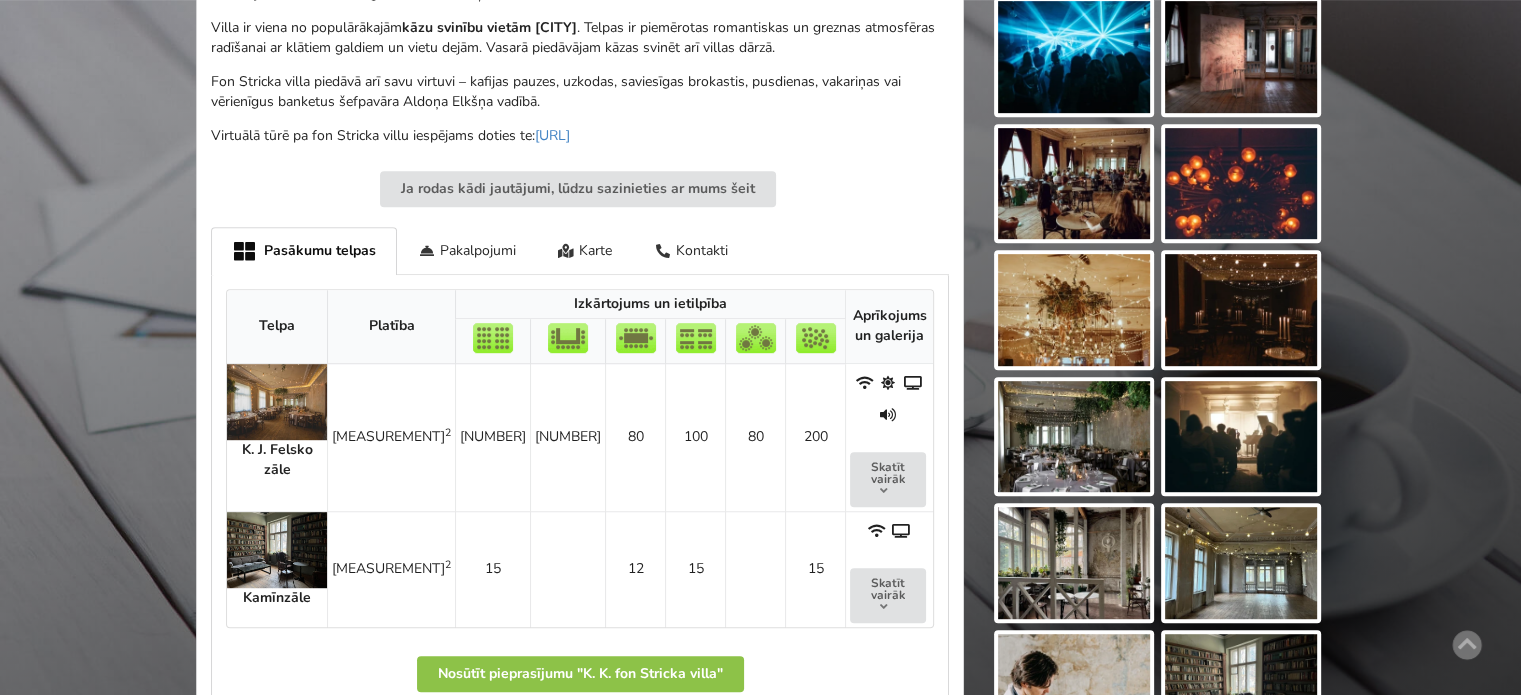 click at bounding box center (277, 550) 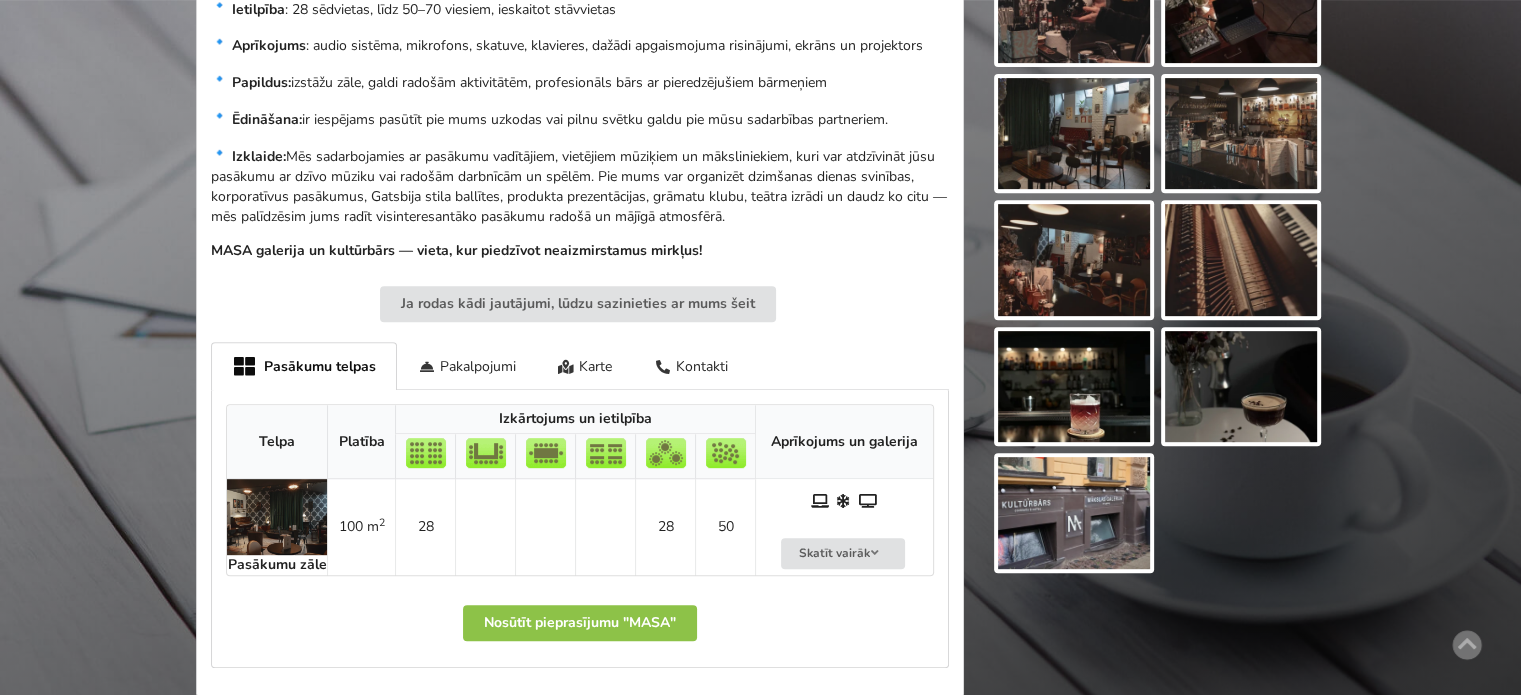scroll, scrollTop: 800, scrollLeft: 0, axis: vertical 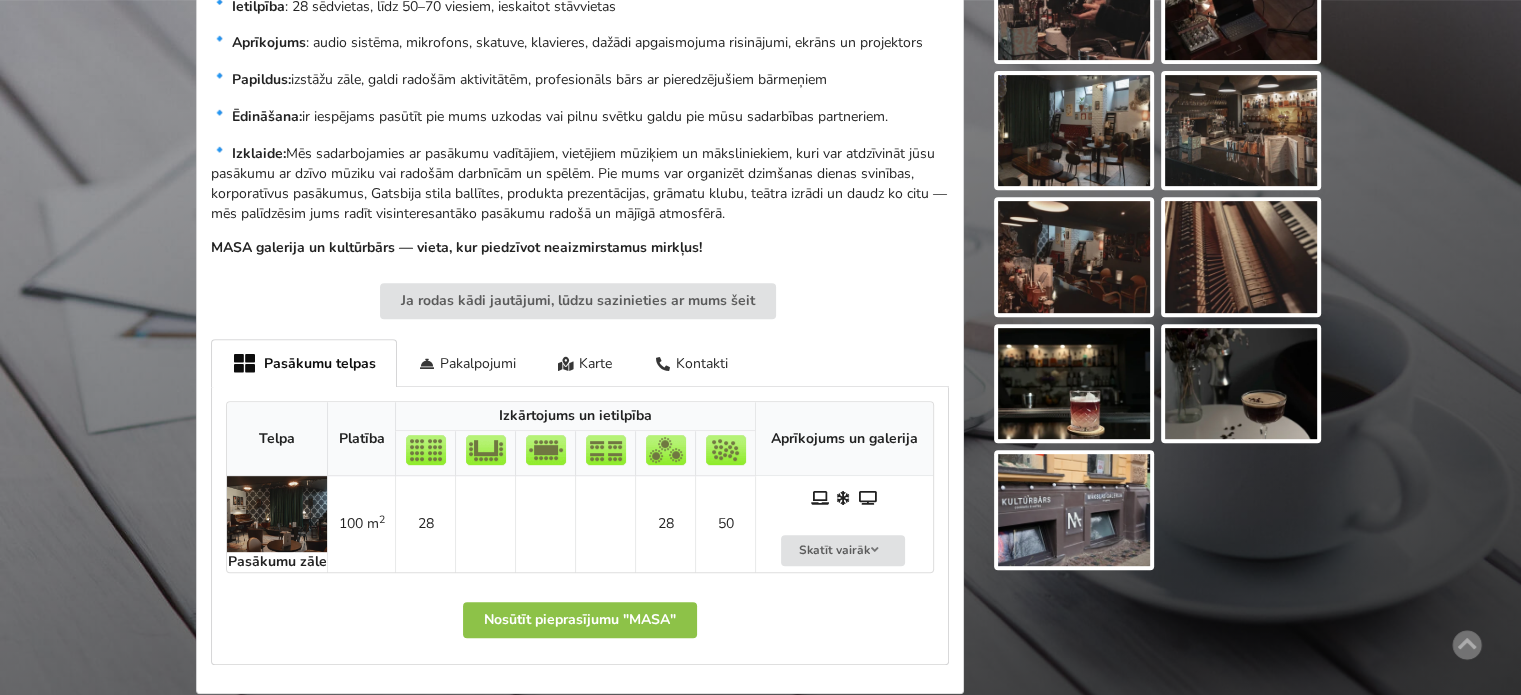 click at bounding box center (277, 514) 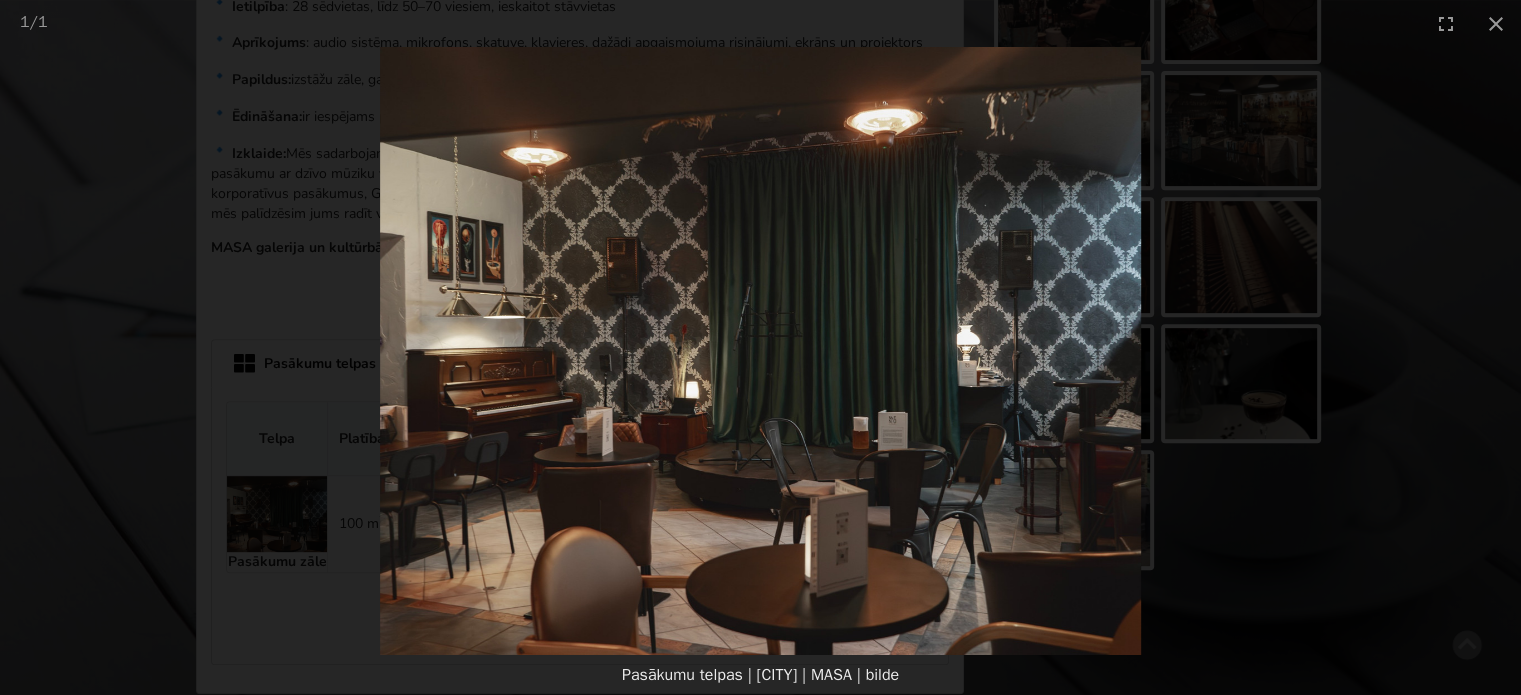 click at bounding box center [760, 351] 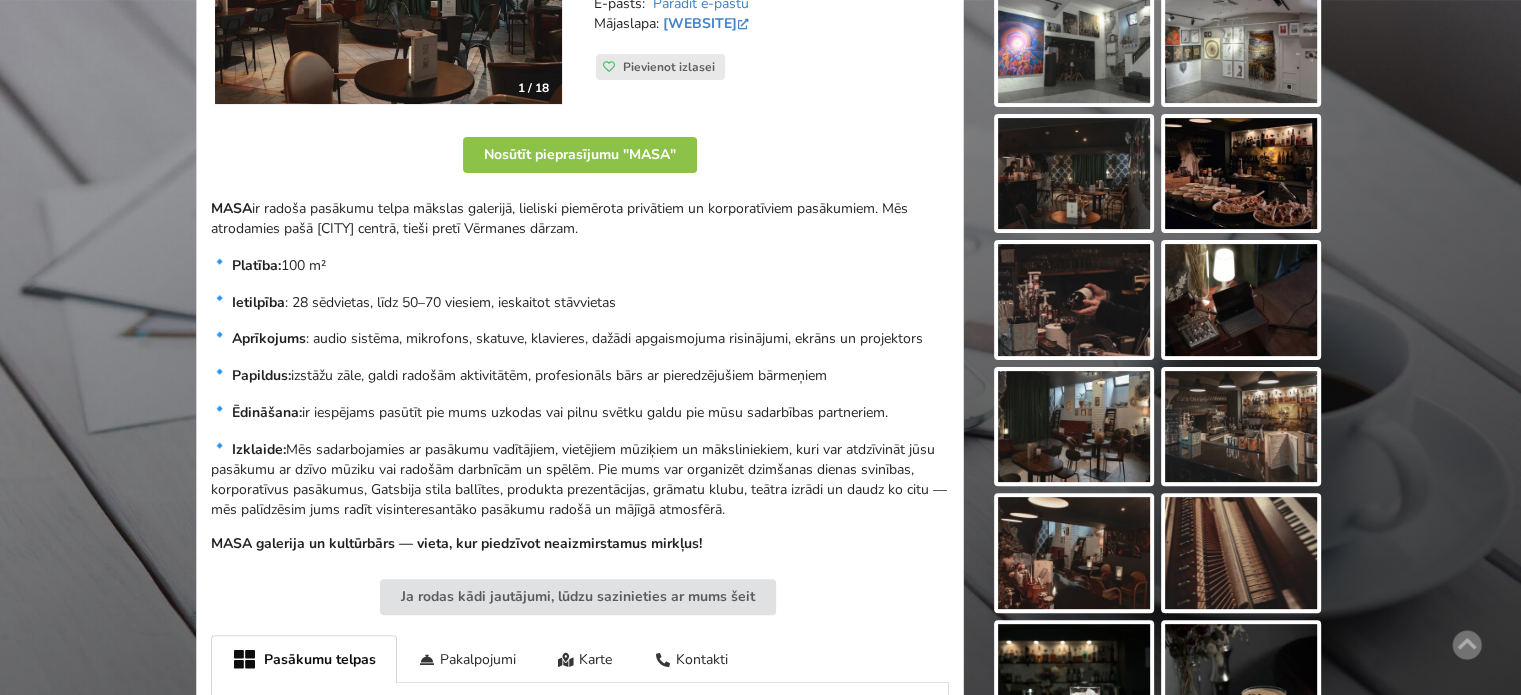 scroll, scrollTop: 500, scrollLeft: 0, axis: vertical 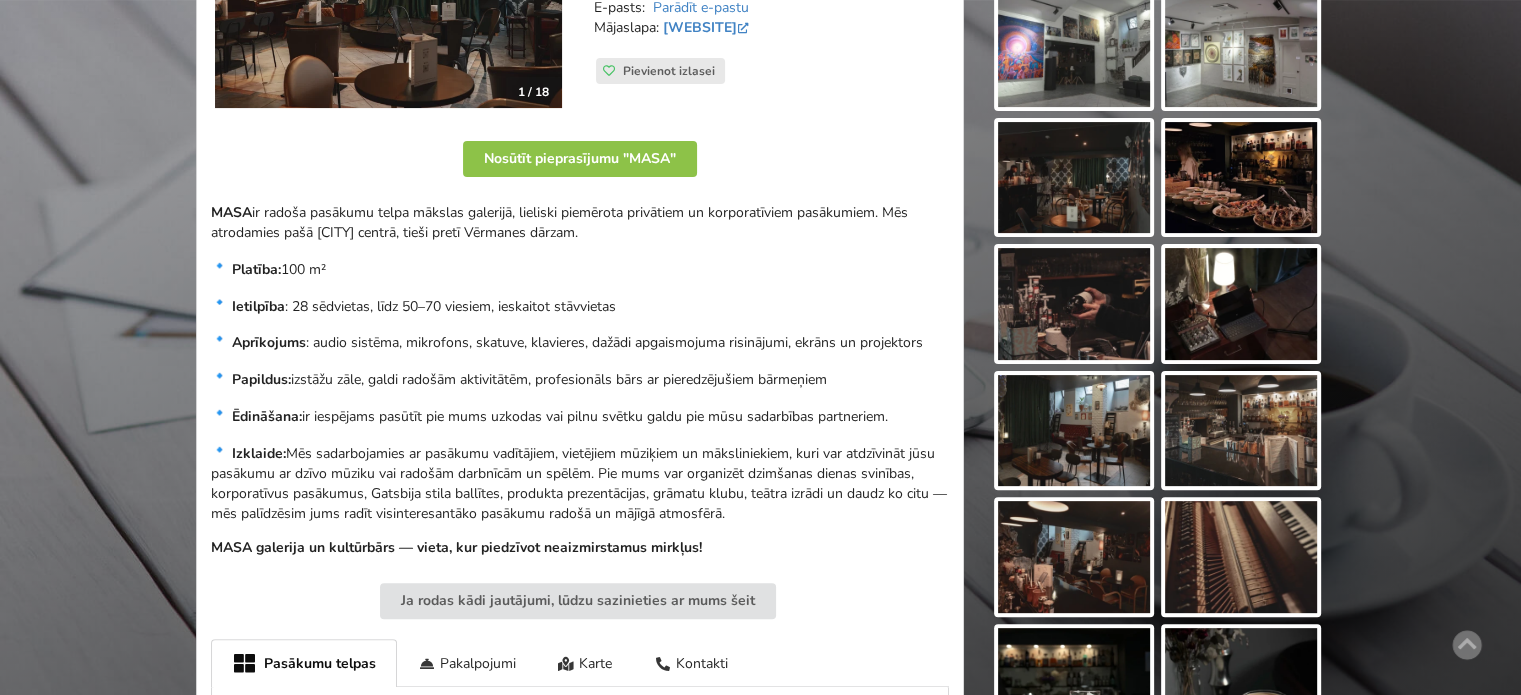 click at bounding box center [1074, 431] 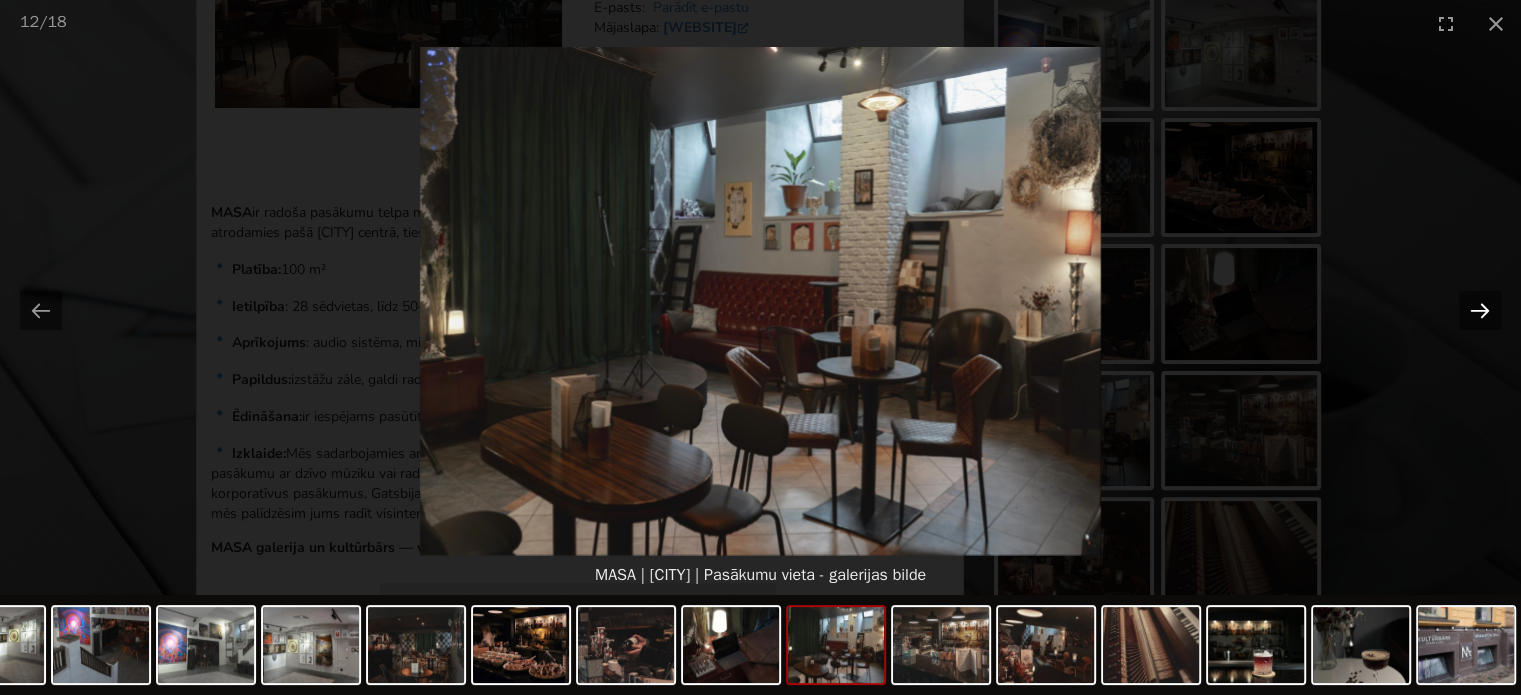 click at bounding box center [1480, 310] 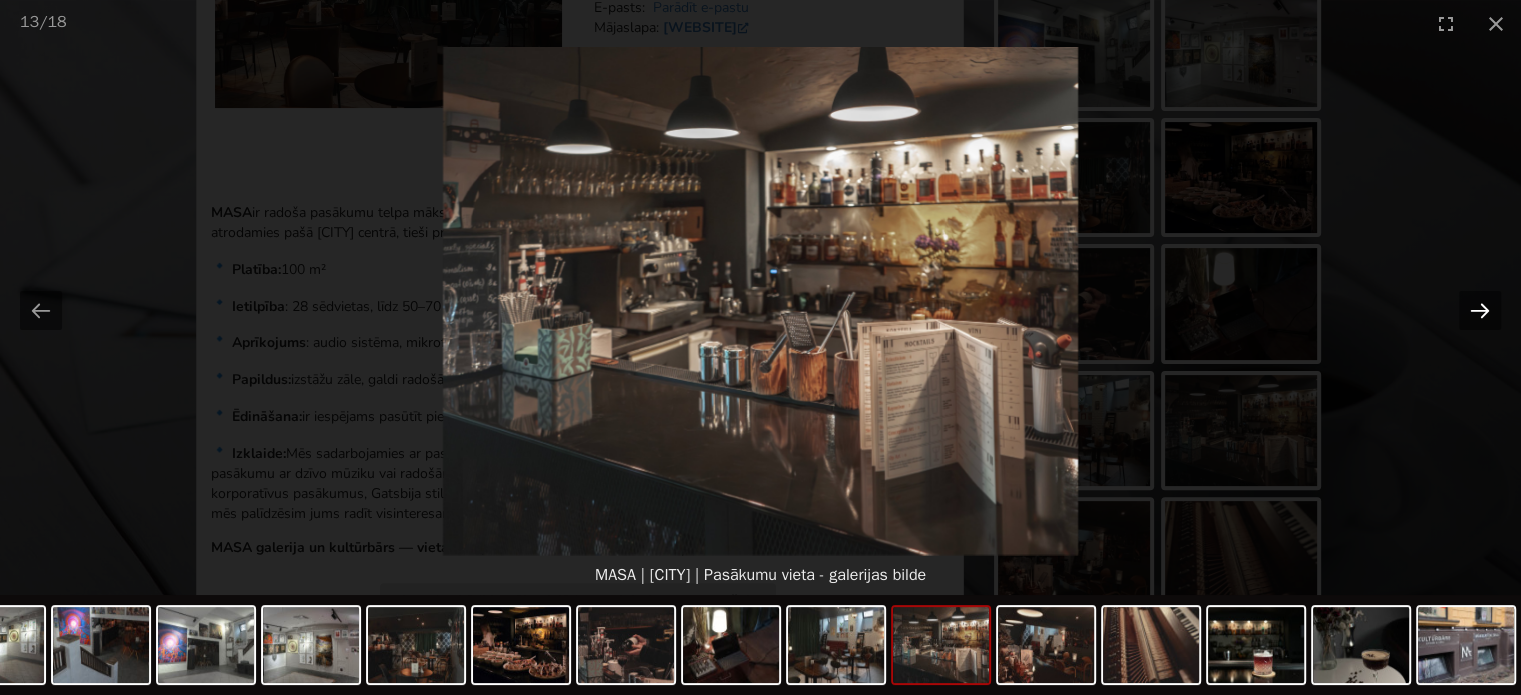 drag, startPoint x: 1492, startPoint y: 308, endPoint x: 1477, endPoint y: 296, distance: 19.209373 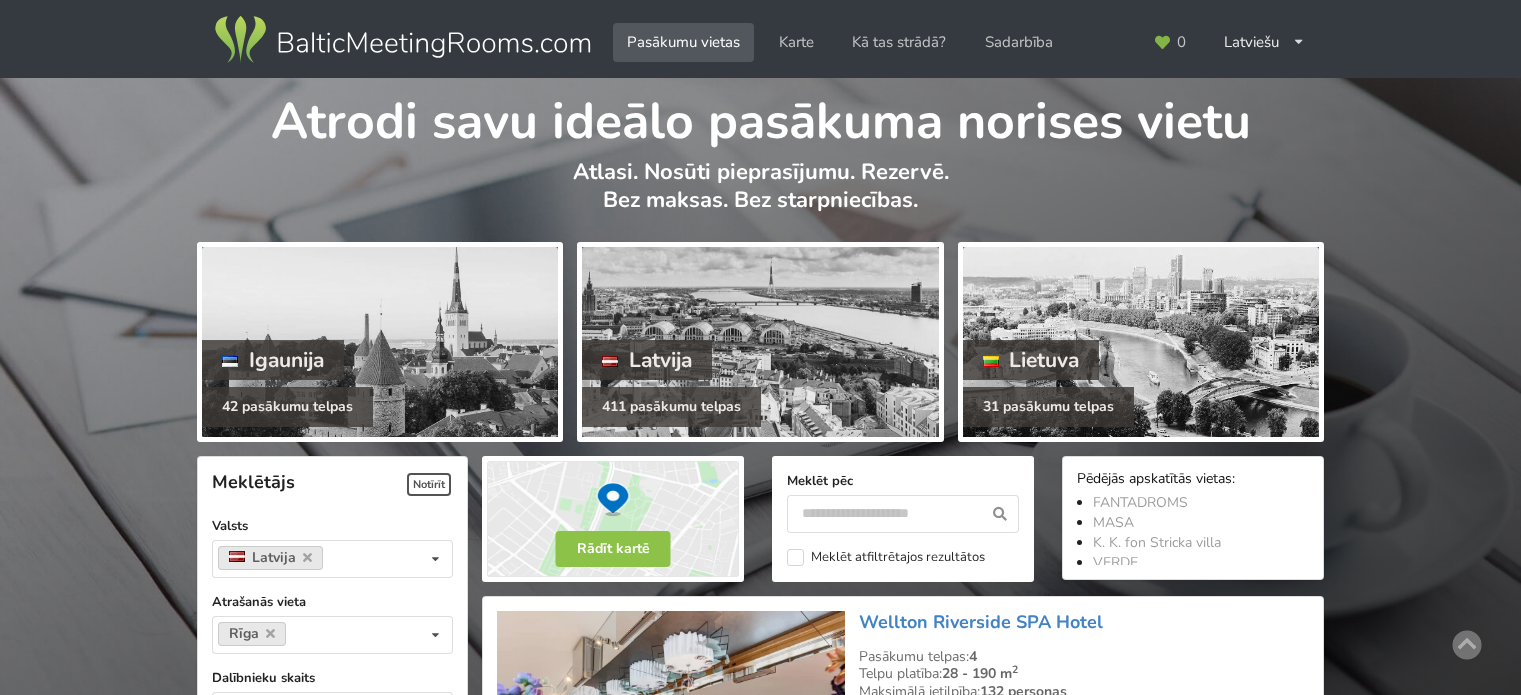 scroll, scrollTop: 0, scrollLeft: 0, axis: both 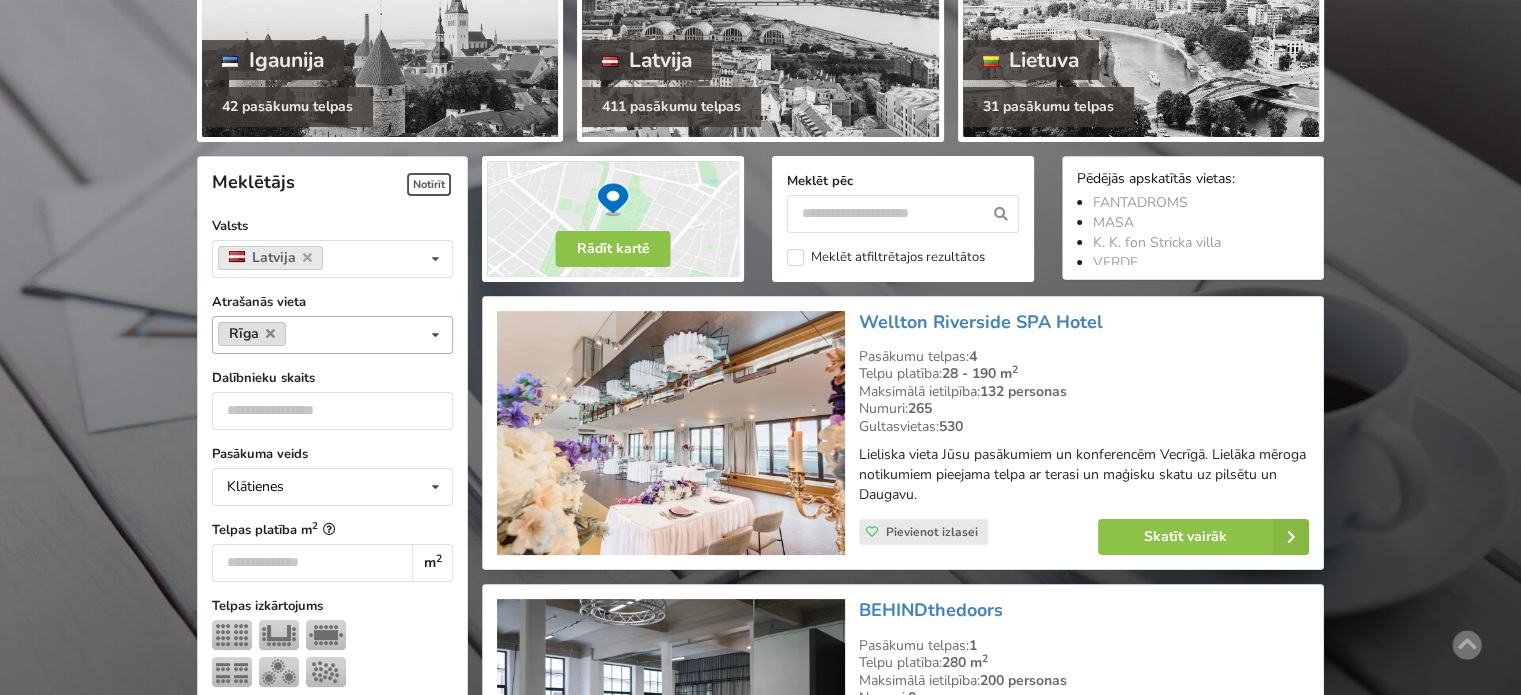 click on "Rīga" at bounding box center (252, 334) 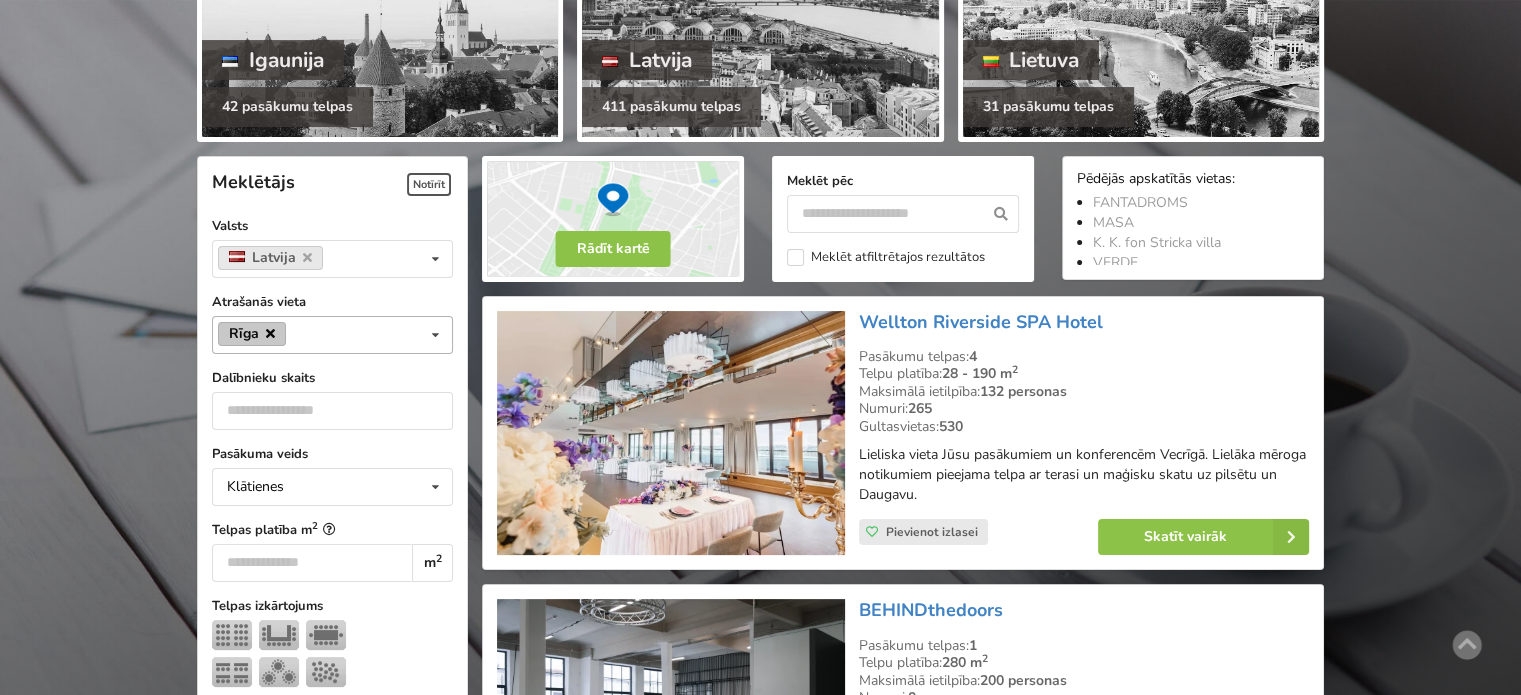 click at bounding box center (270, 333) 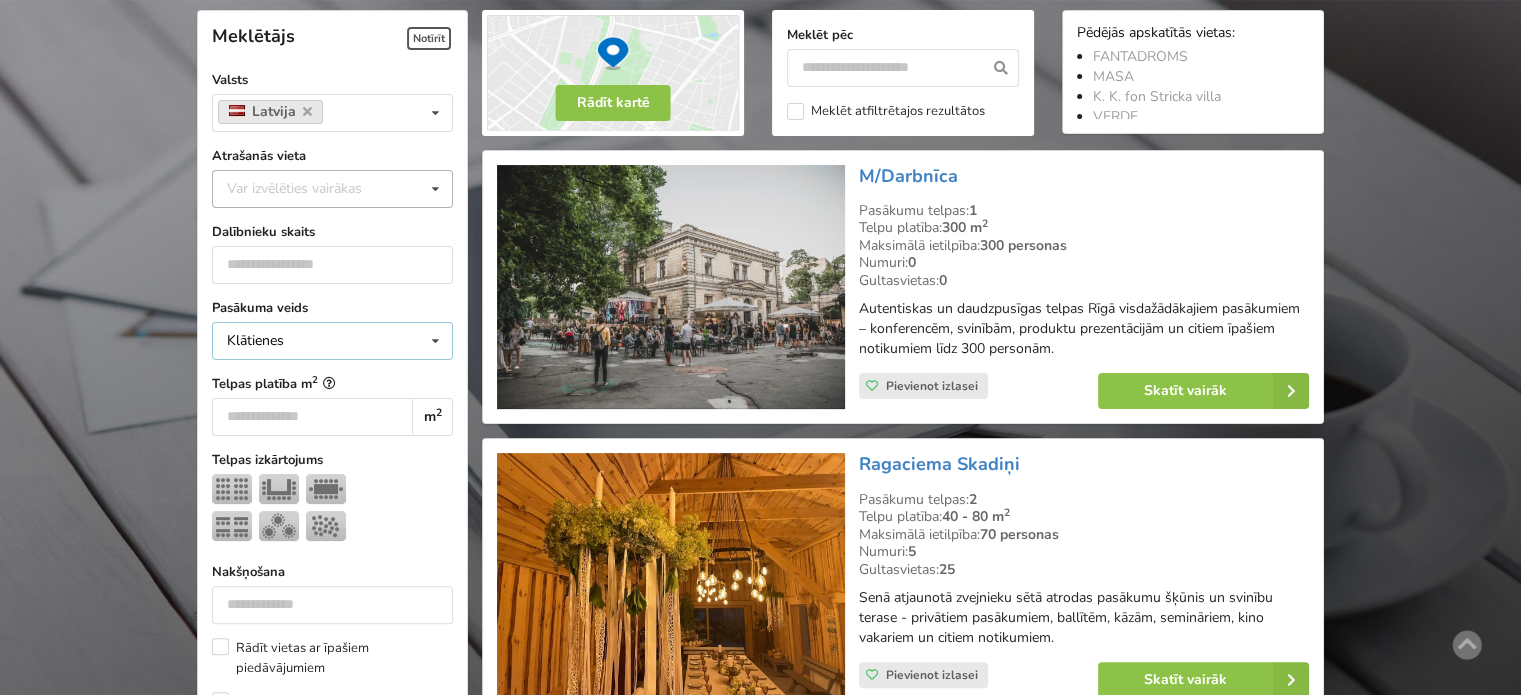 scroll, scrollTop: 448, scrollLeft: 0, axis: vertical 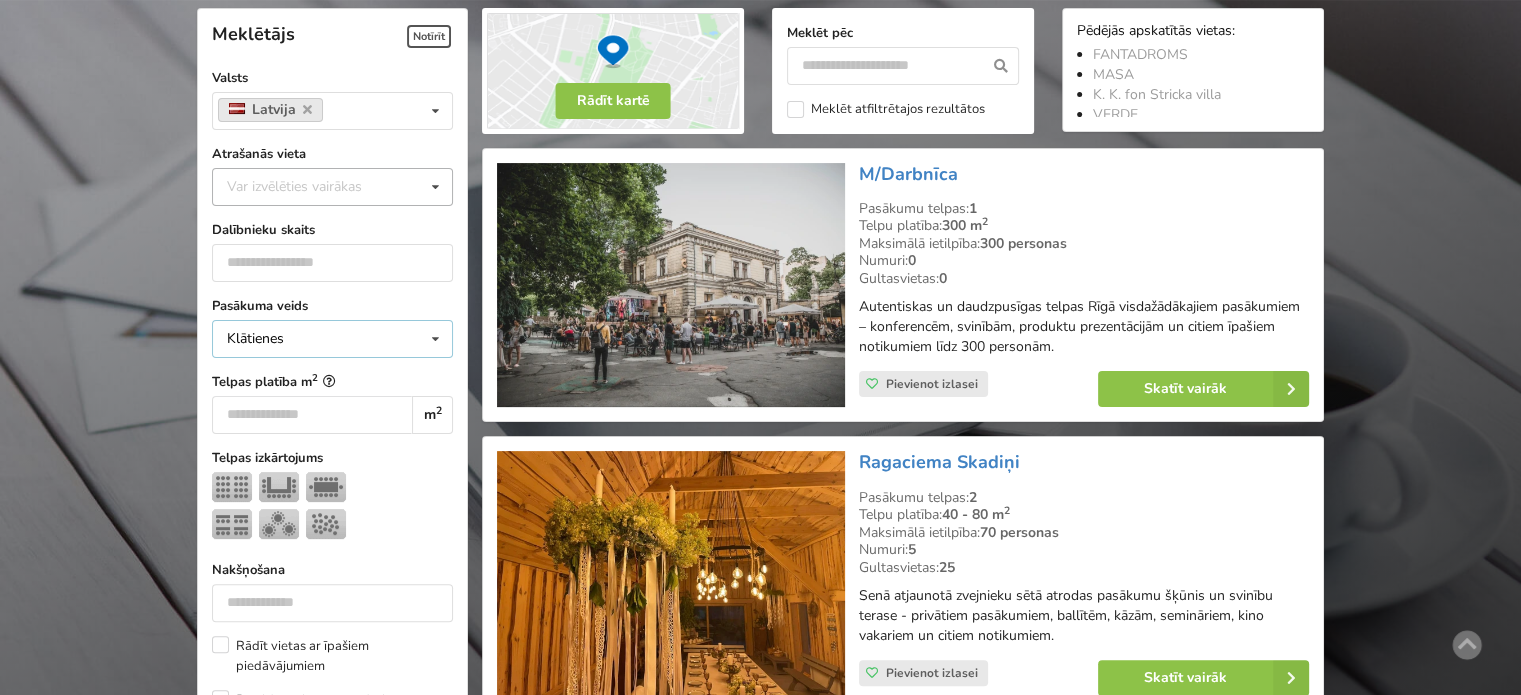 click on "Klātienes   Klātienes   Tiešsaistes   Klātienes ar tiešraidi" at bounding box center [332, 339] 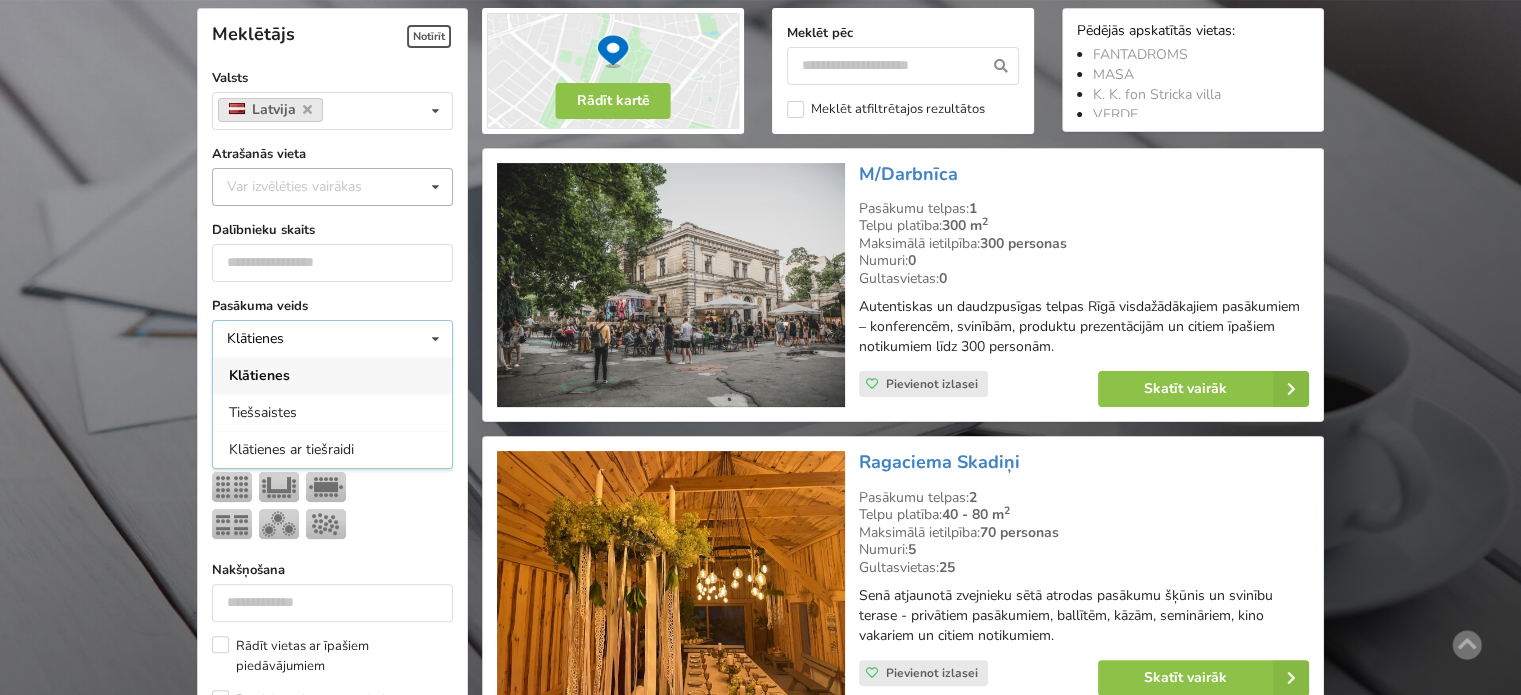 click on "Var izvēlēties vairākas" at bounding box center [314, 186] 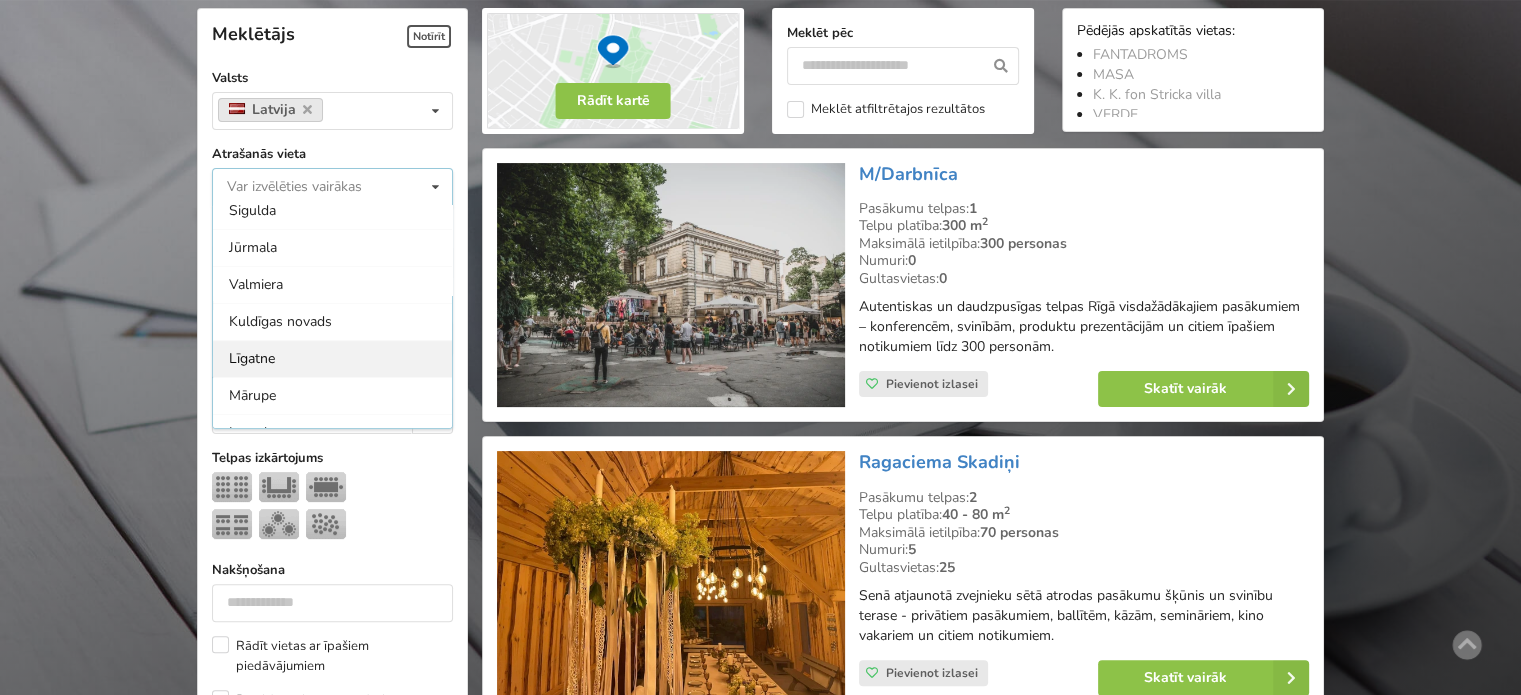 scroll, scrollTop: 520, scrollLeft: 0, axis: vertical 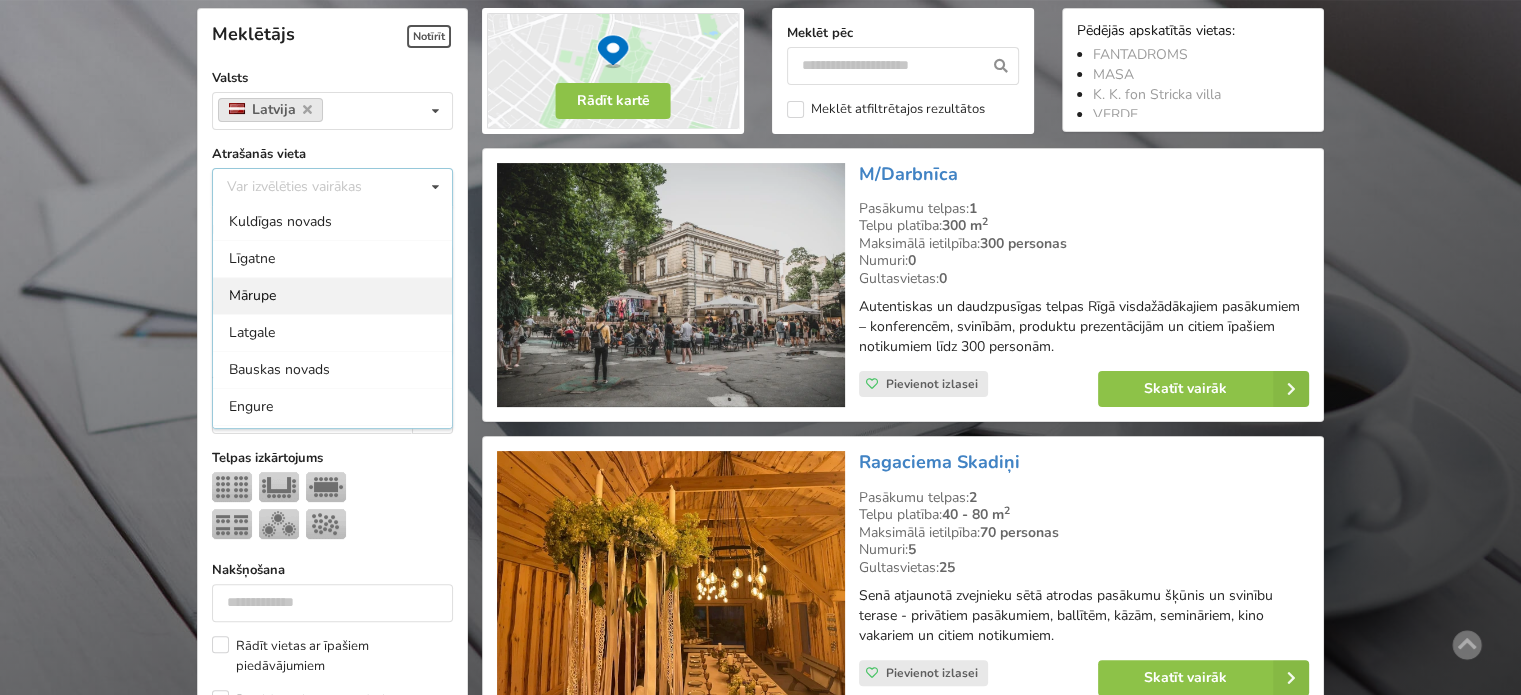 click on "Mārupe" at bounding box center (332, 295) 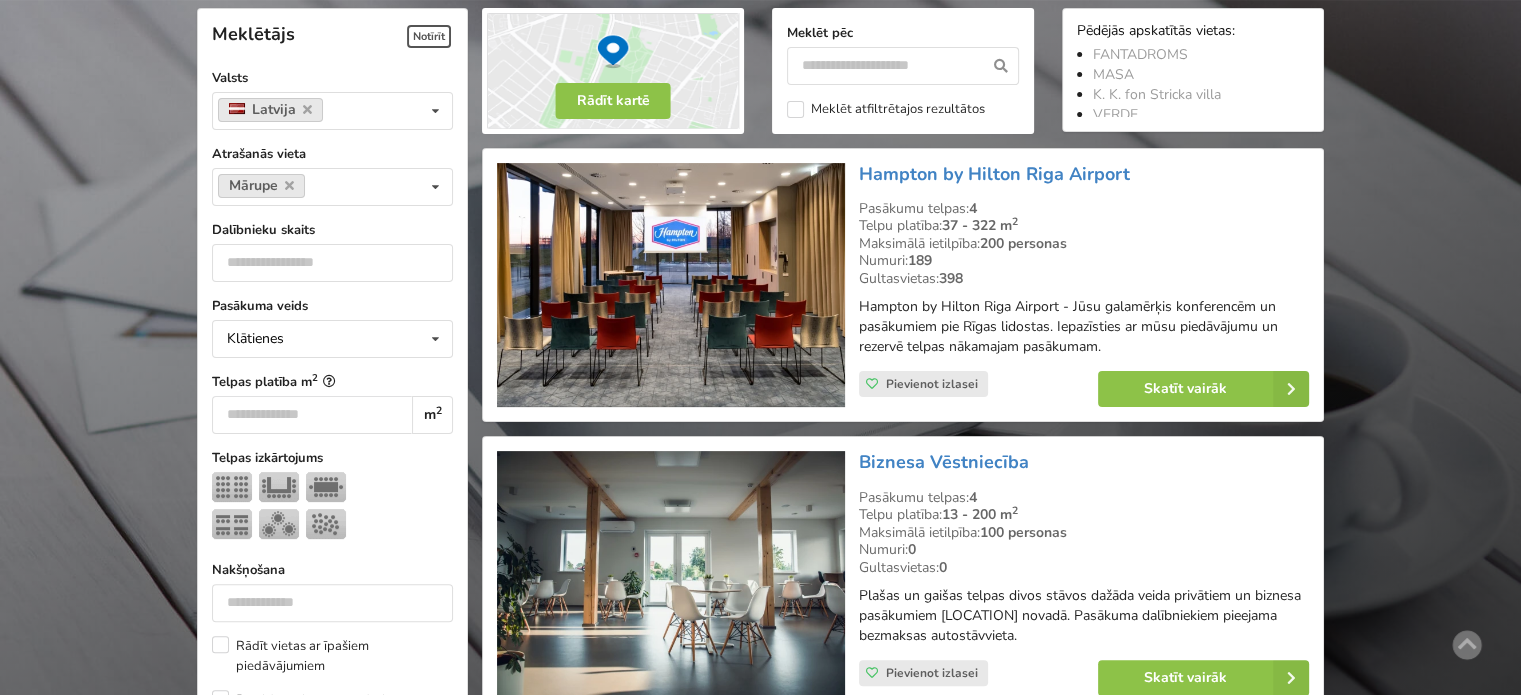 scroll, scrollTop: 648, scrollLeft: 0, axis: vertical 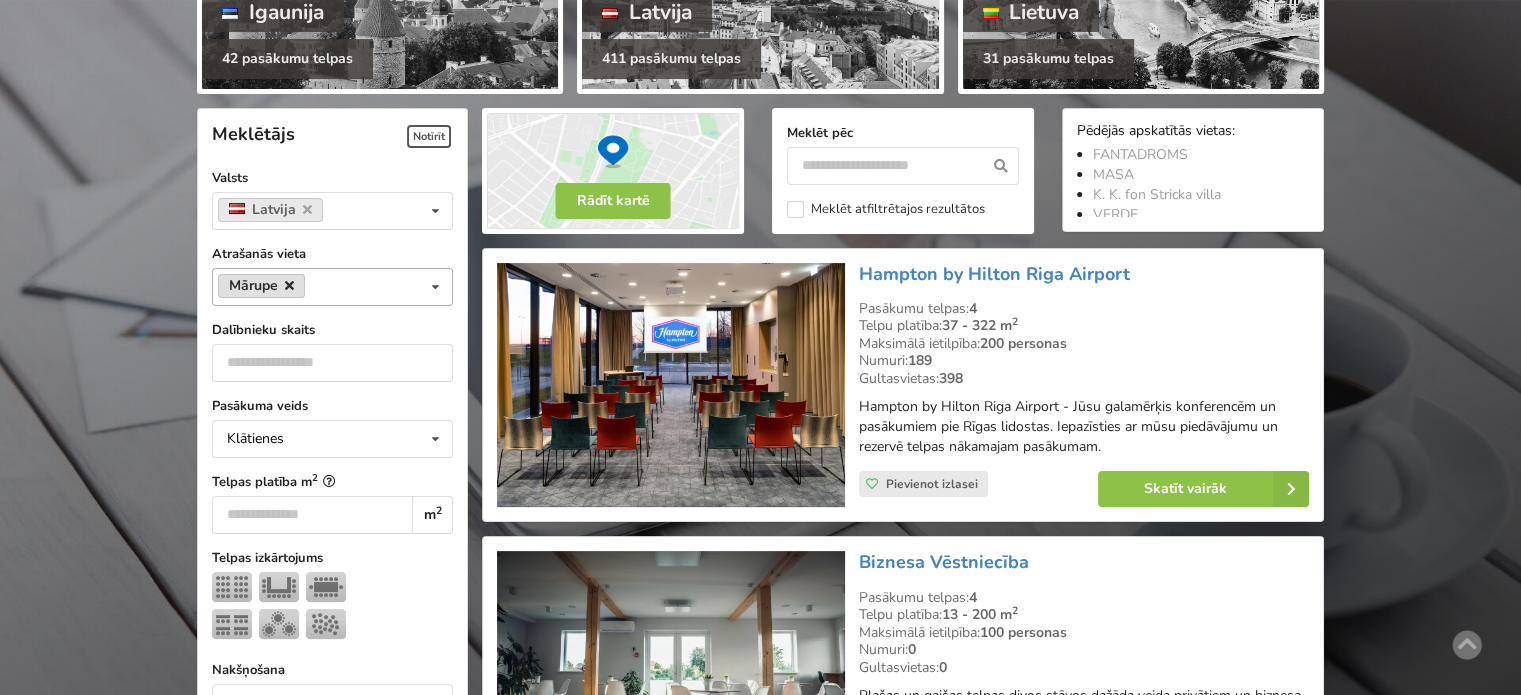 click at bounding box center [289, 285] 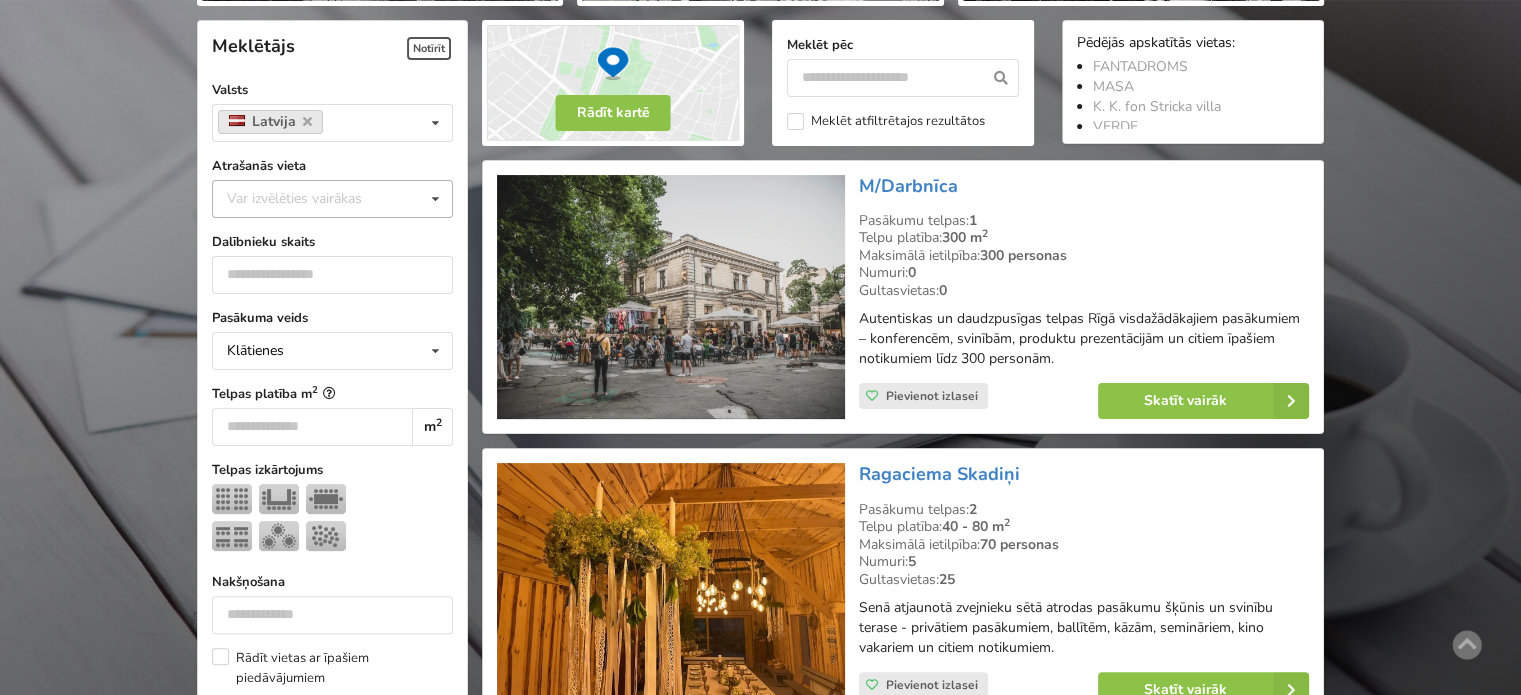 scroll, scrollTop: 448, scrollLeft: 0, axis: vertical 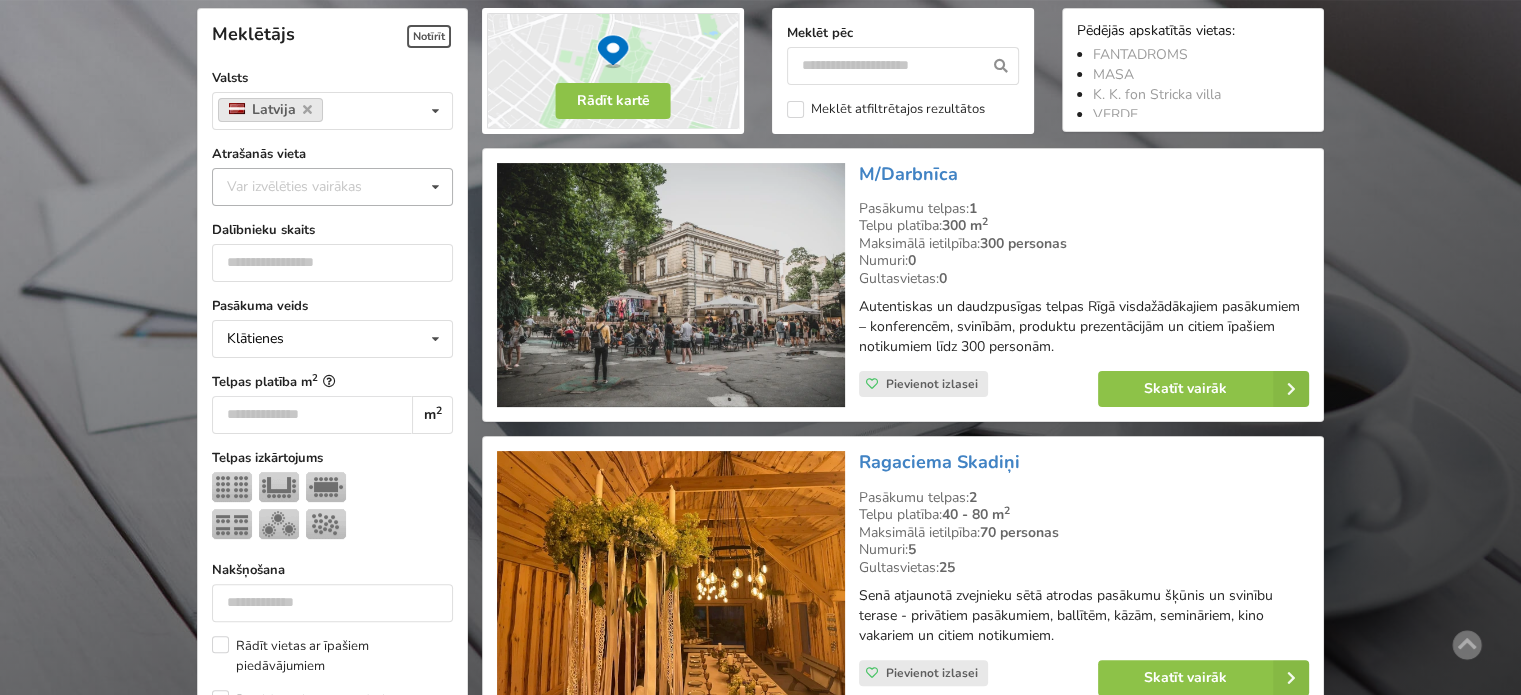 click on "Var izvēlēties vairākas" at bounding box center [314, 186] 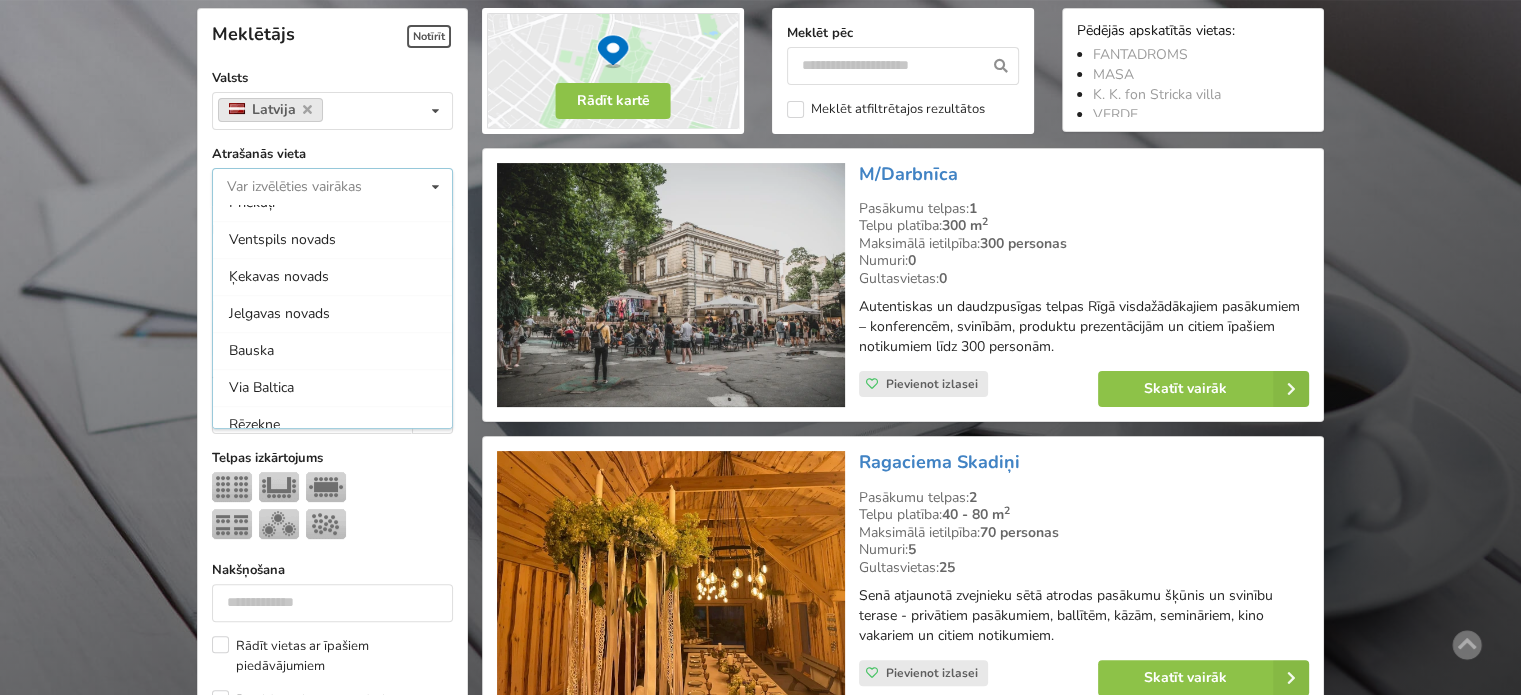 scroll, scrollTop: 1542, scrollLeft: 0, axis: vertical 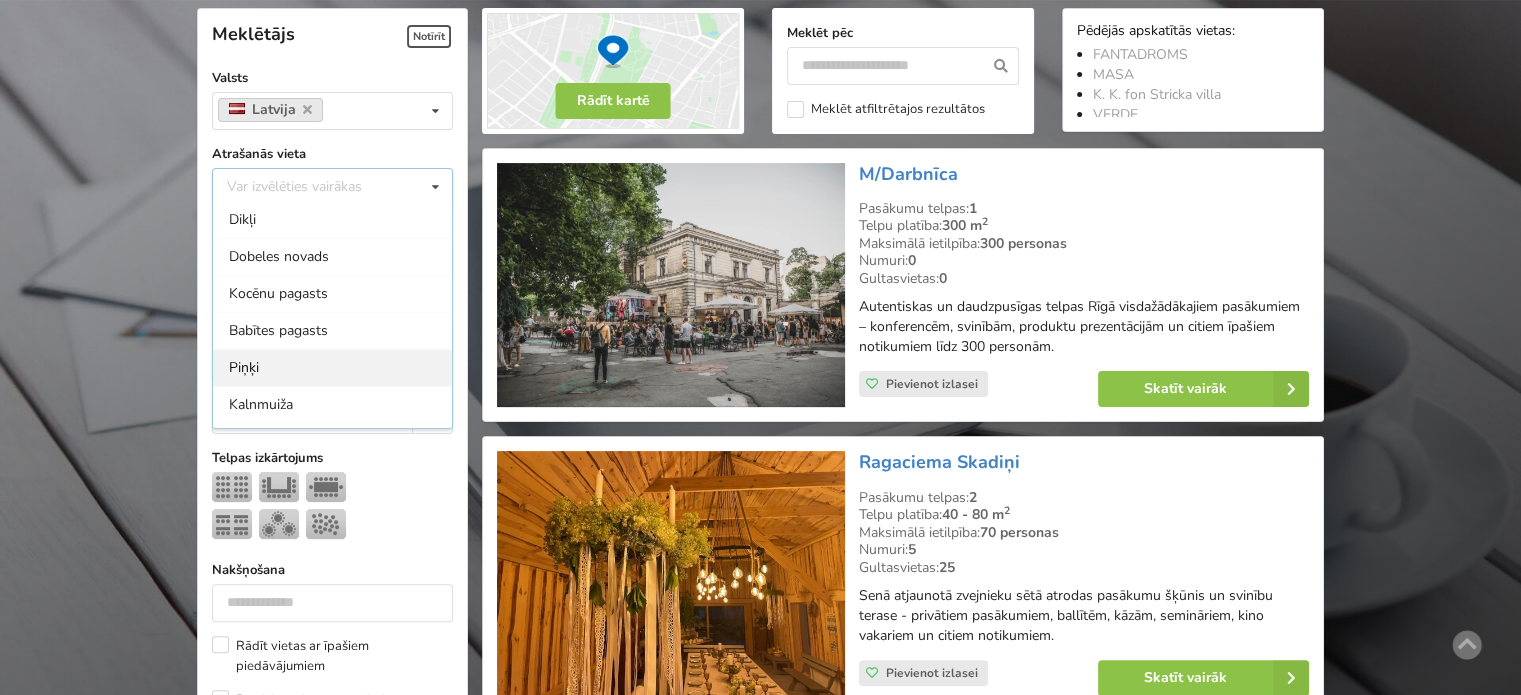click on "Piņķi" at bounding box center (332, 367) 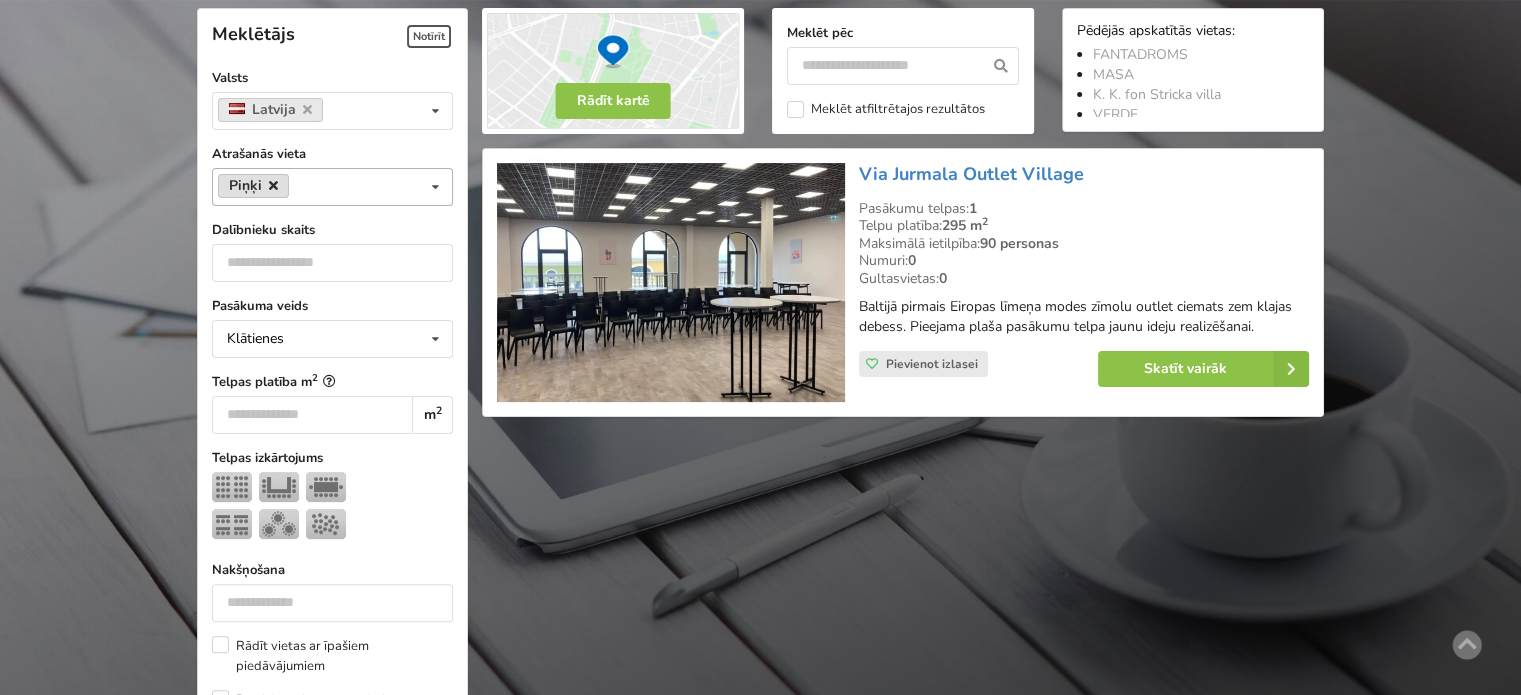 click at bounding box center (273, 185) 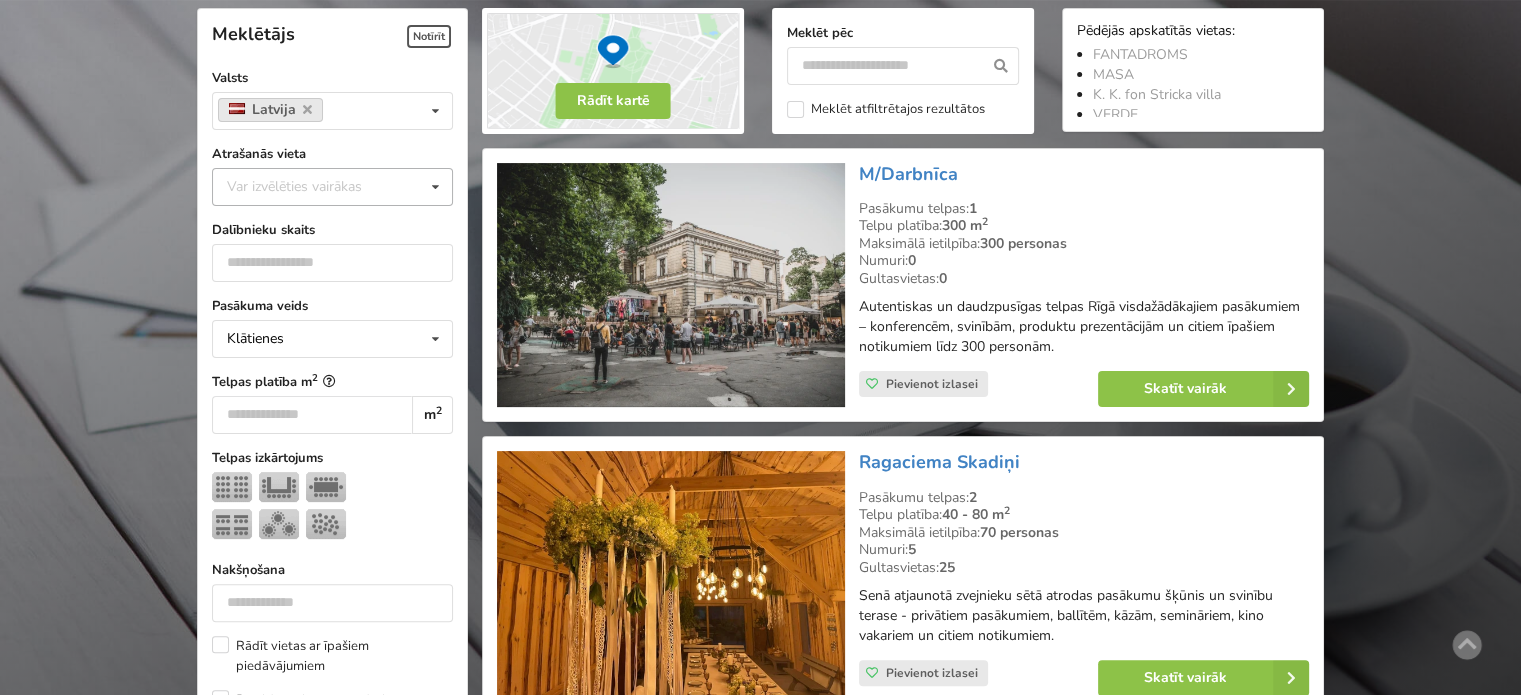 click at bounding box center (435, 187) 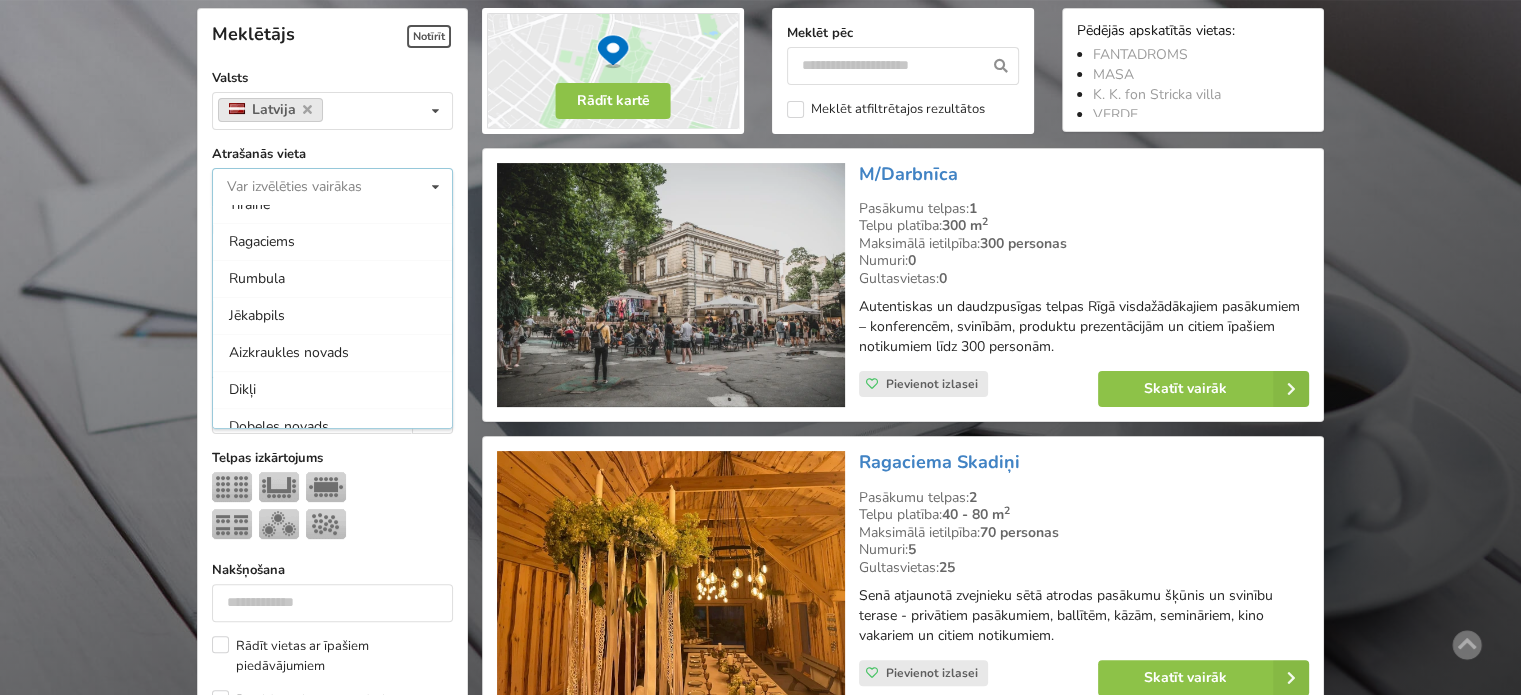scroll, scrollTop: 1035, scrollLeft: 0, axis: vertical 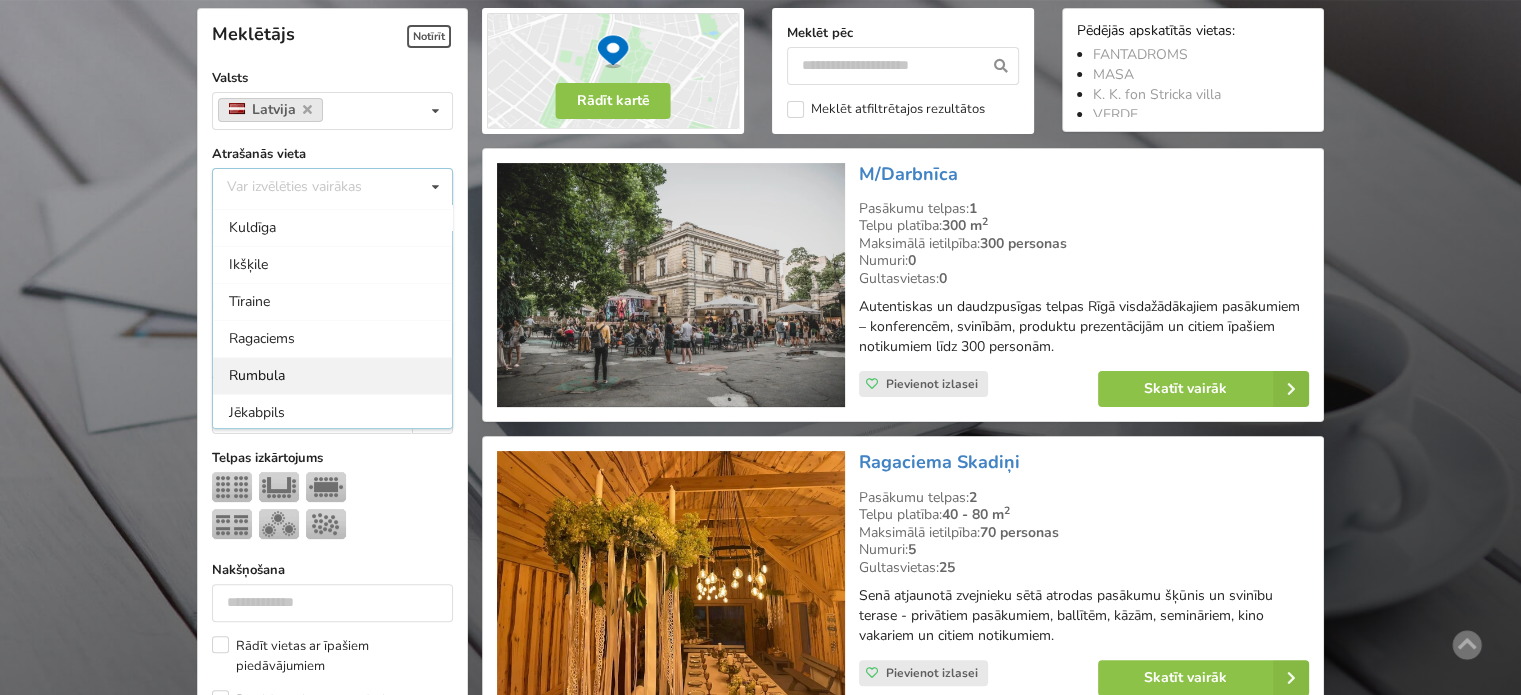 click on "Rumbula" at bounding box center (332, 375) 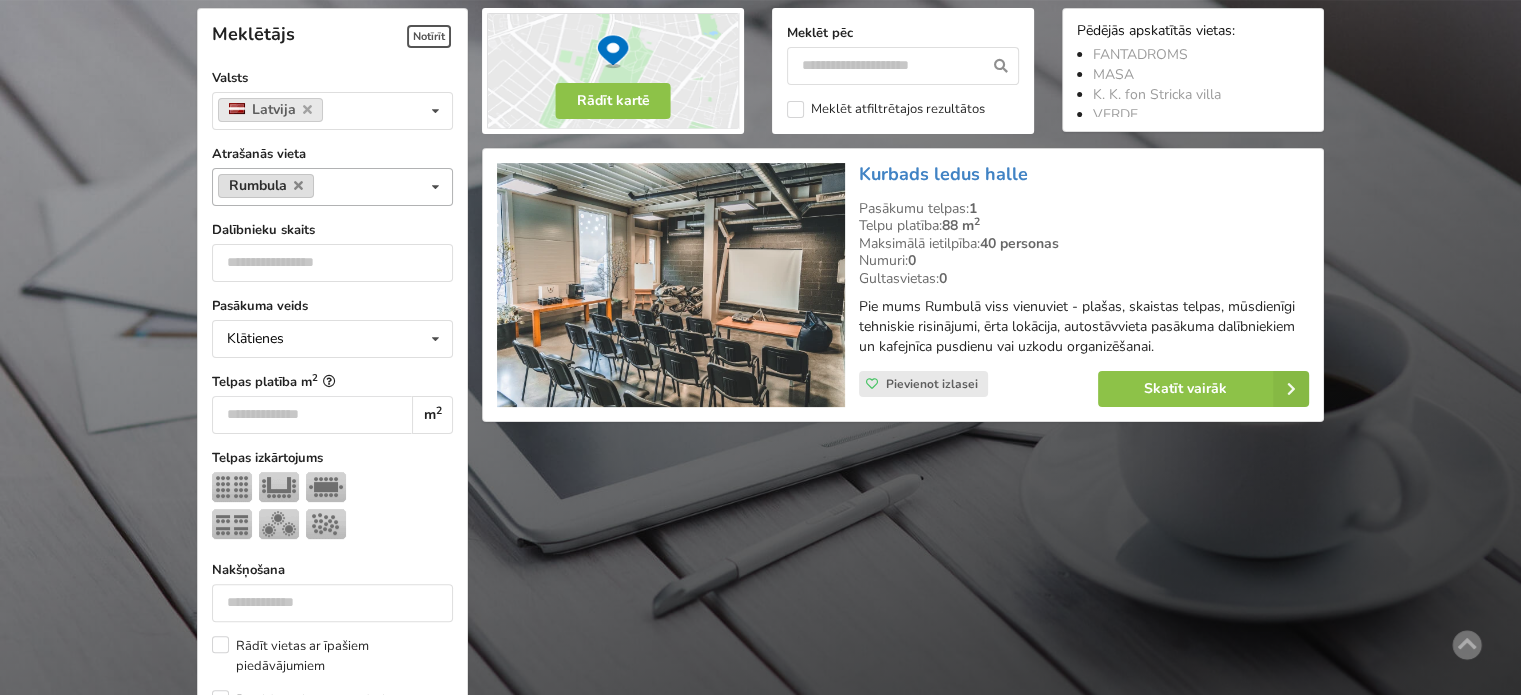 click on "Rumbula" at bounding box center (266, 186) 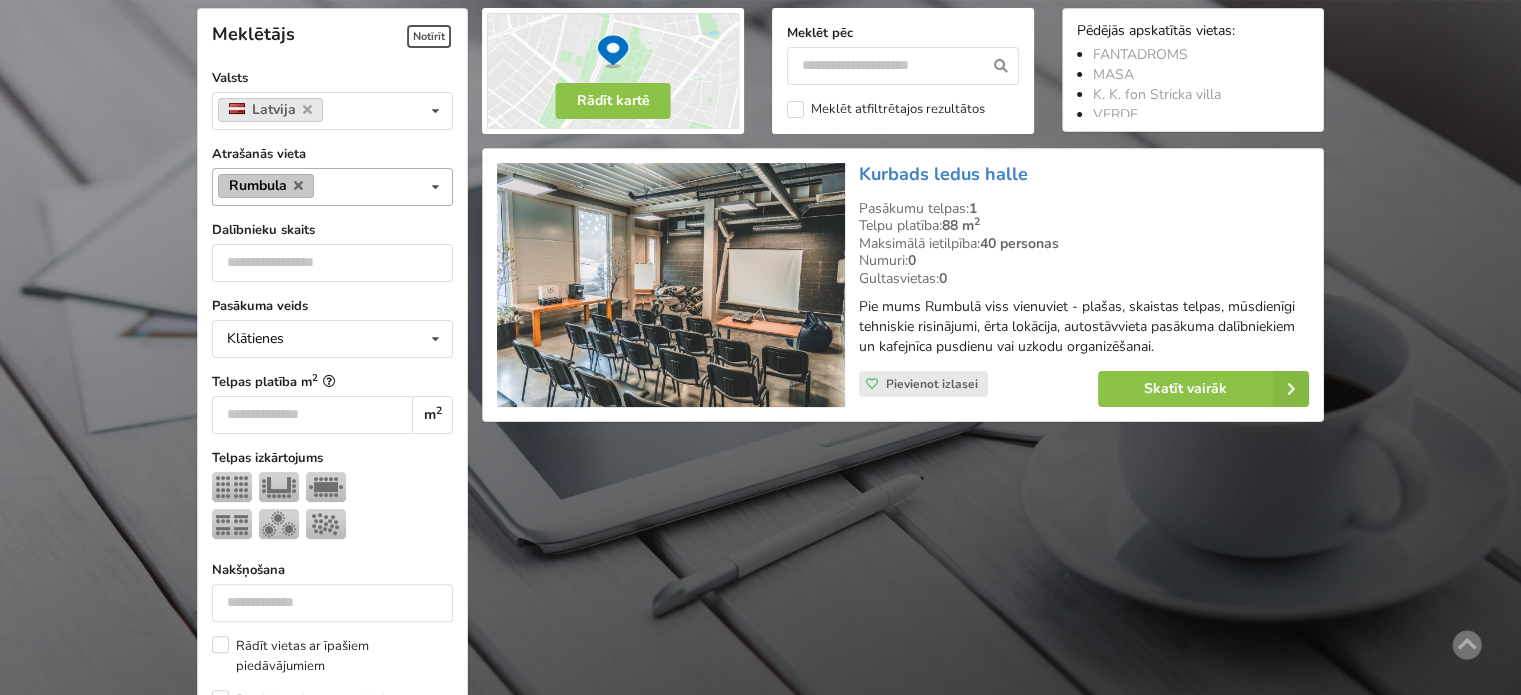 click on "Rumbula" at bounding box center [266, 186] 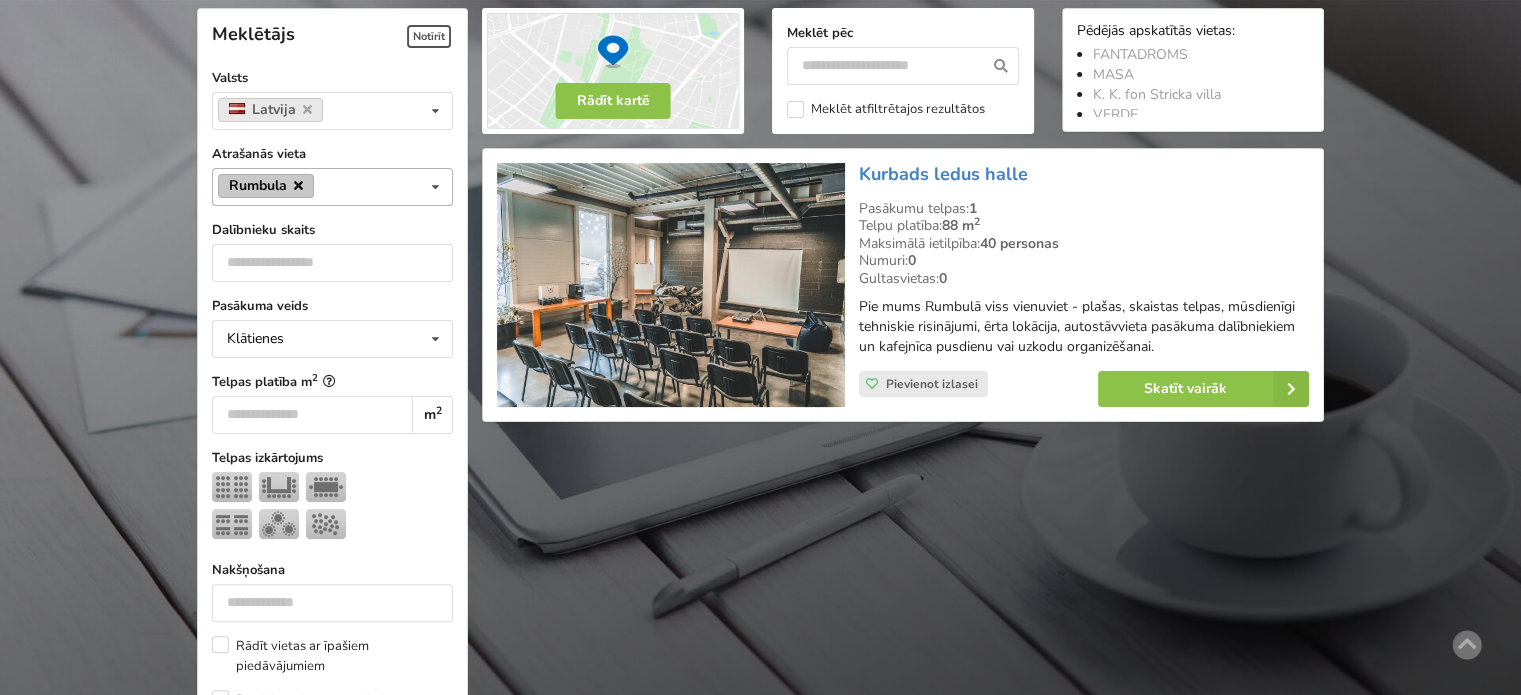 click at bounding box center [298, 185] 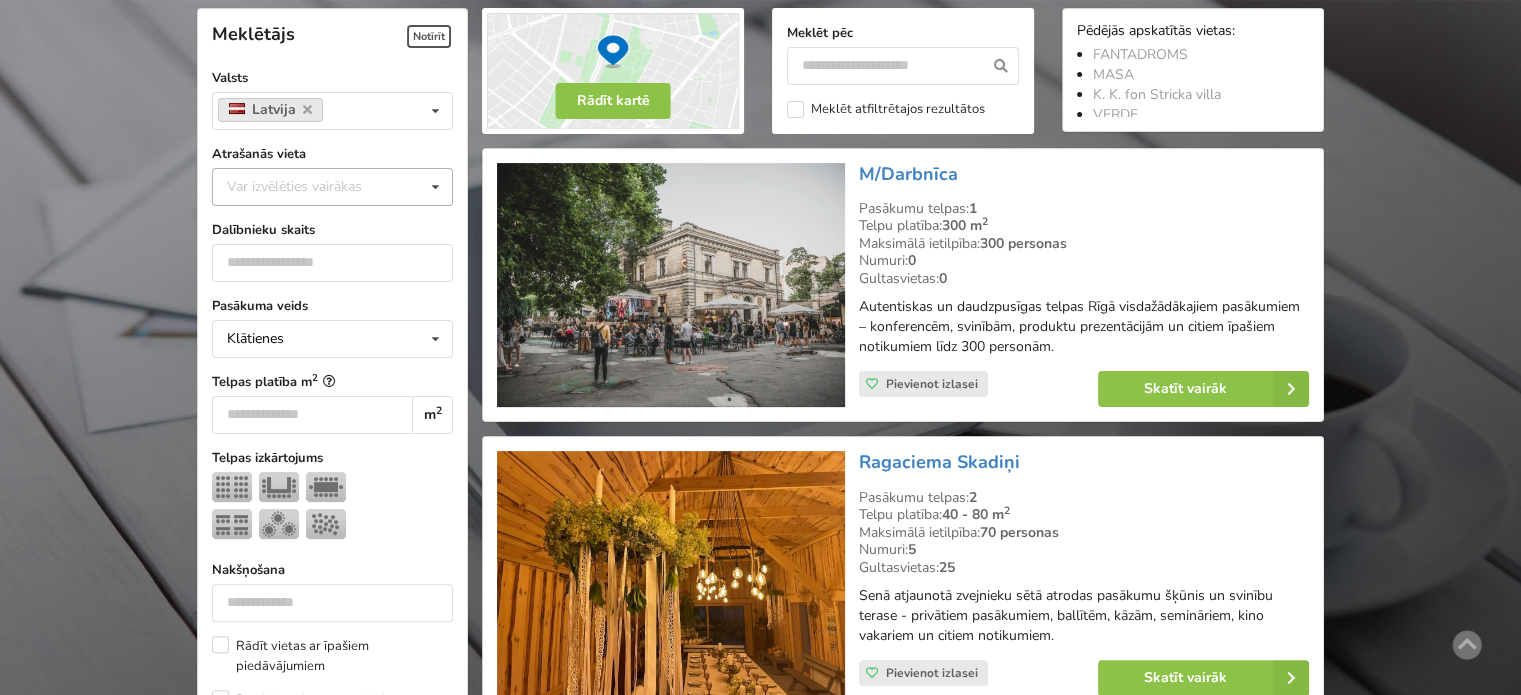 click at bounding box center [435, 187] 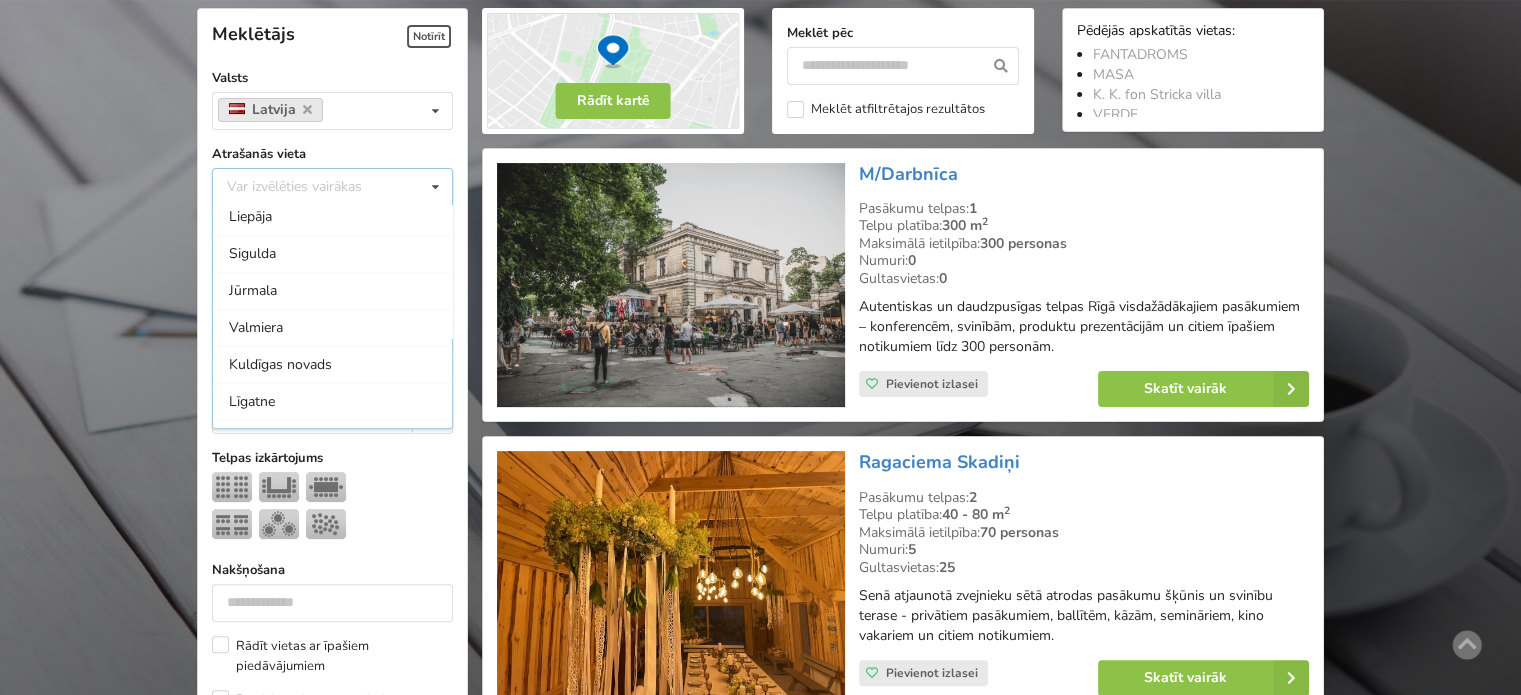 scroll, scrollTop: 337, scrollLeft: 0, axis: vertical 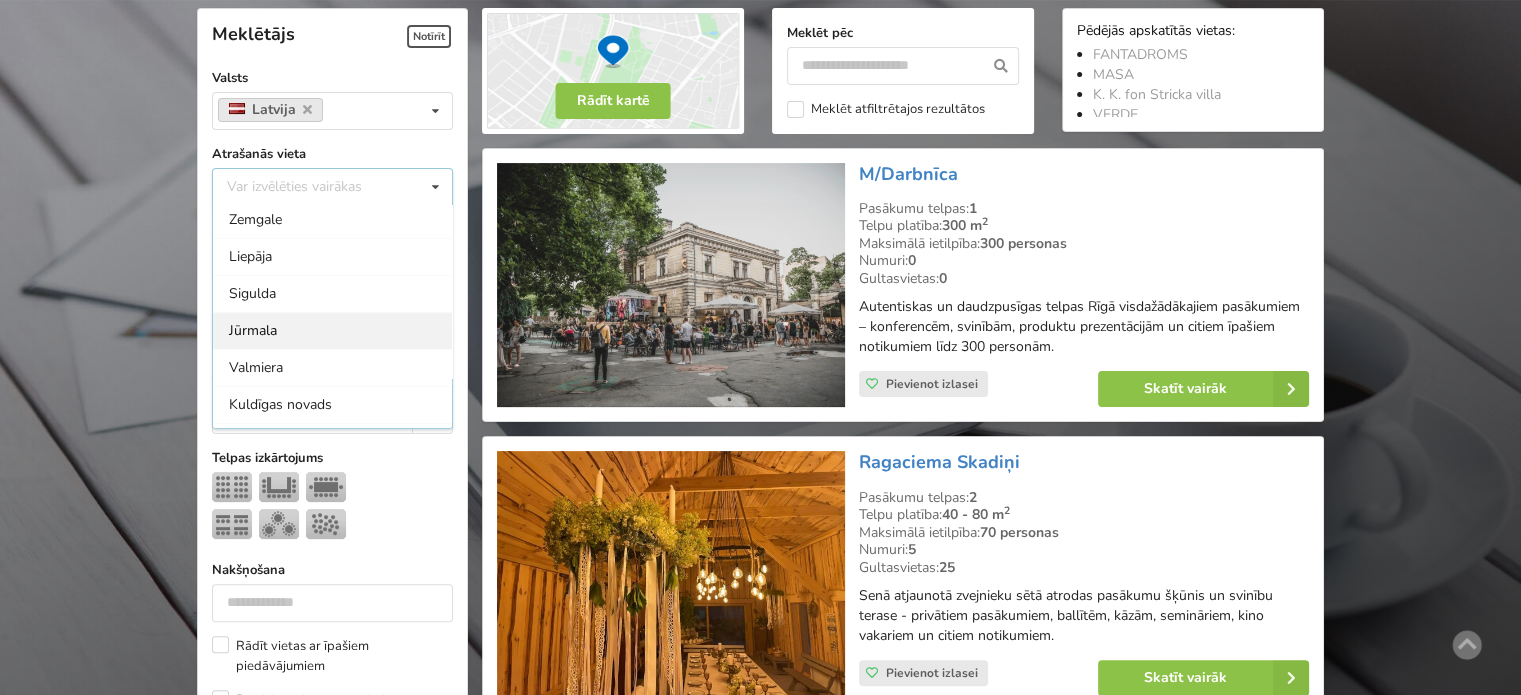 click on "Jūrmala" at bounding box center (332, 330) 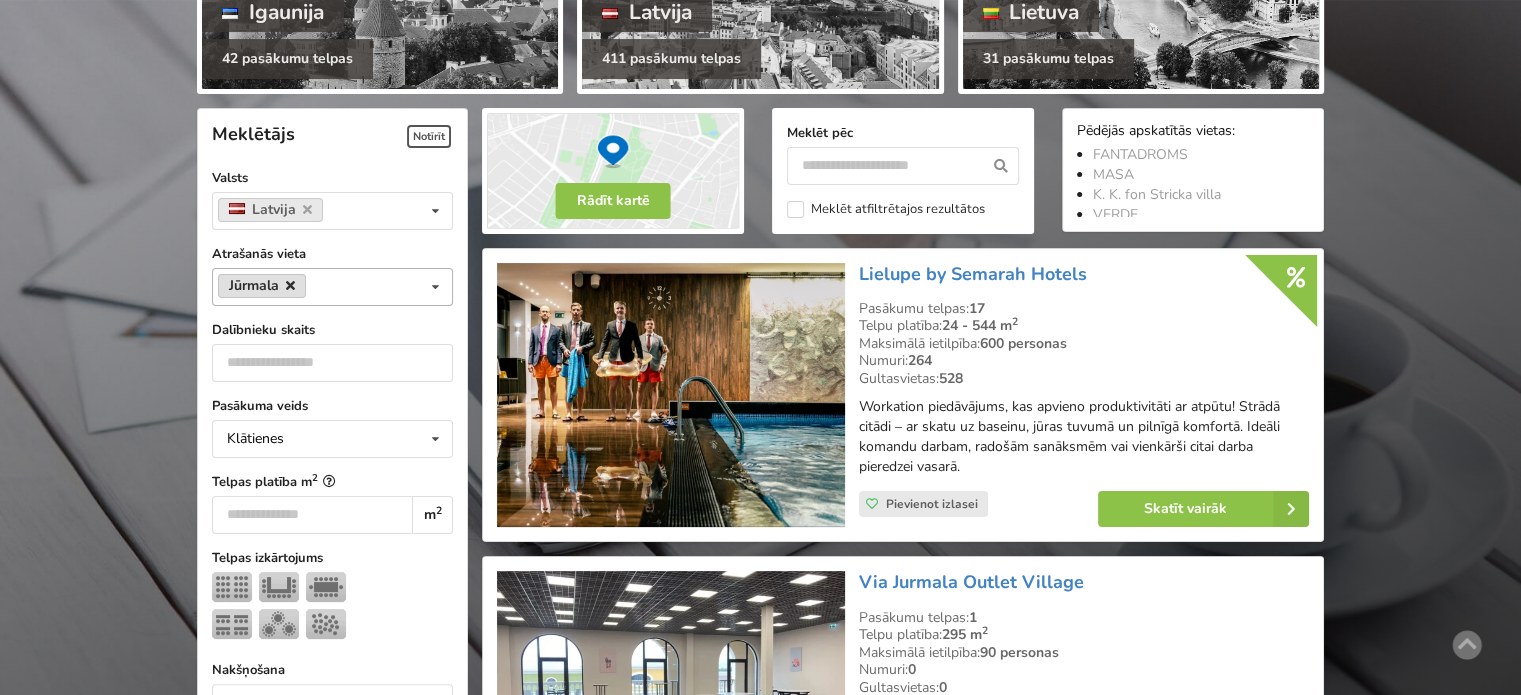 click at bounding box center (290, 285) 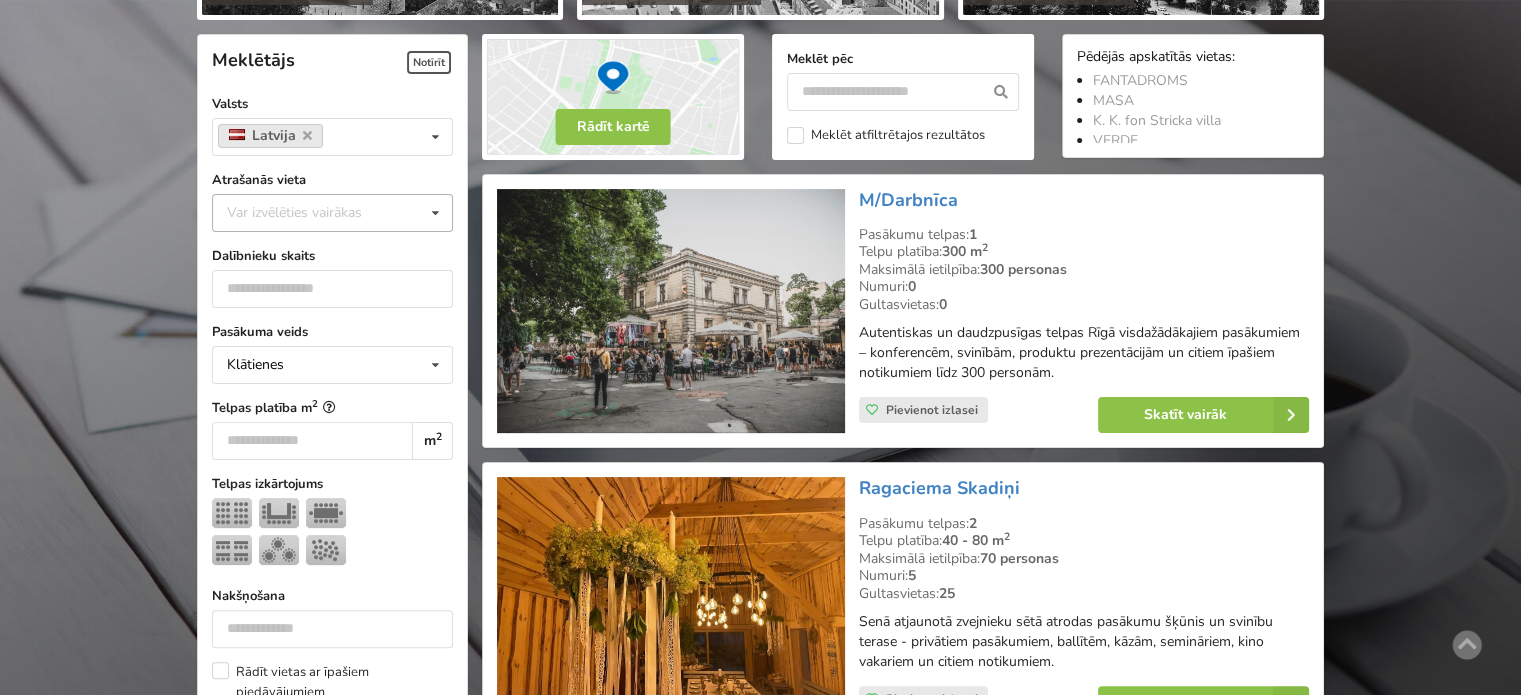 scroll, scrollTop: 448, scrollLeft: 0, axis: vertical 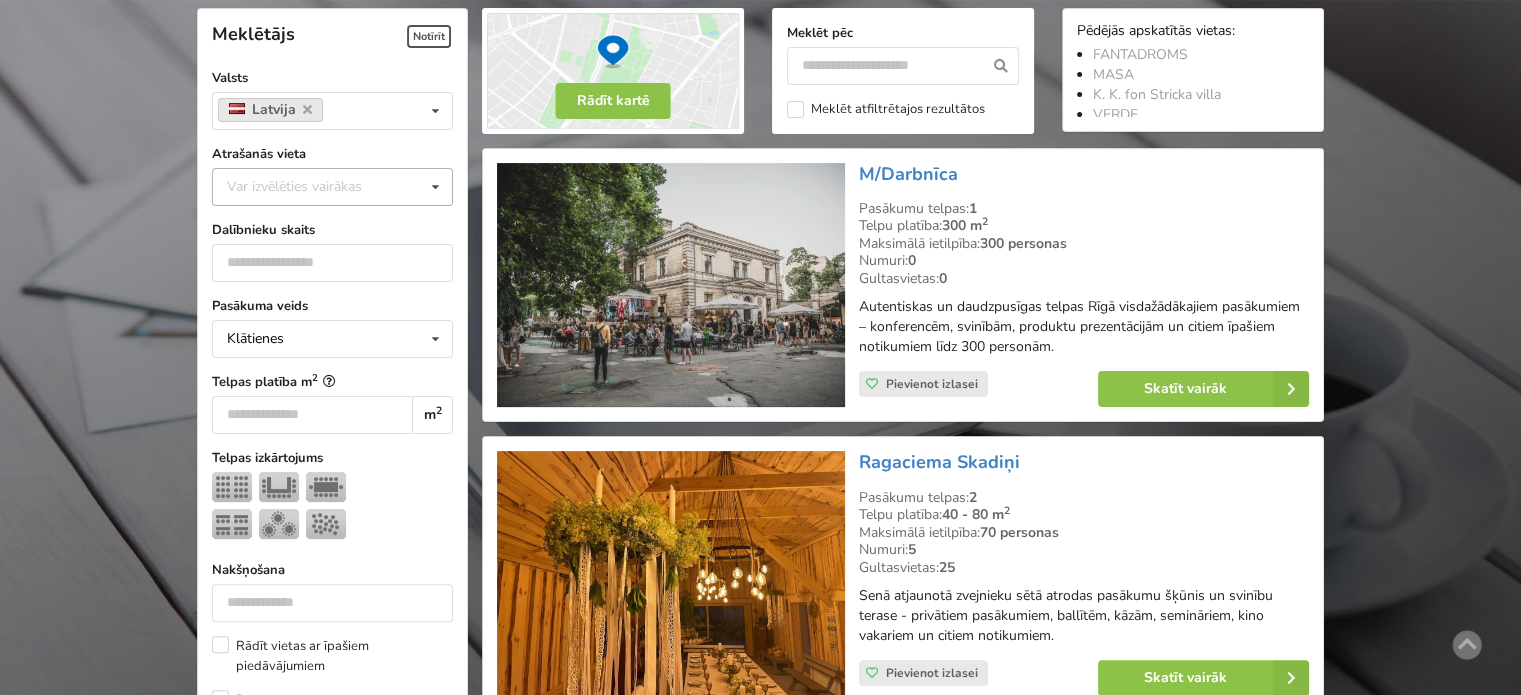 click at bounding box center (435, 187) 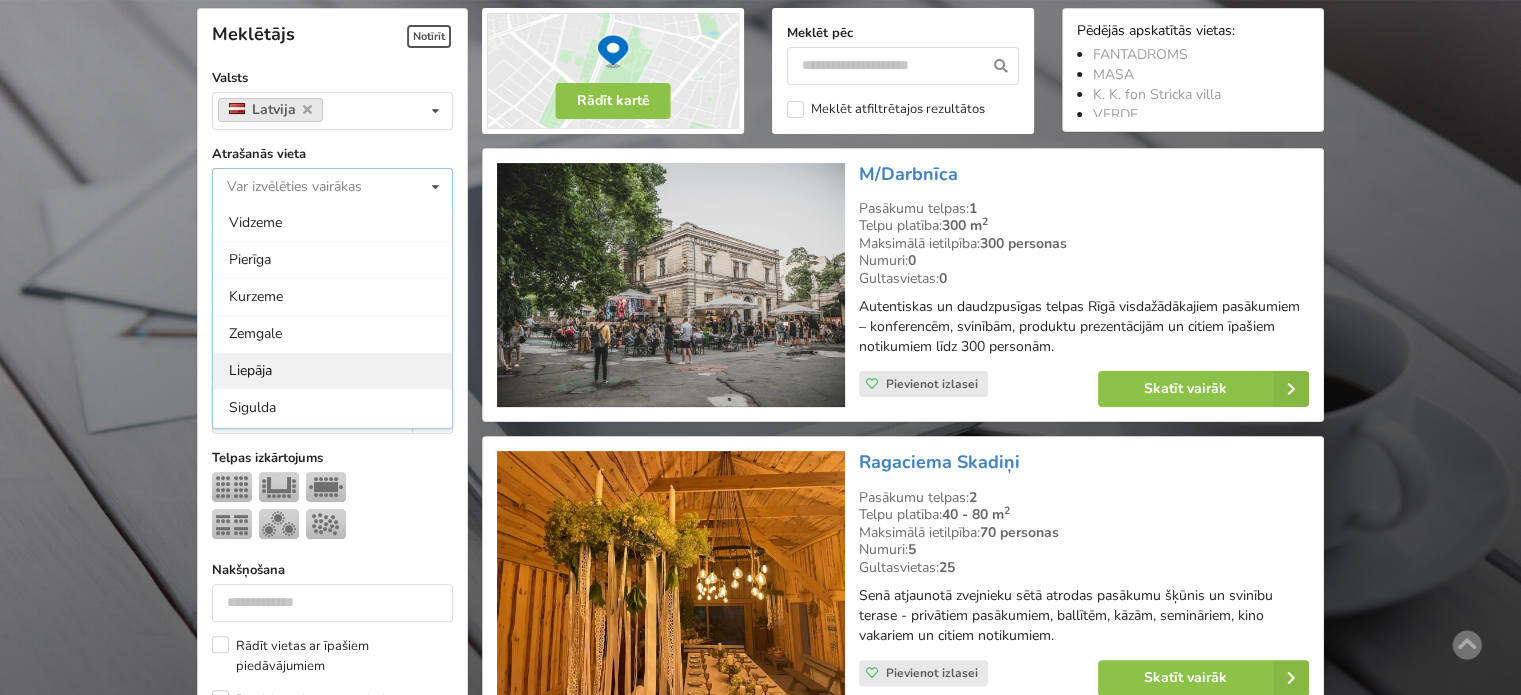 scroll, scrollTop: 178, scrollLeft: 0, axis: vertical 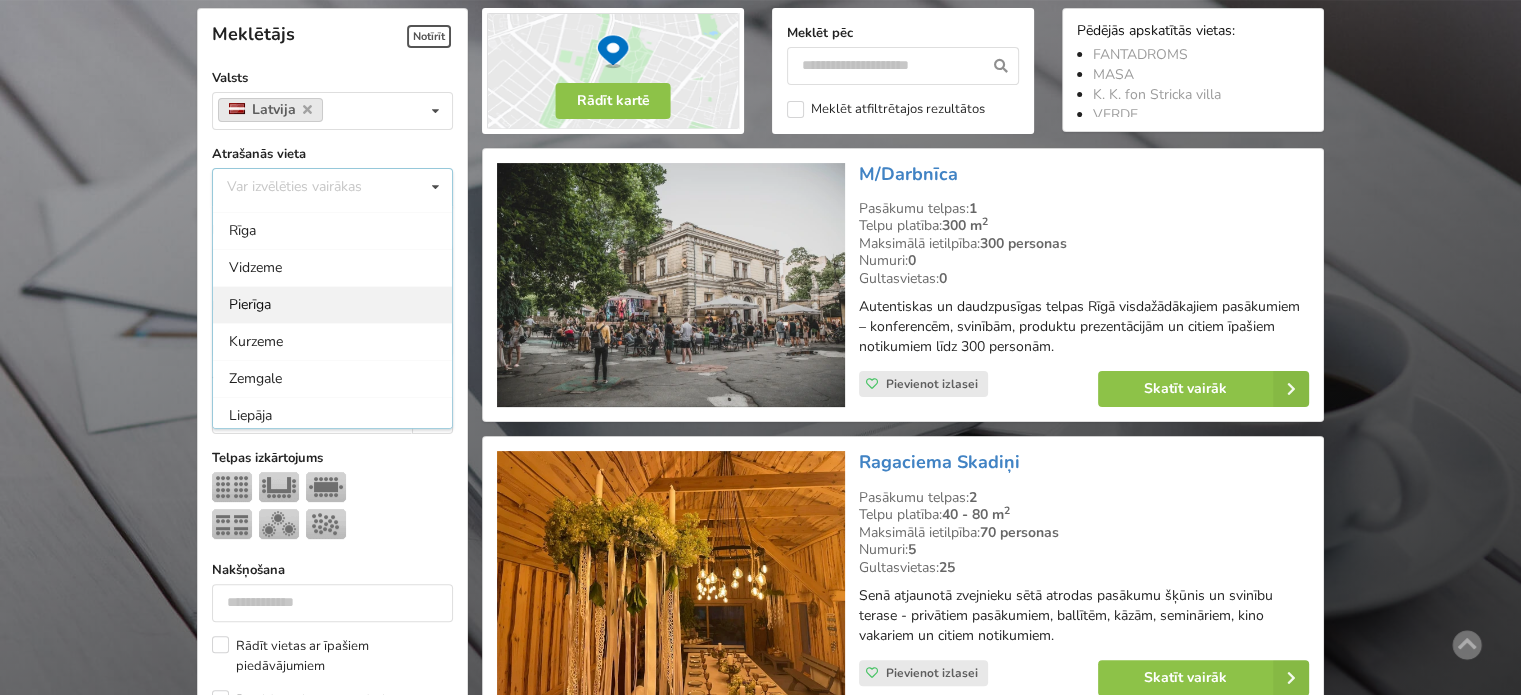 click on "Pierīga" at bounding box center [332, 304] 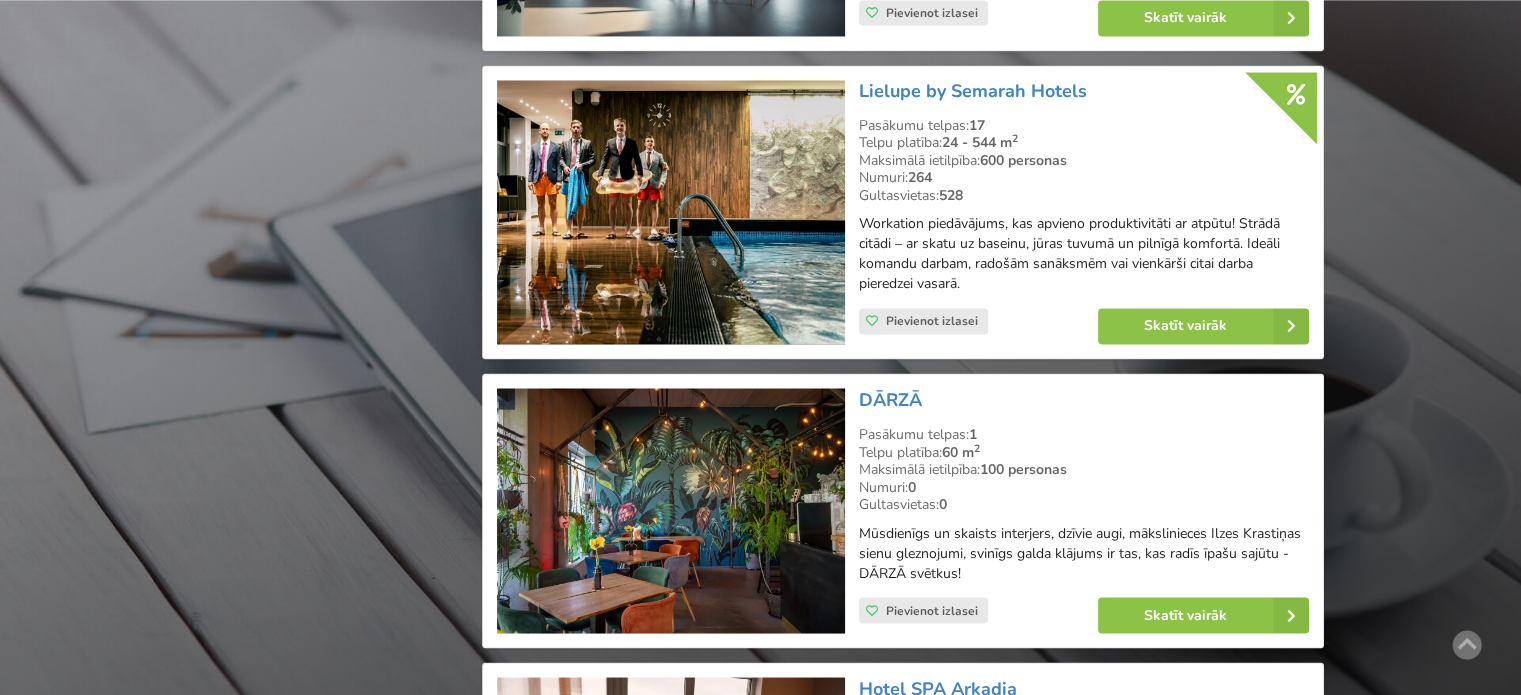 scroll, scrollTop: 3648, scrollLeft: 0, axis: vertical 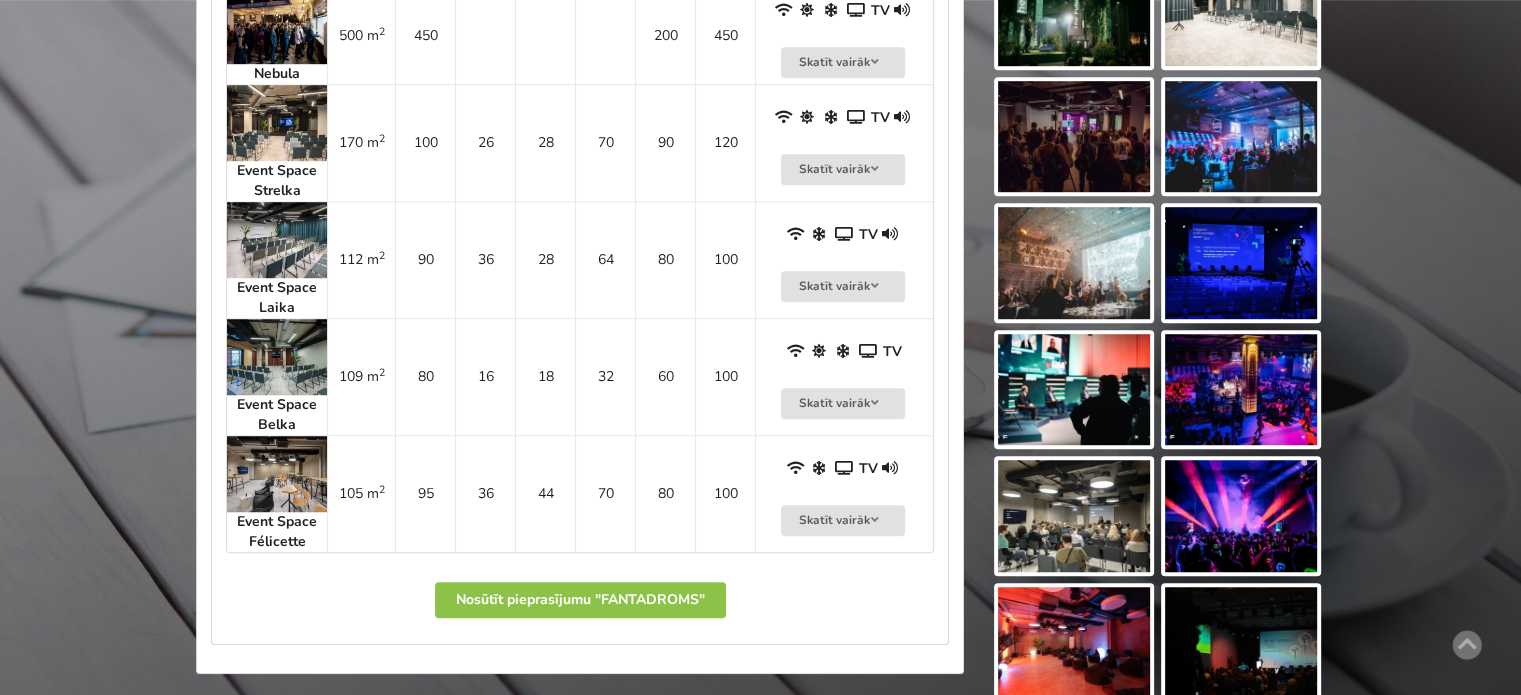 click at bounding box center [277, 474] 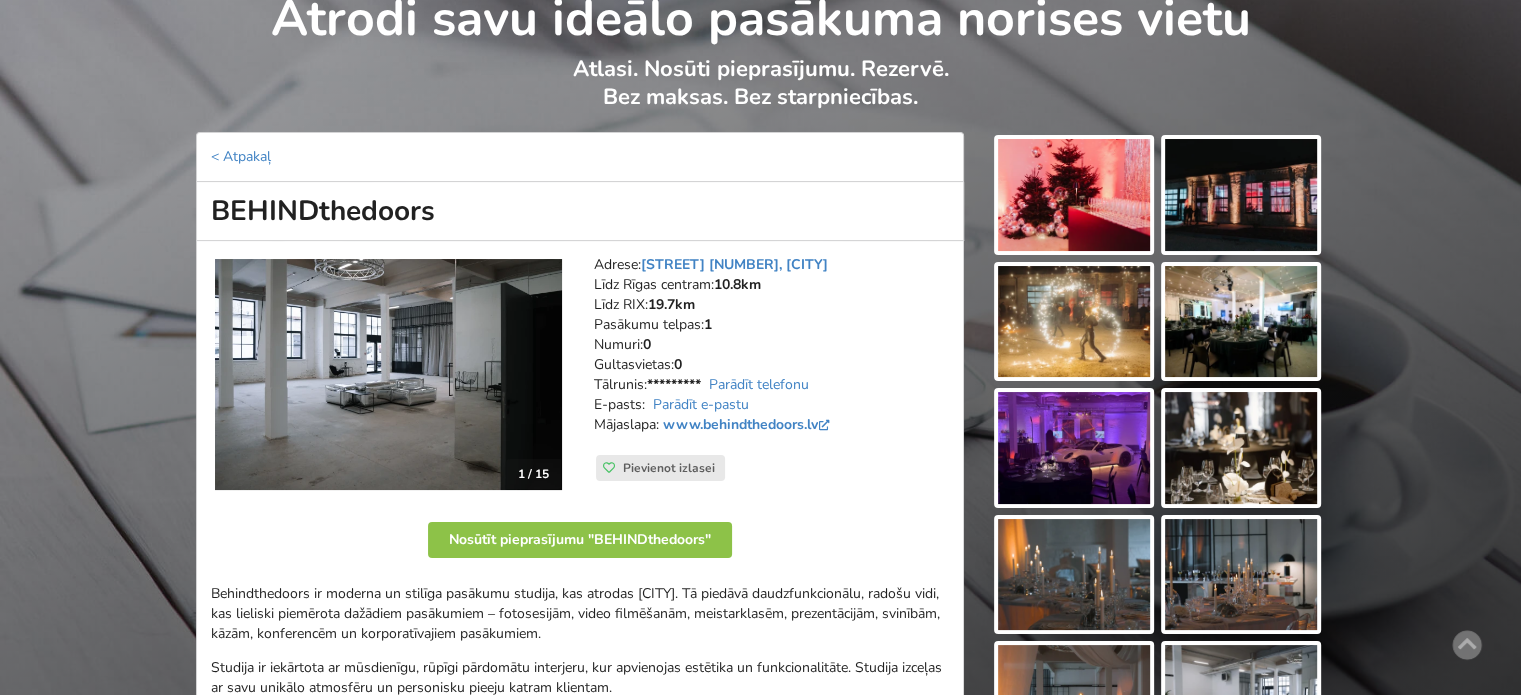 scroll, scrollTop: 300, scrollLeft: 0, axis: vertical 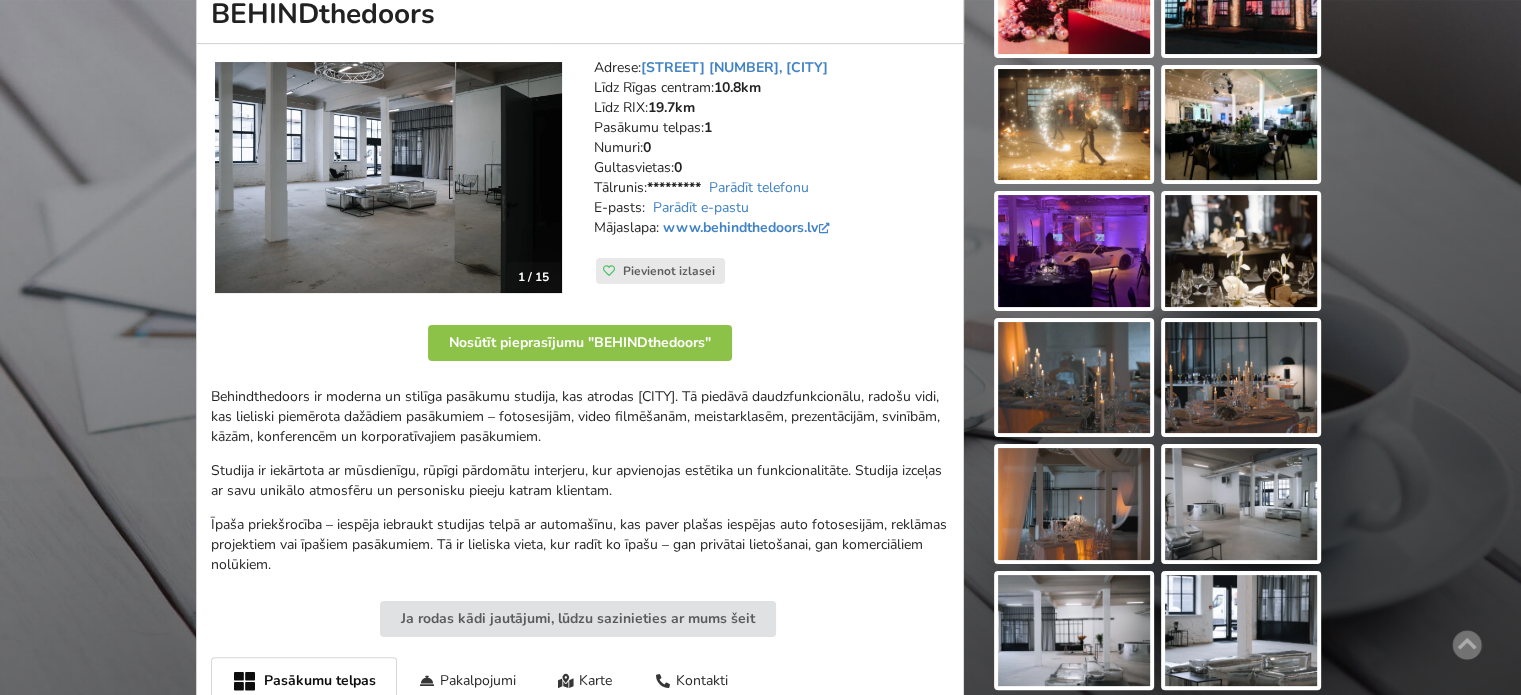 click at bounding box center (1241, 378) 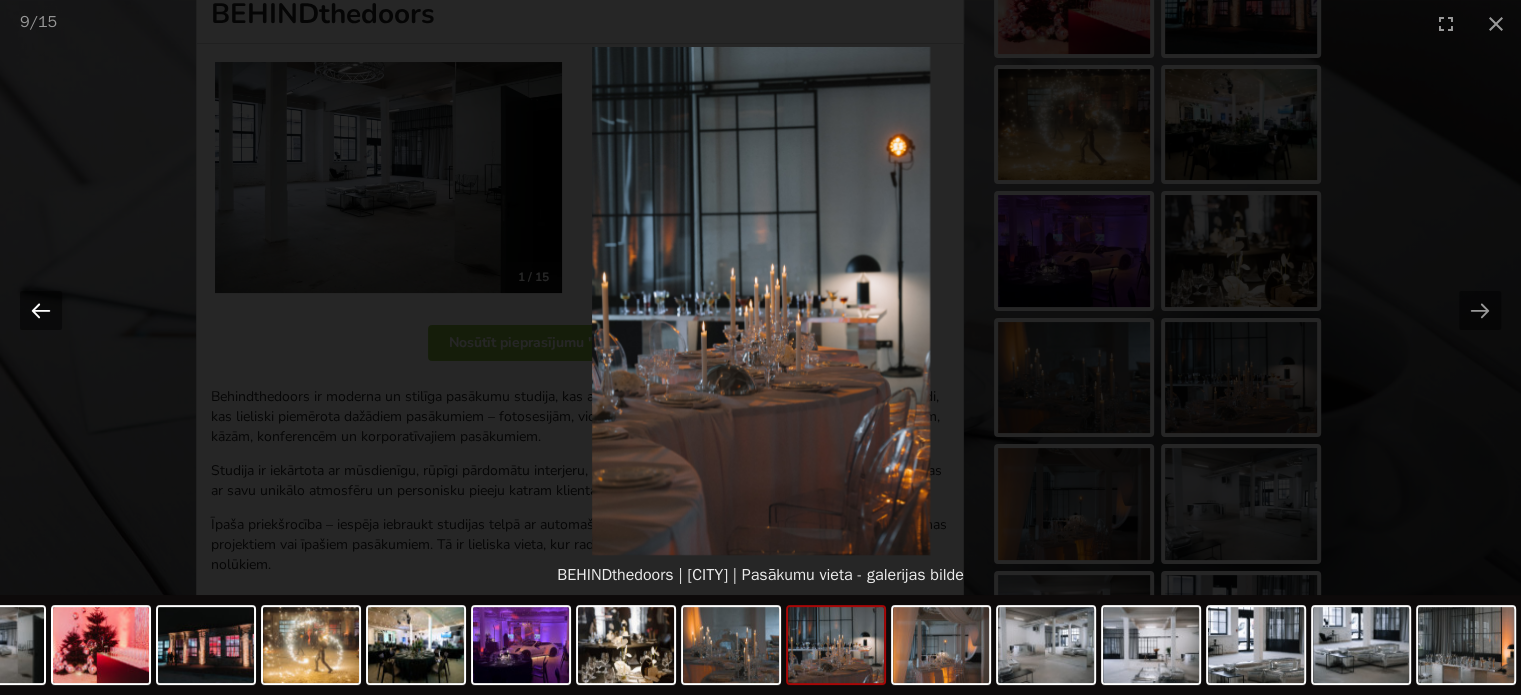 click at bounding box center [41, 310] 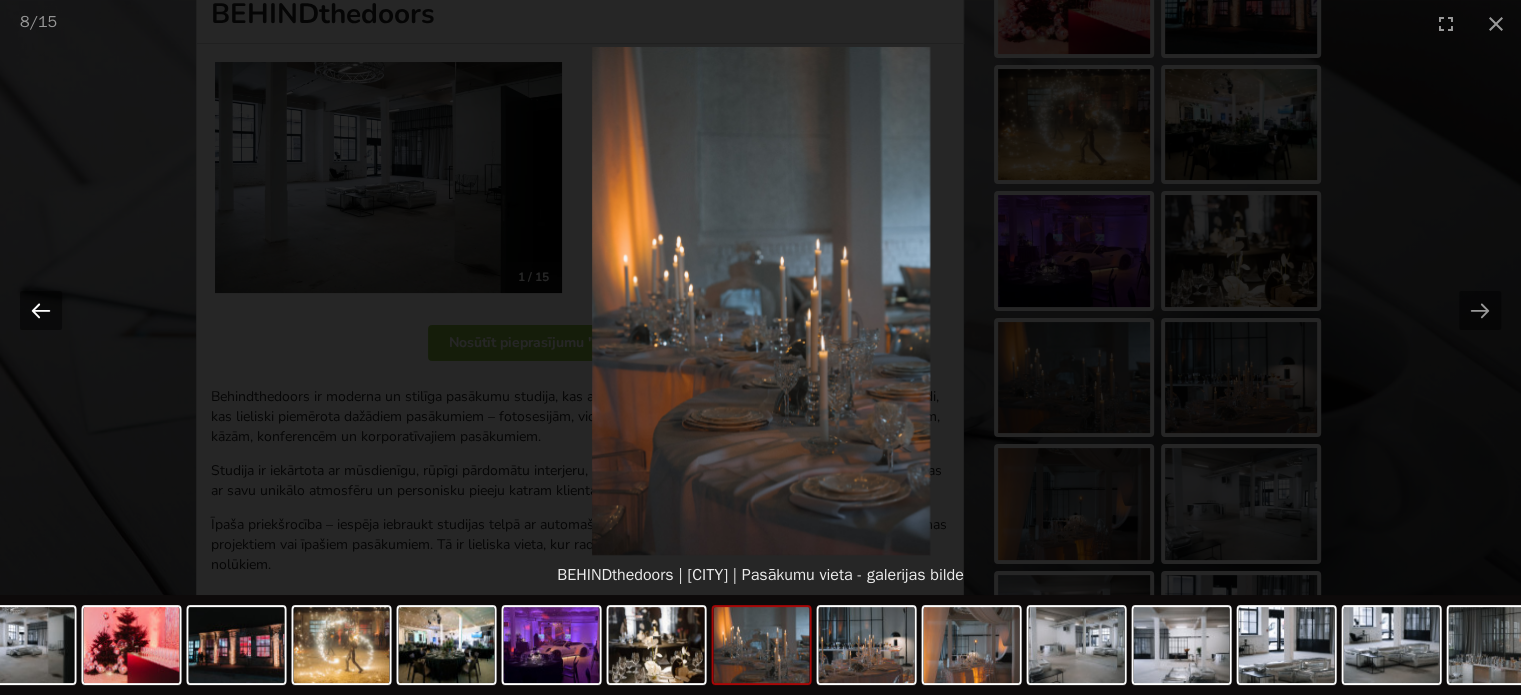click at bounding box center [41, 310] 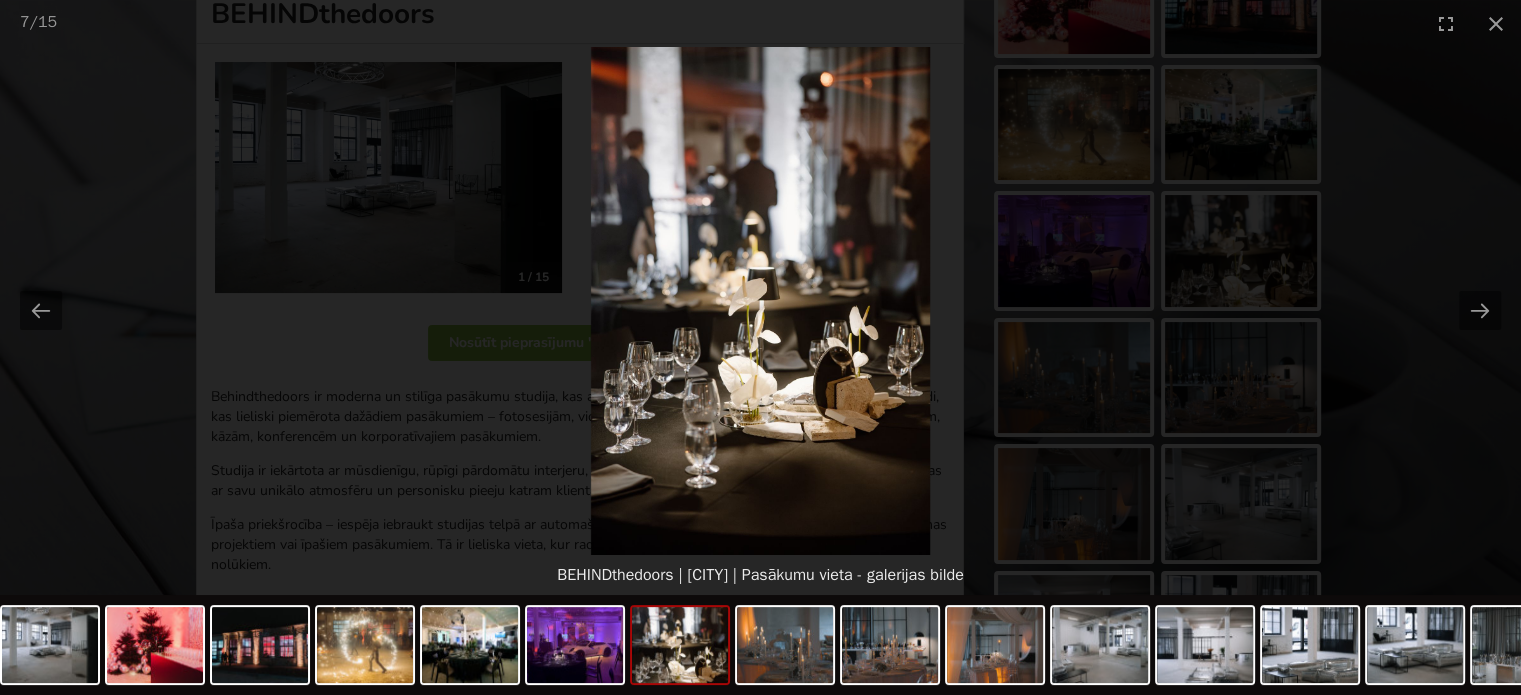 scroll, scrollTop: 0, scrollLeft: 0, axis: both 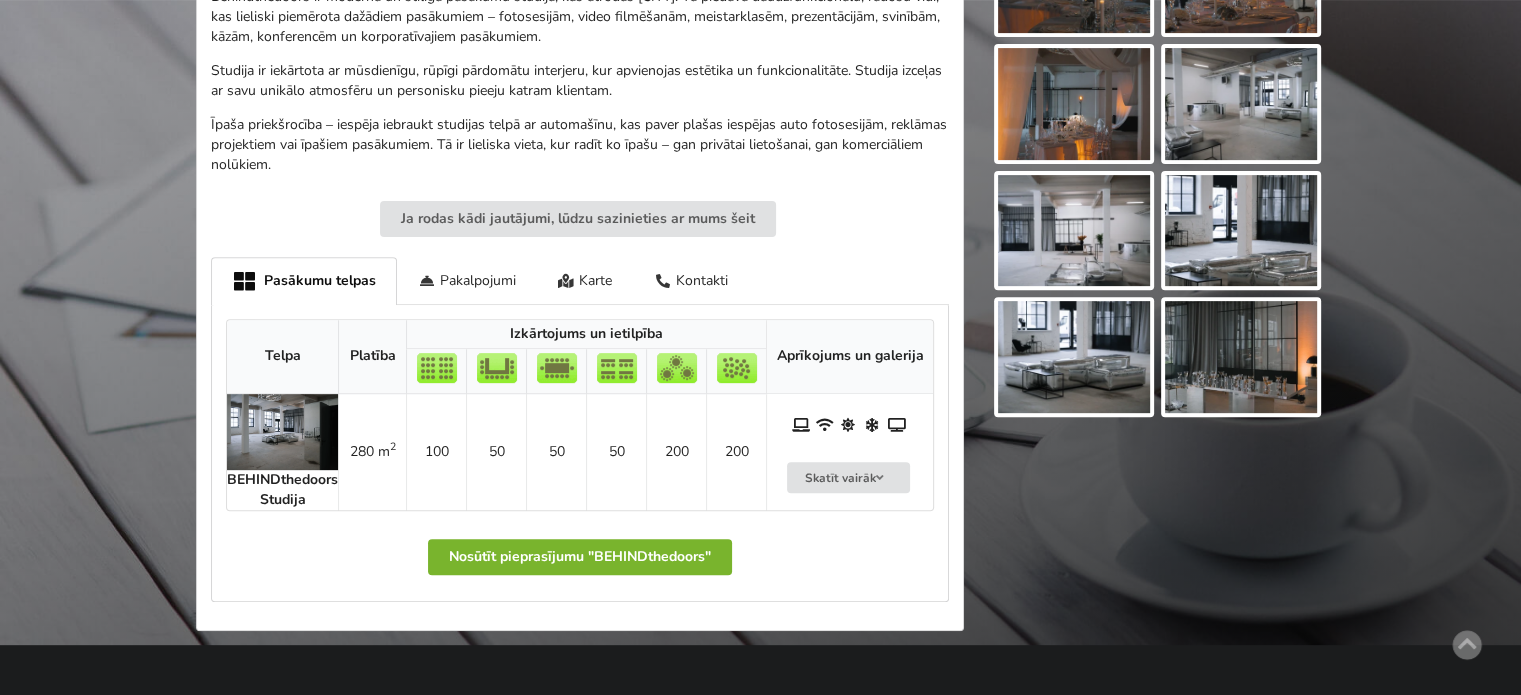click on "Nosūtīt pieprasījumu "BEHINDthedoors"" at bounding box center [580, 557] 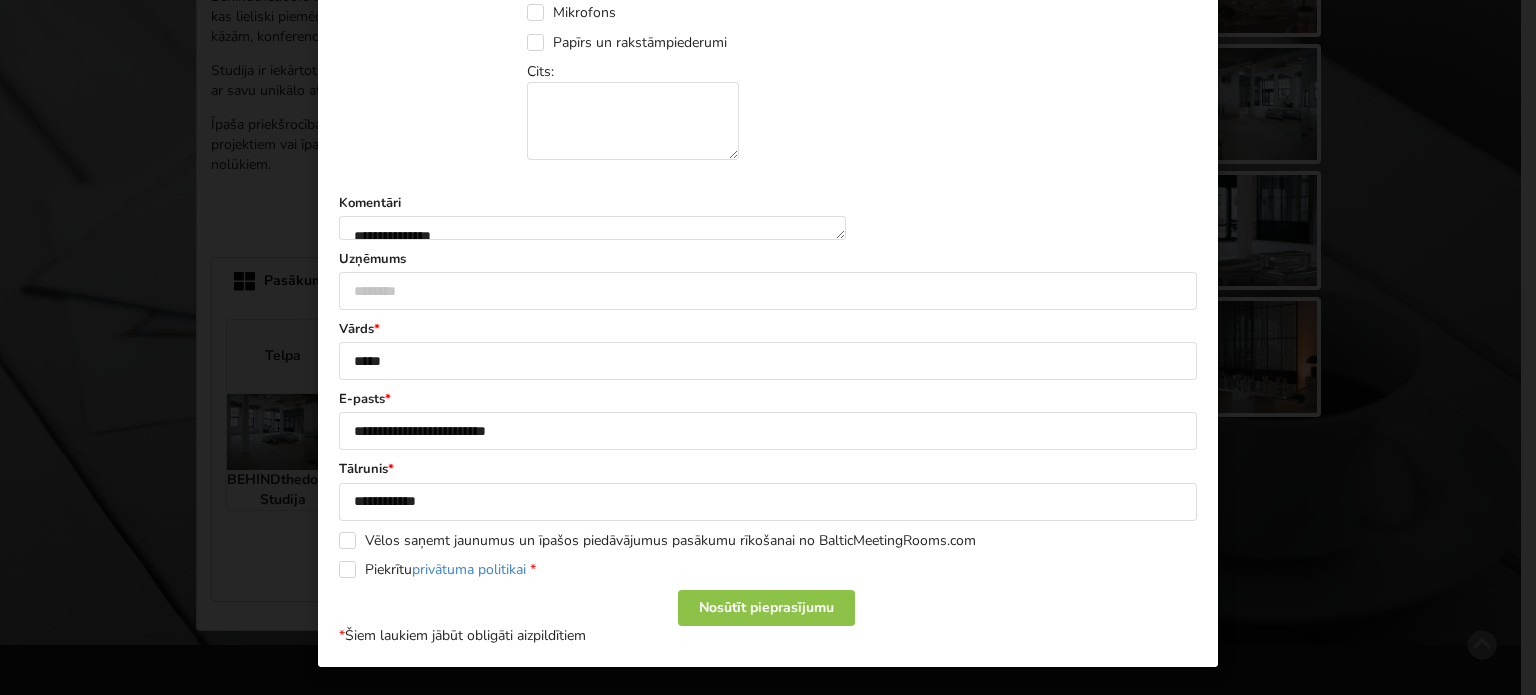 scroll, scrollTop: 1103, scrollLeft: 0, axis: vertical 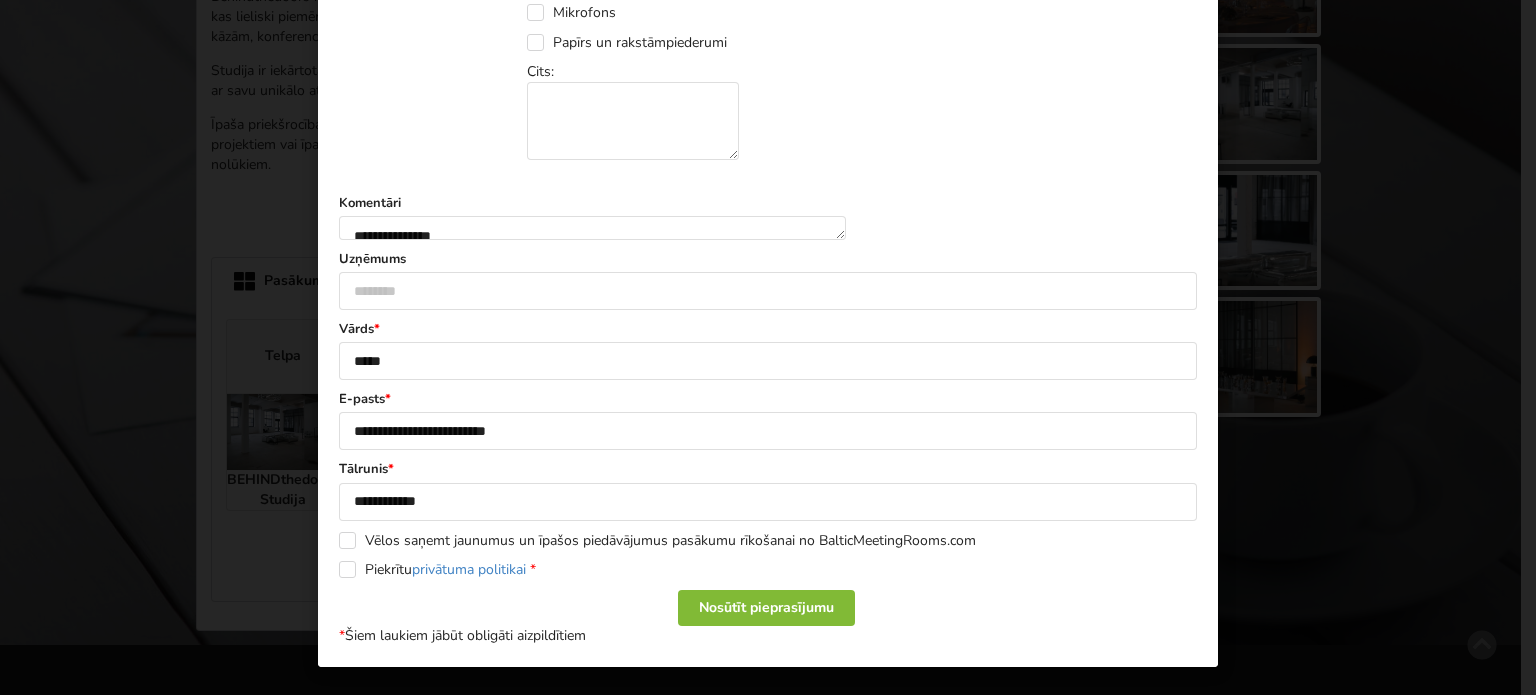 click on "Nosūtīt pieprasījumu" at bounding box center [766, 608] 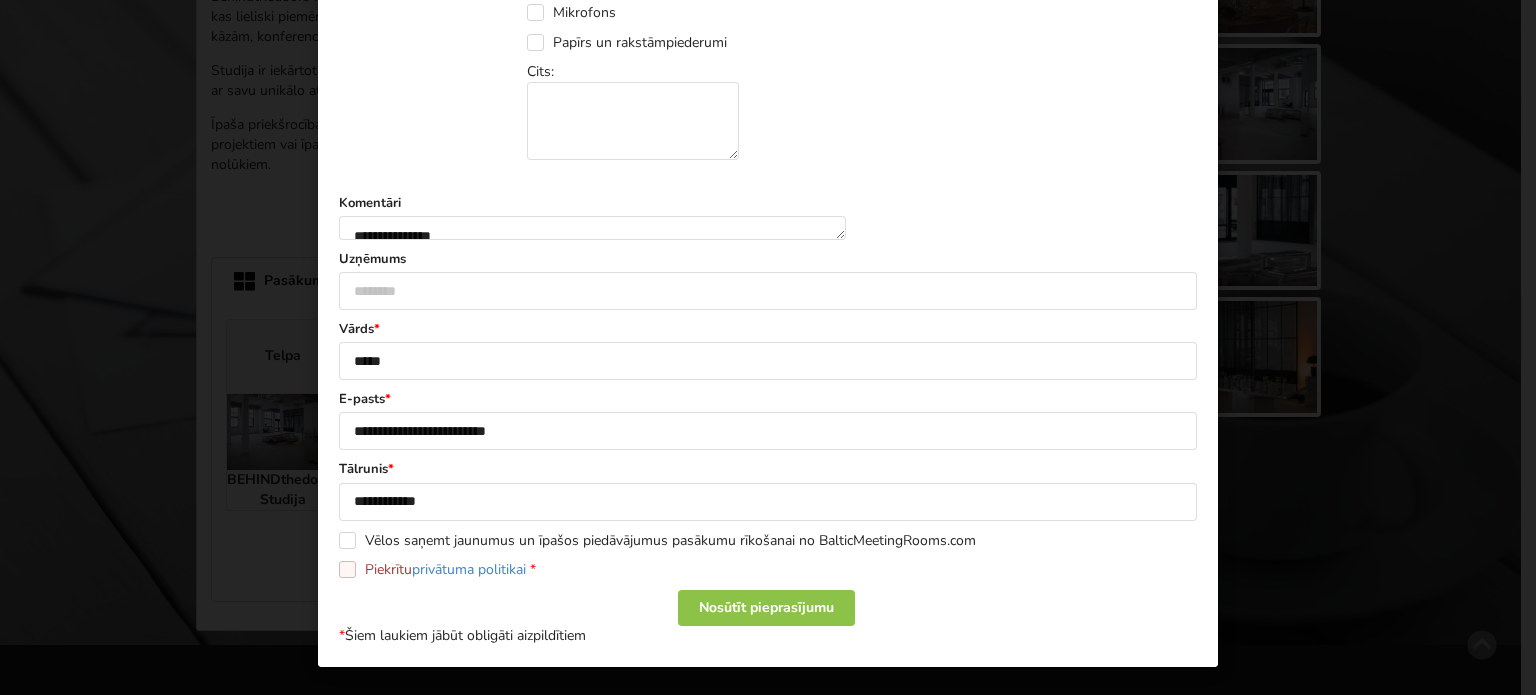 click on "Piekrītu  privātuma politikai   *" at bounding box center (437, 569) 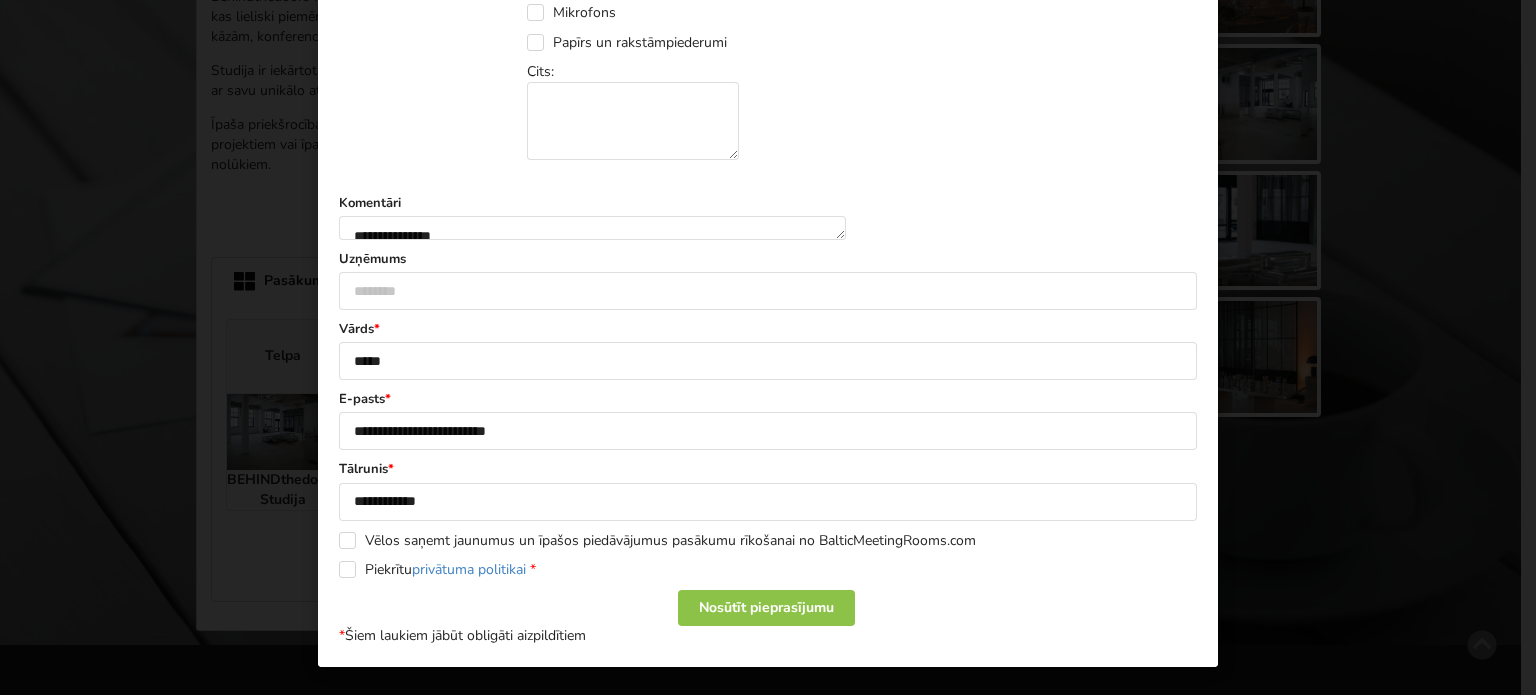 click on "**********" at bounding box center [768, -72] 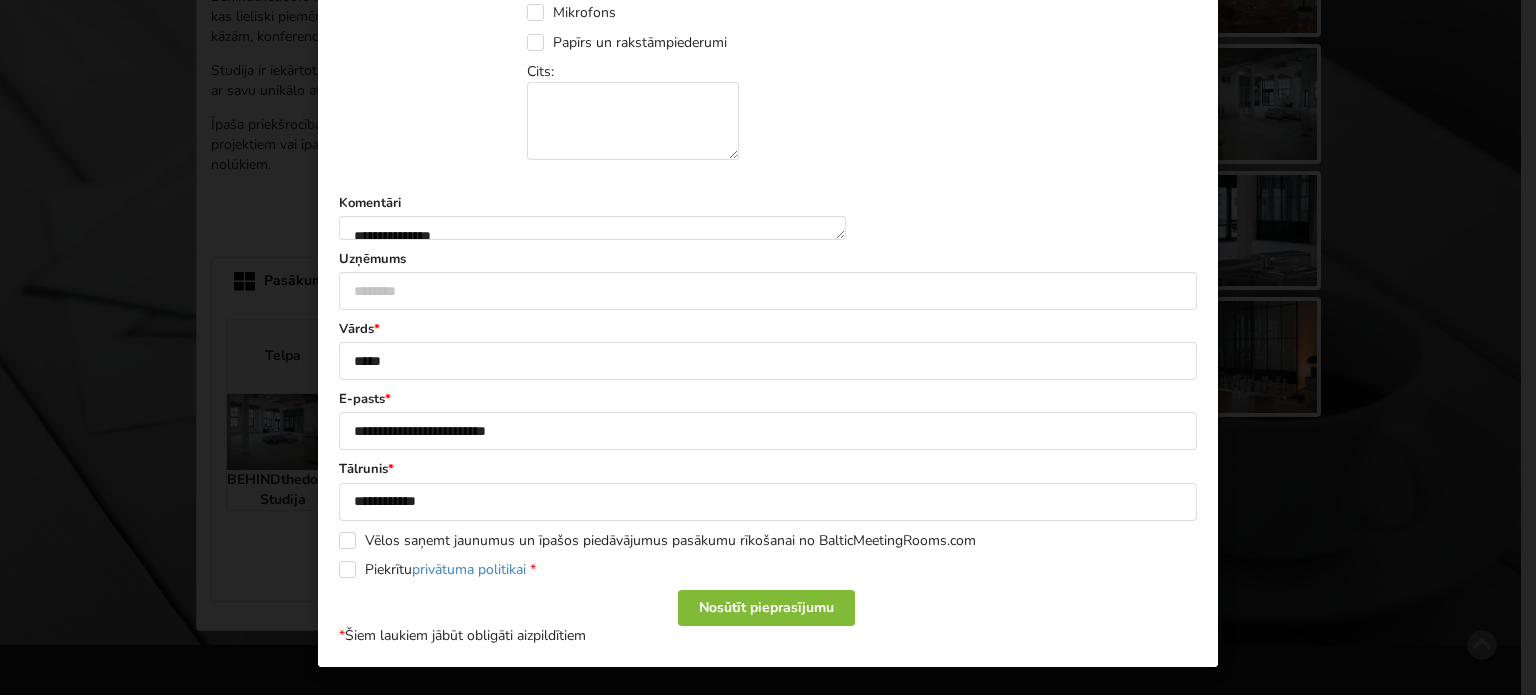 click on "Nosūtīt pieprasījumu" at bounding box center [766, 608] 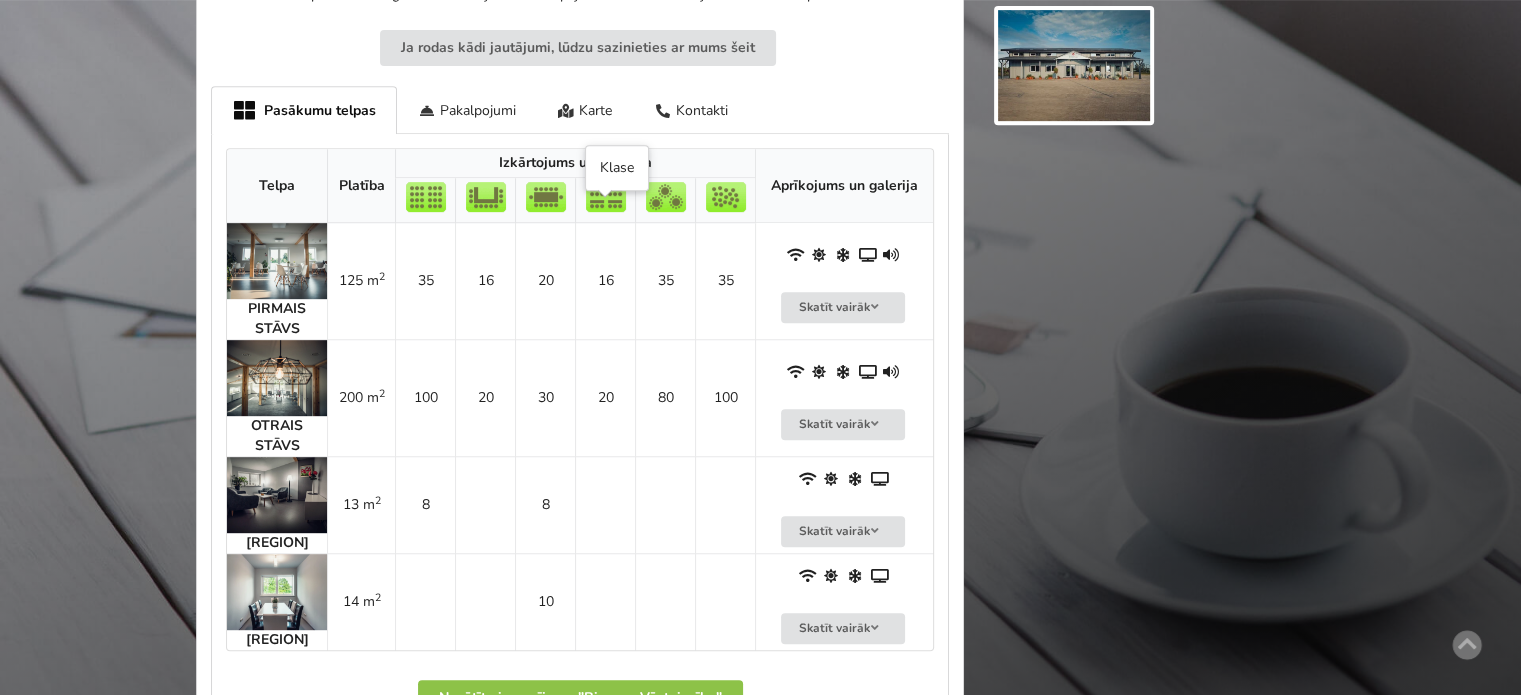 scroll, scrollTop: 900, scrollLeft: 0, axis: vertical 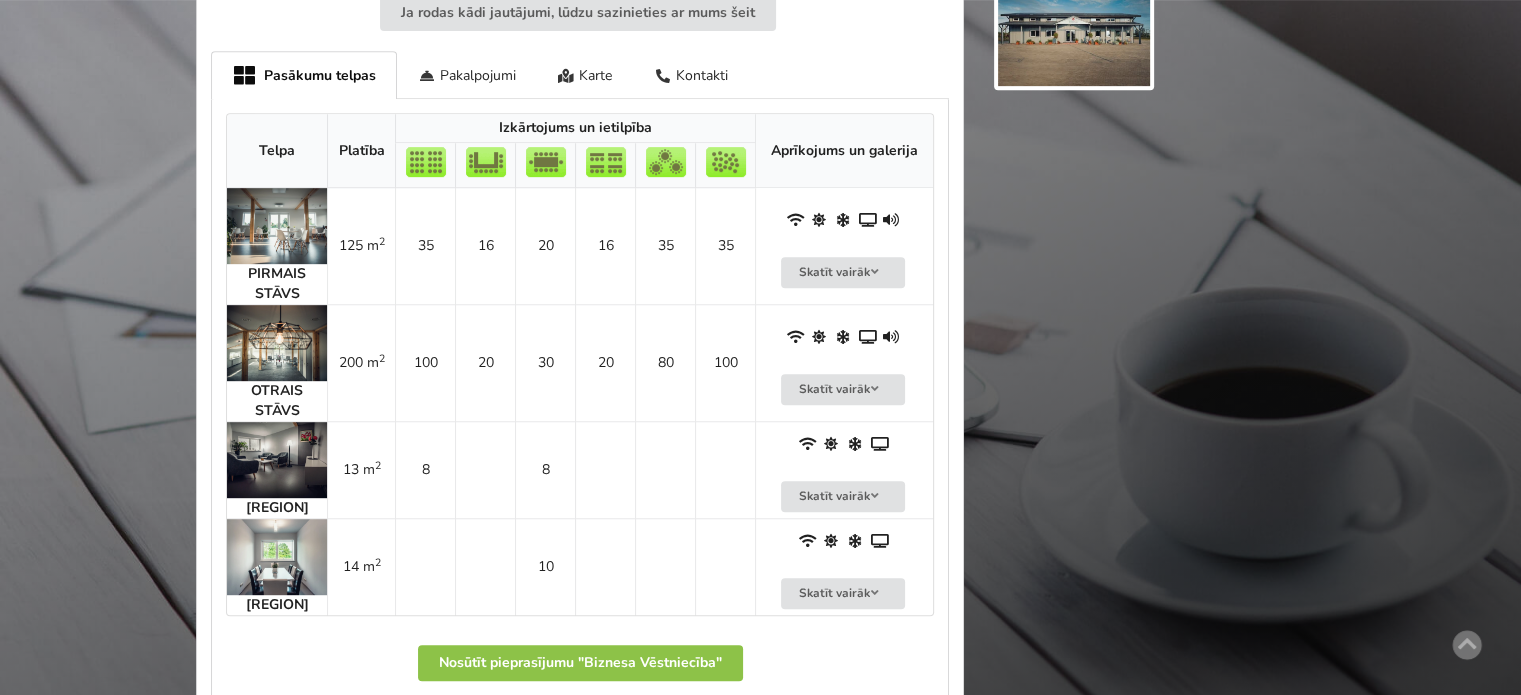 click at bounding box center [277, 343] 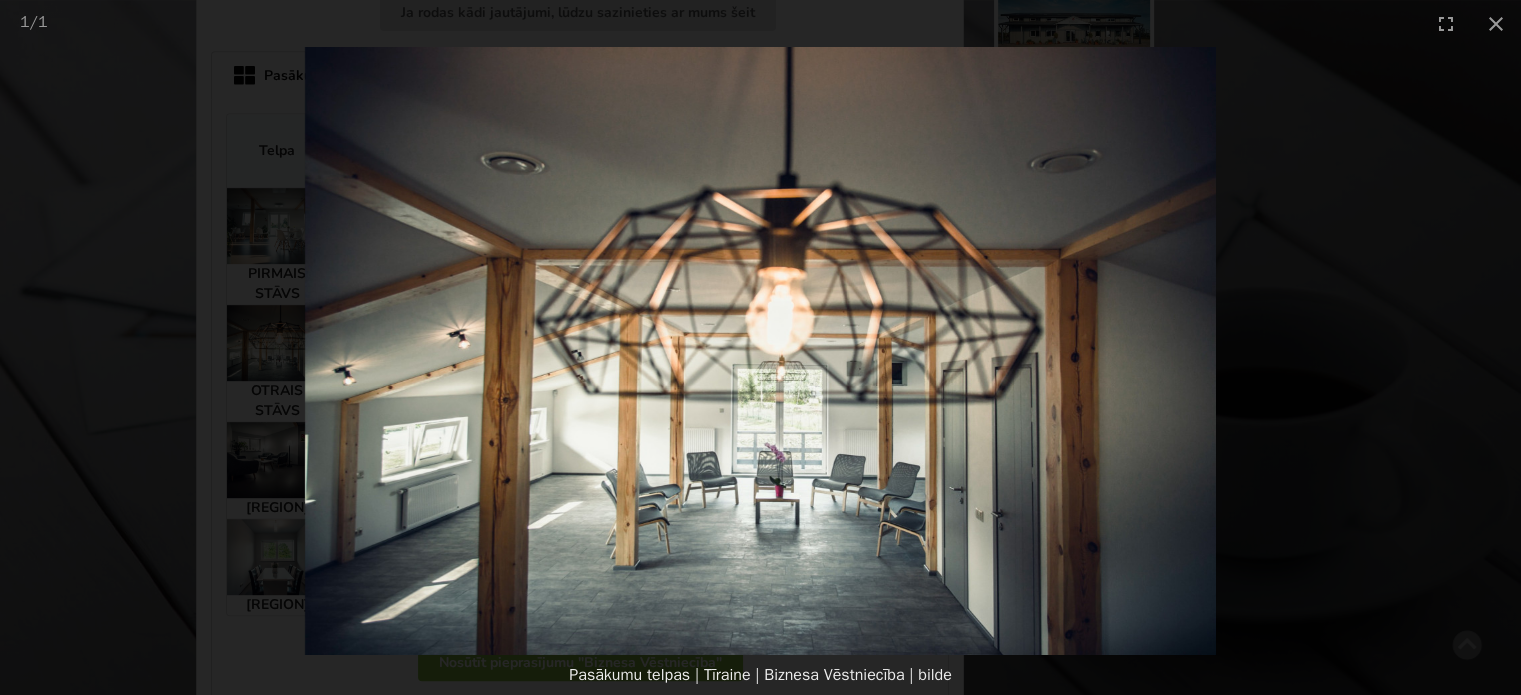 drag, startPoint x: 1493, startPoint y: 31, endPoint x: 1326, endPoint y: 95, distance: 178.8435 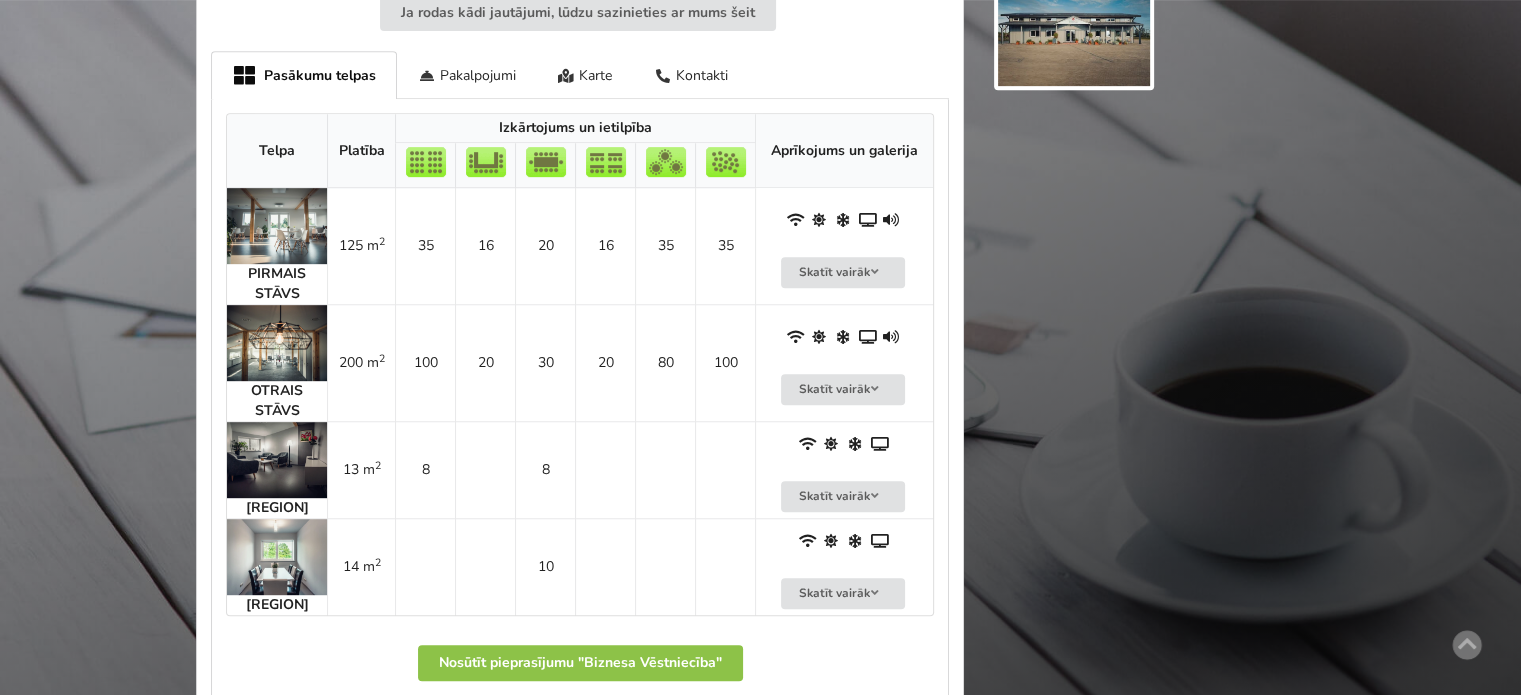 click at bounding box center (277, 460) 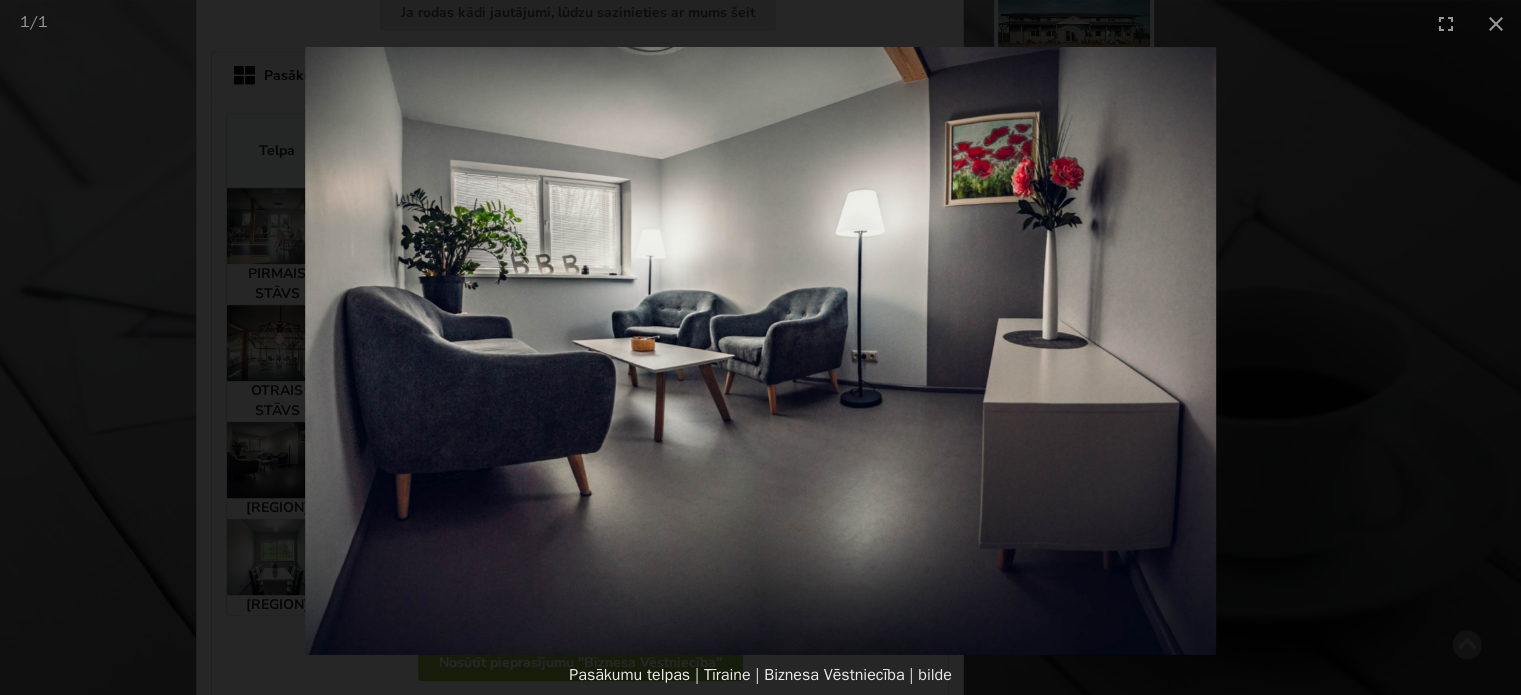 click at bounding box center (760, 351) 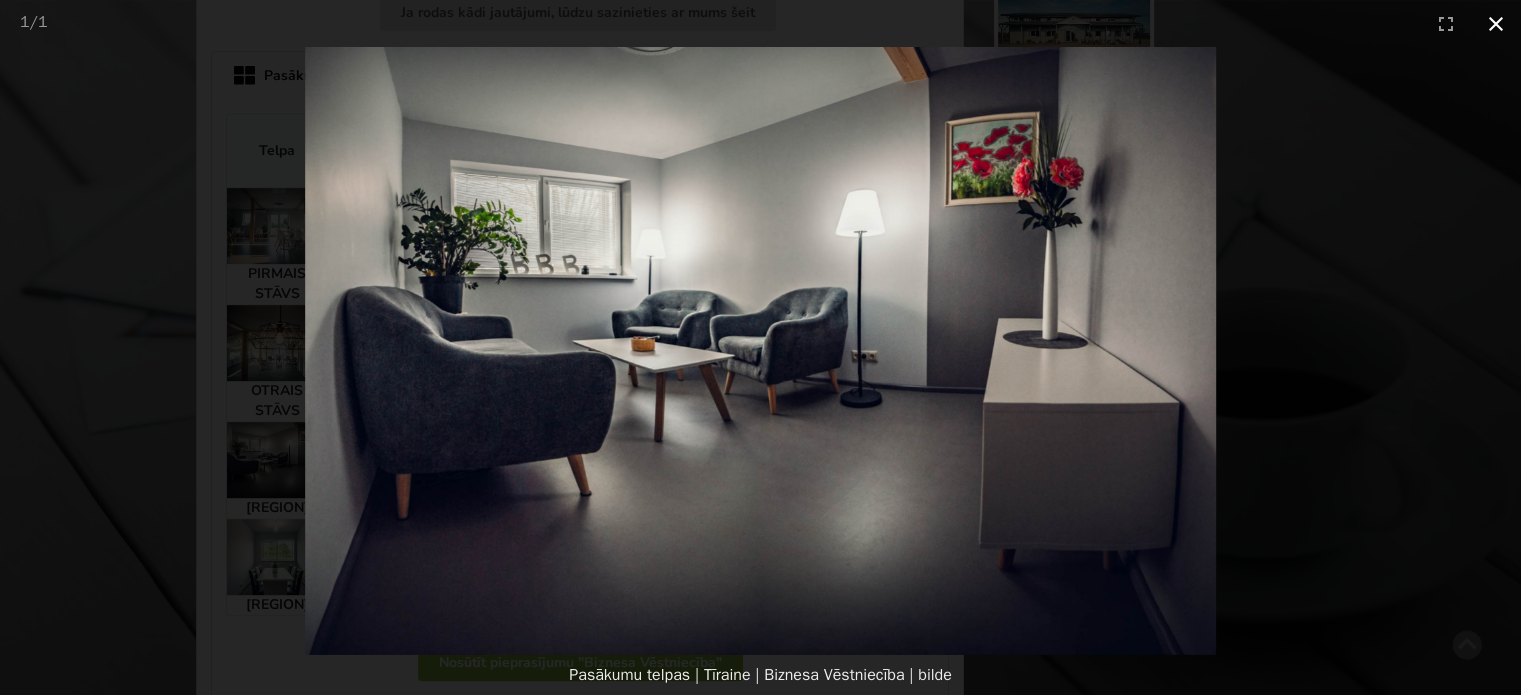 click at bounding box center (1496, 23) 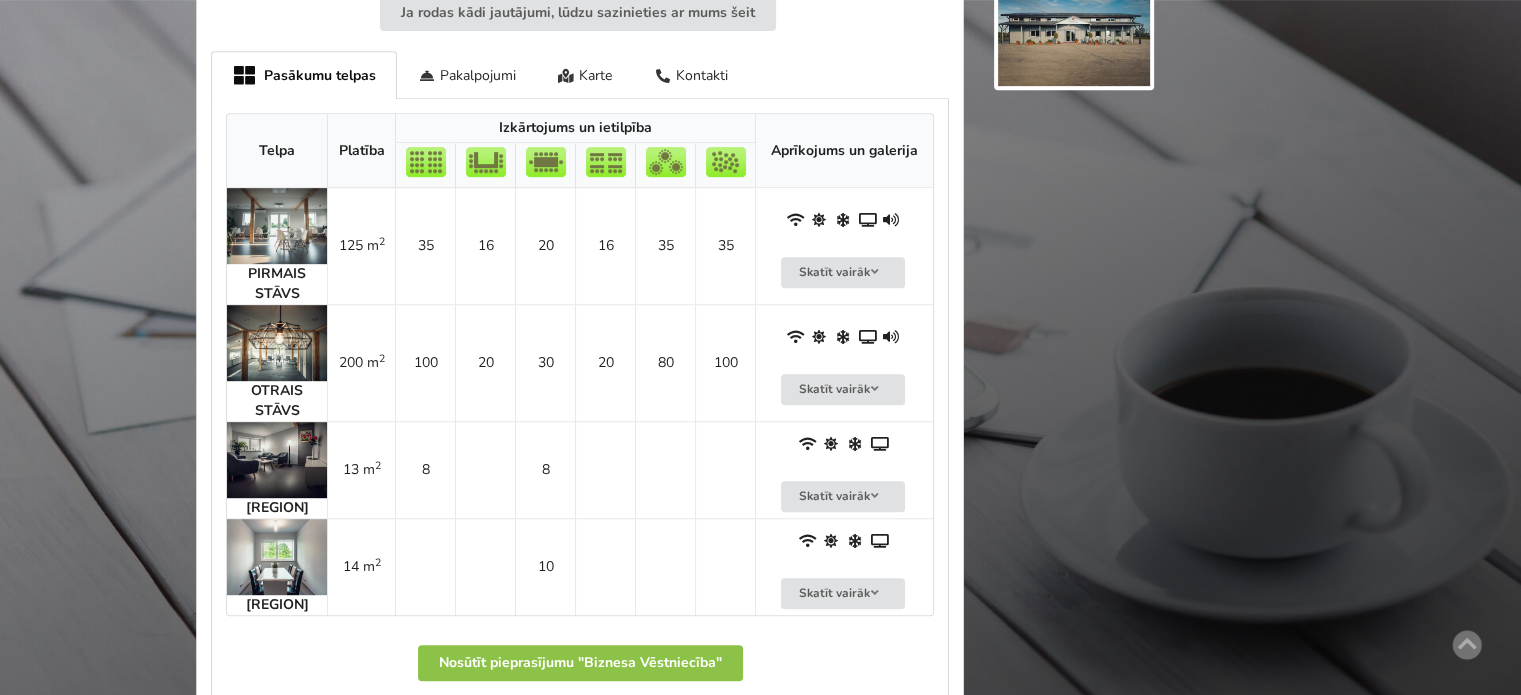 click at bounding box center (277, 226) 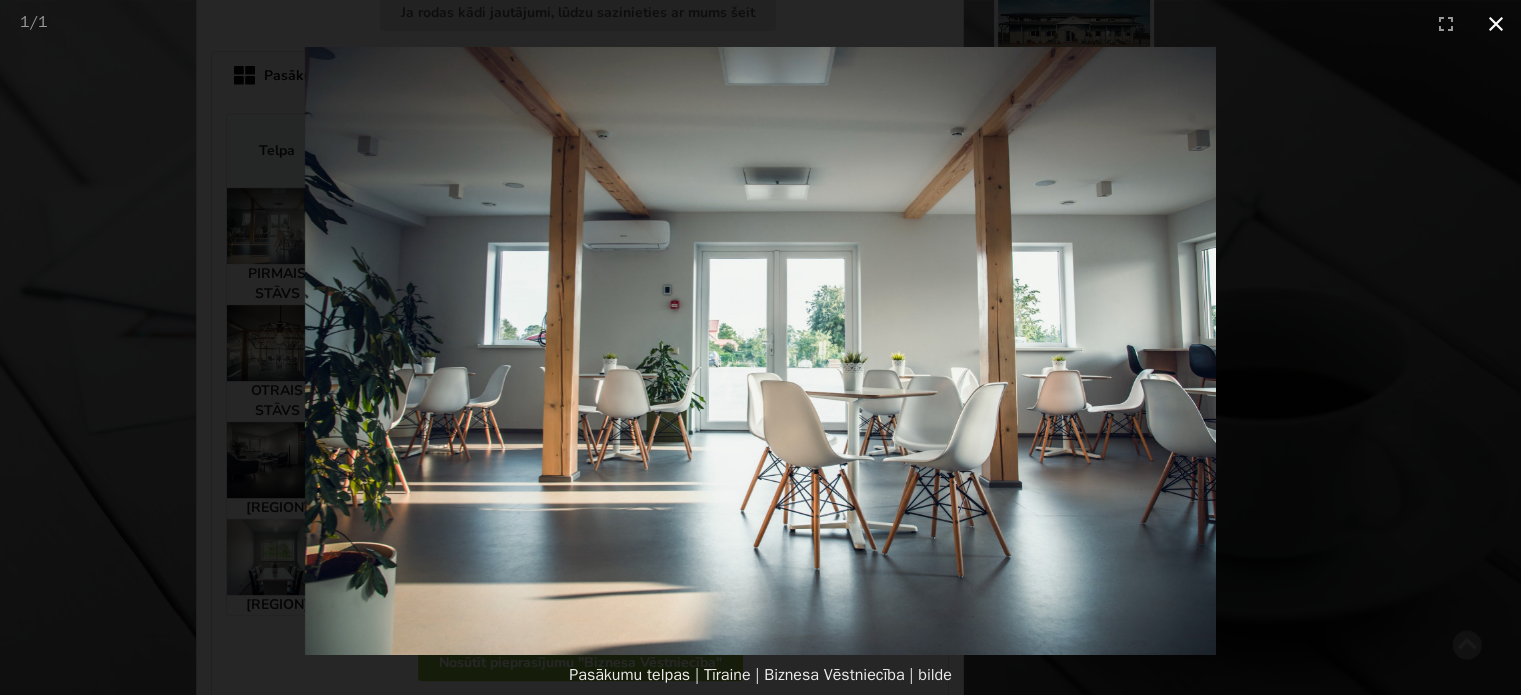 click at bounding box center [1496, 23] 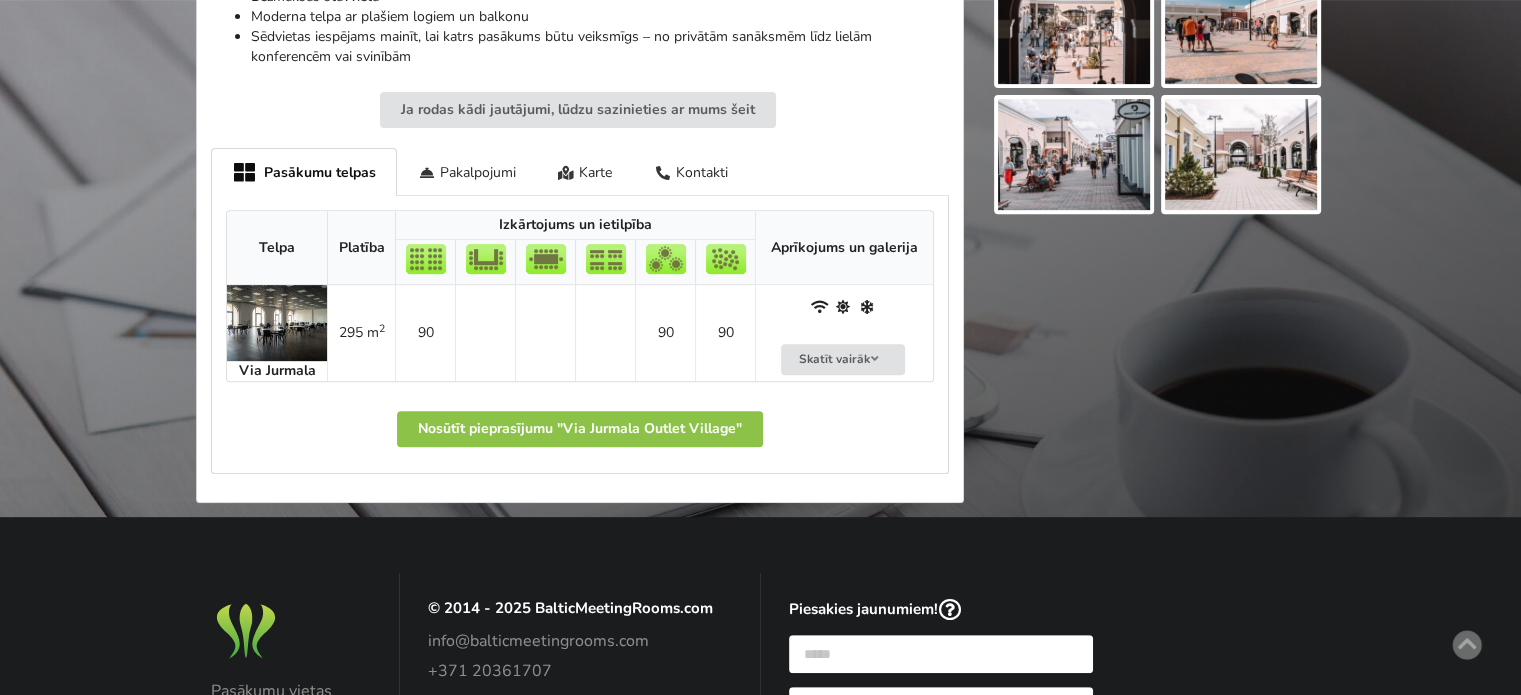 scroll, scrollTop: 800, scrollLeft: 0, axis: vertical 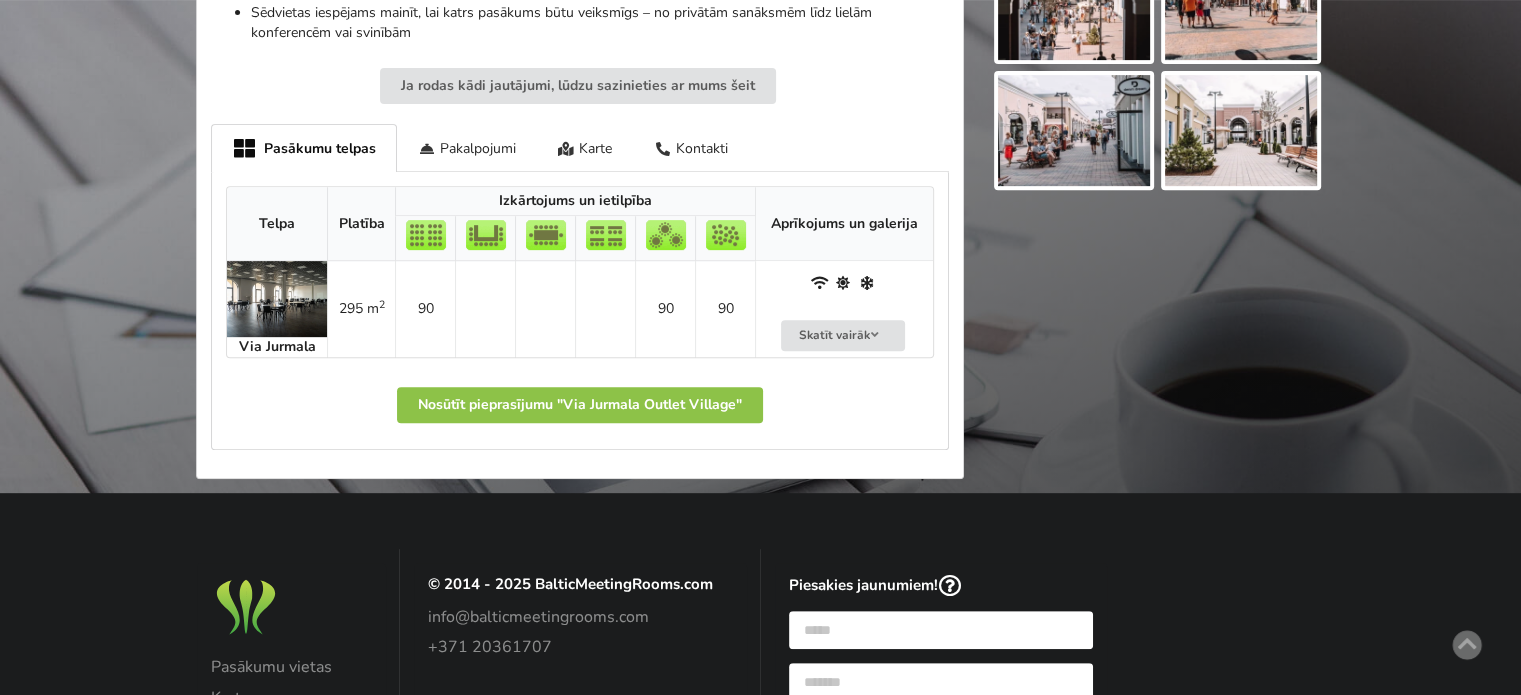 click at bounding box center [277, 299] 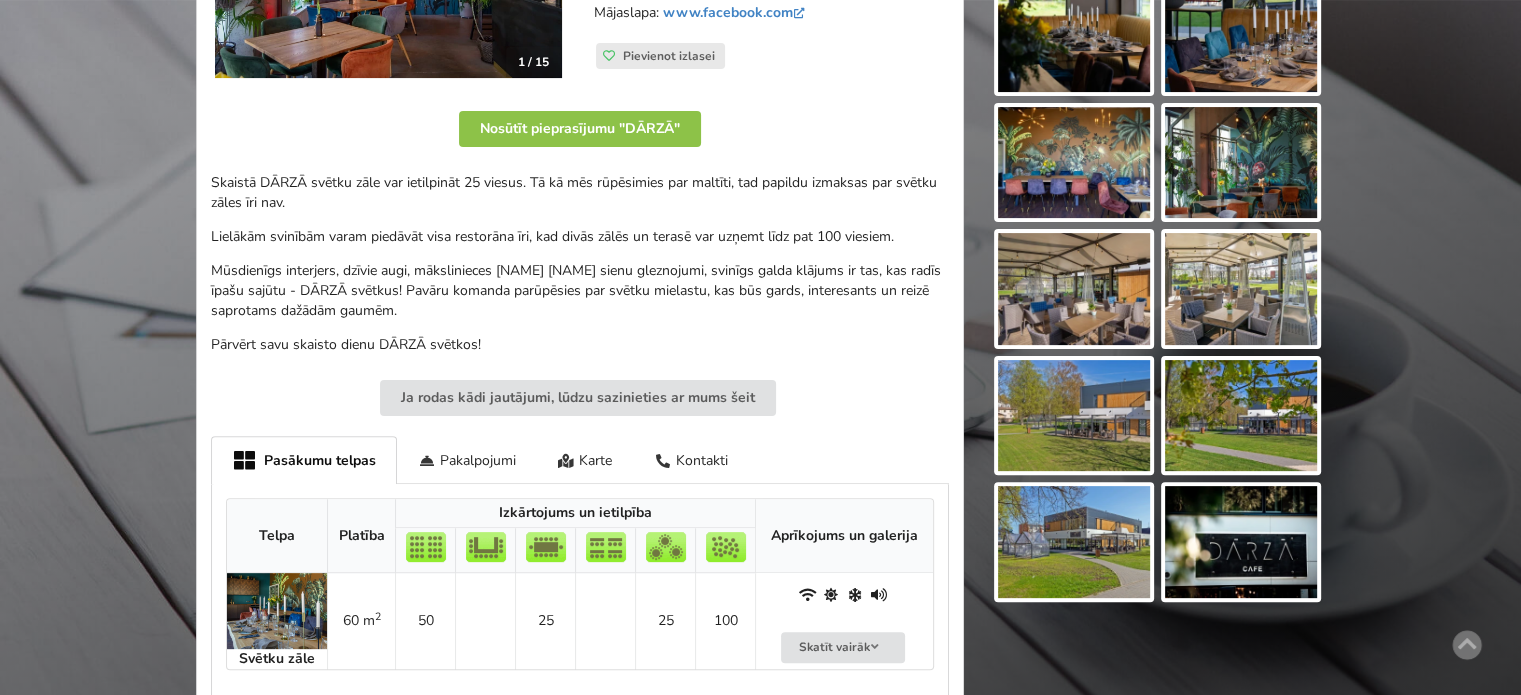 scroll, scrollTop: 800, scrollLeft: 0, axis: vertical 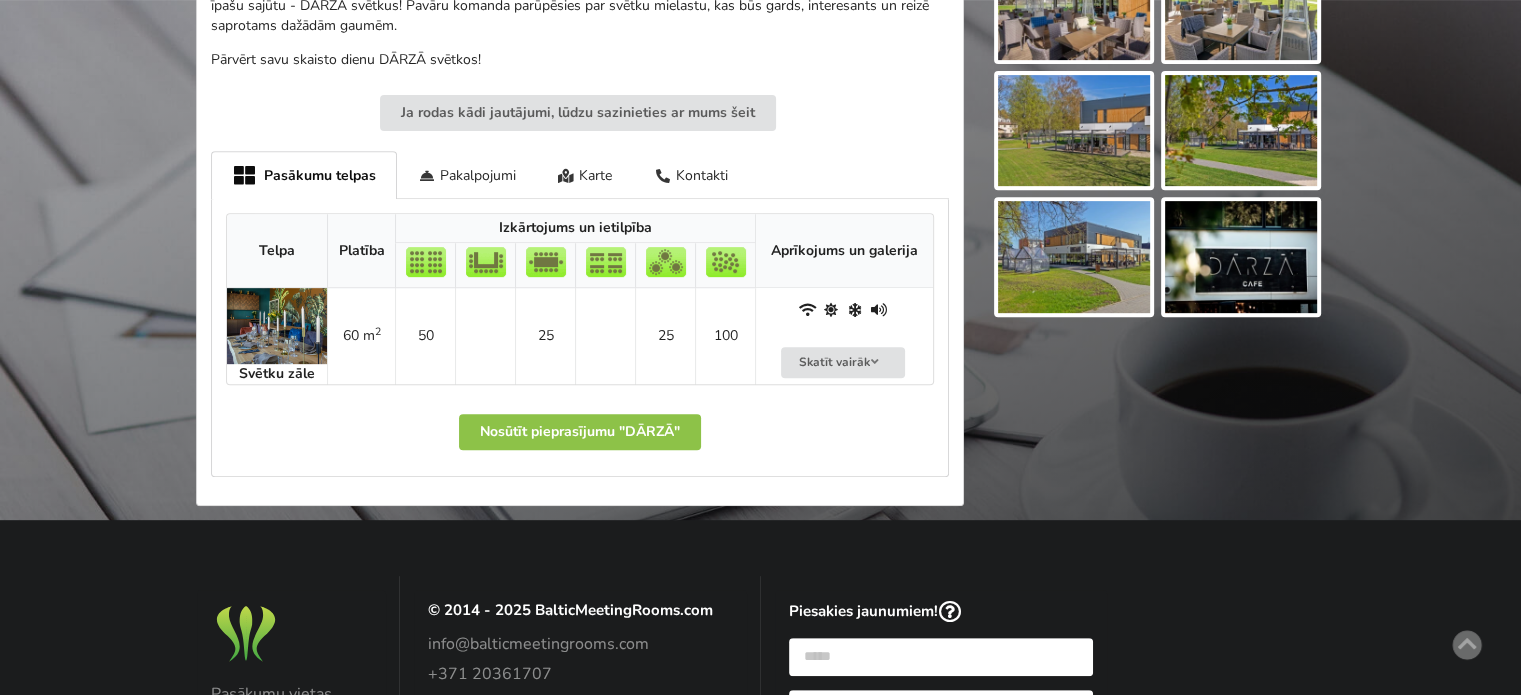click at bounding box center (277, 326) 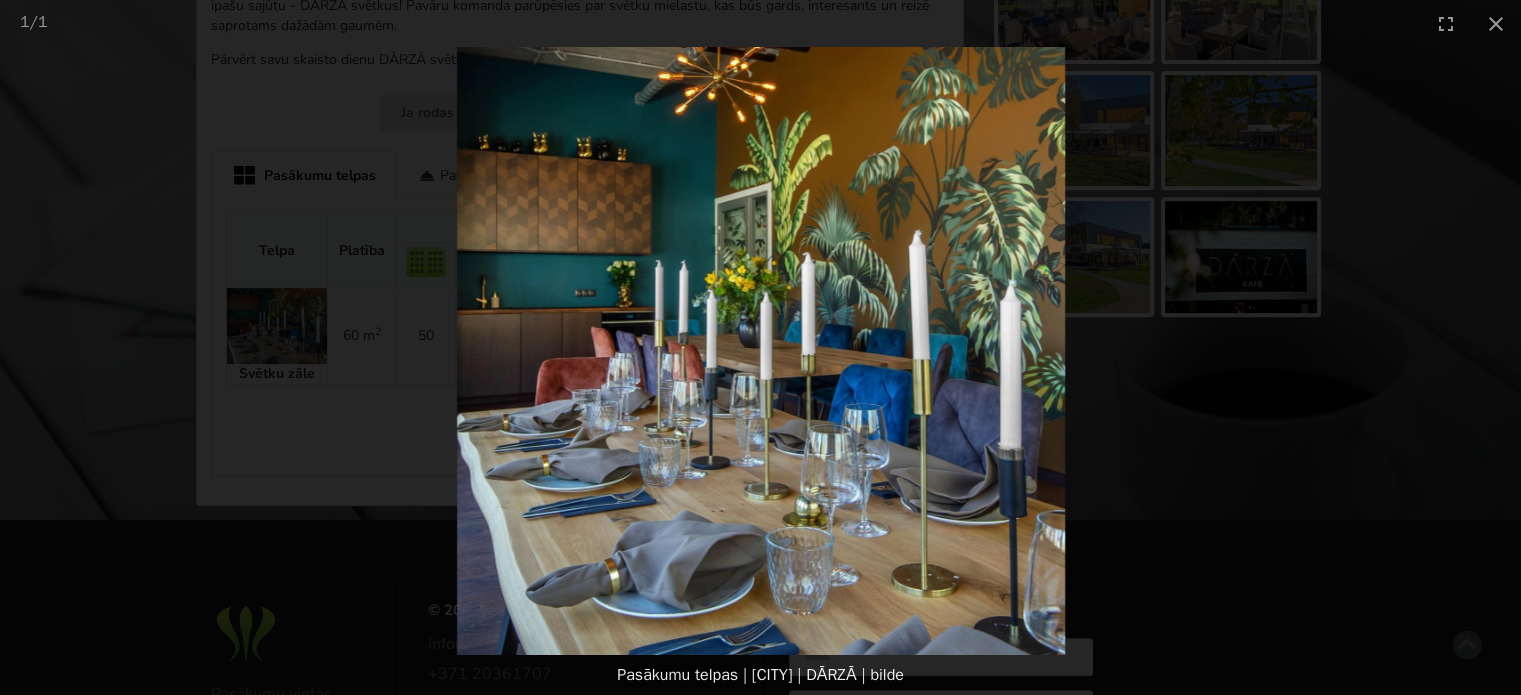 drag, startPoint x: 1496, startPoint y: 25, endPoint x: 1435, endPoint y: 60, distance: 70.327805 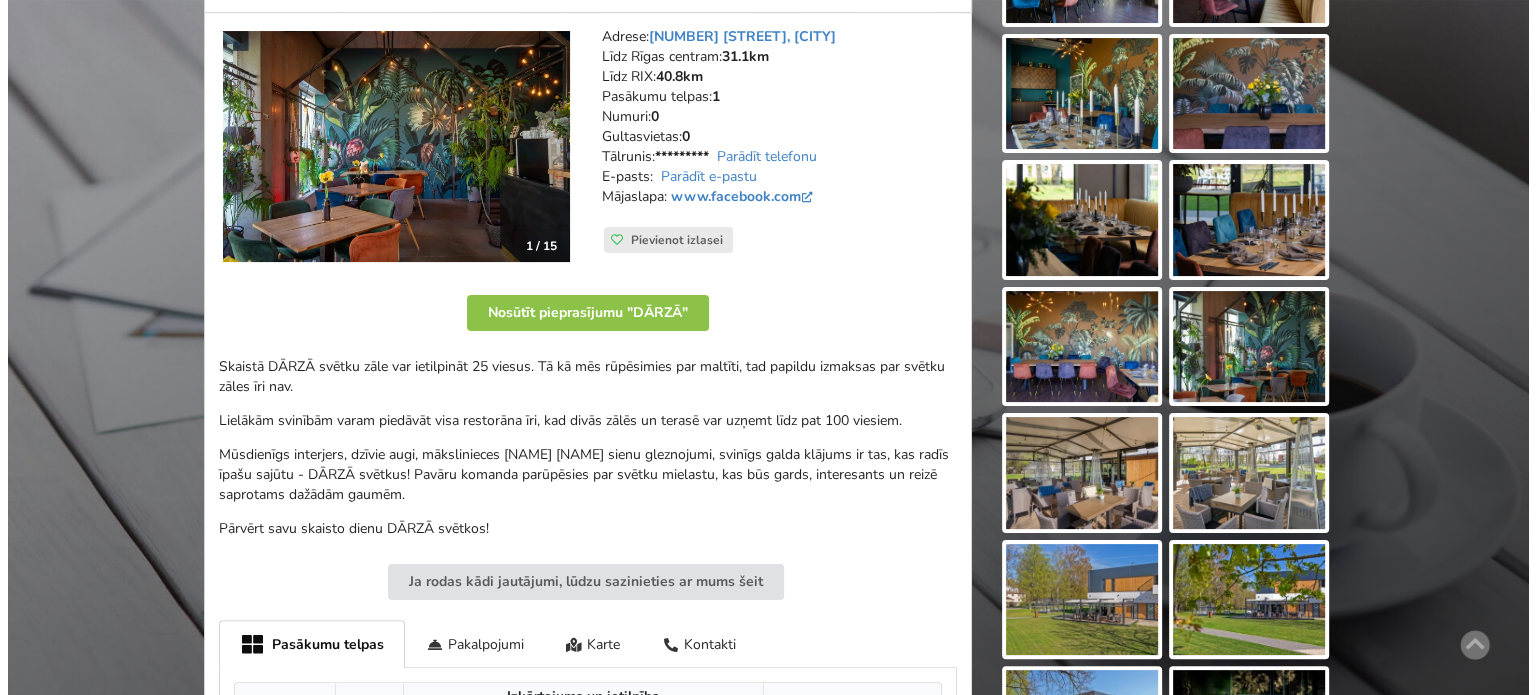 scroll, scrollTop: 300, scrollLeft: 0, axis: vertical 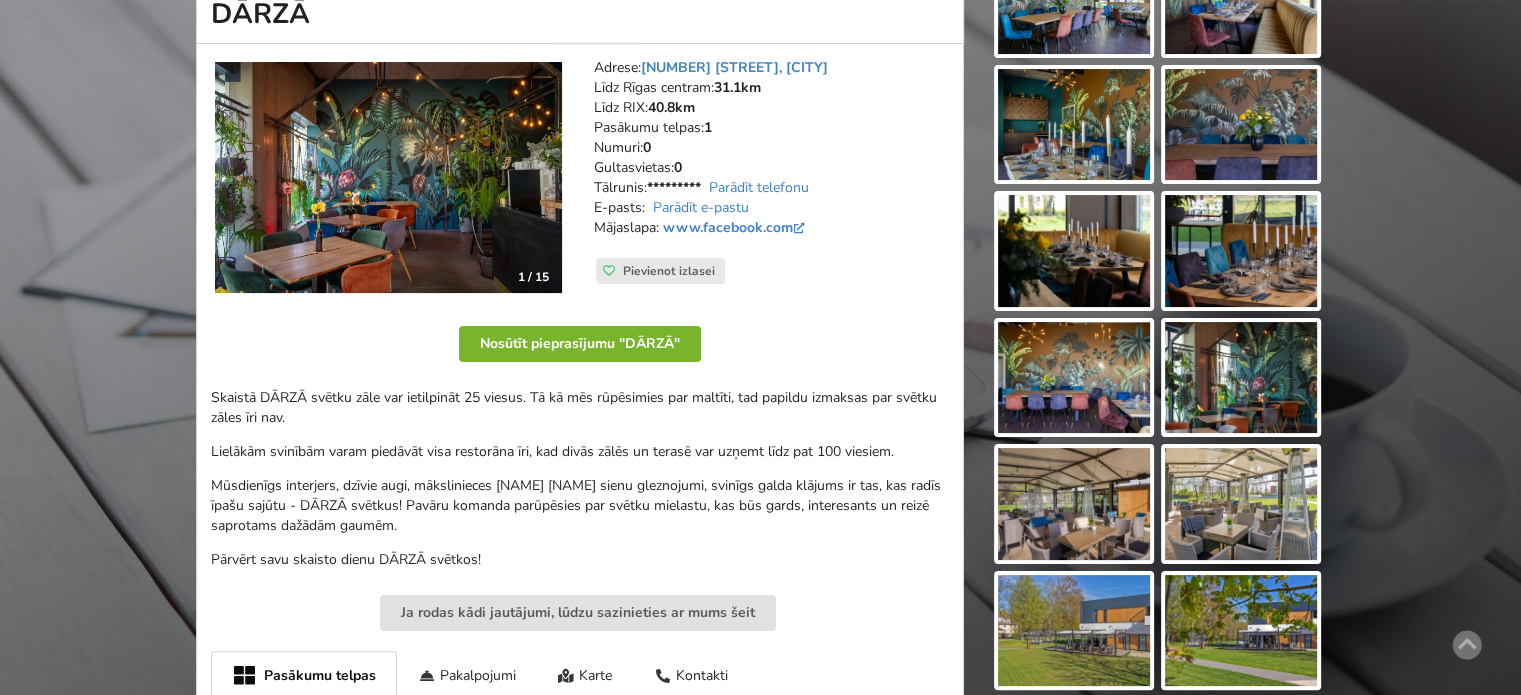 click on "Nosūtīt pieprasījumu "DĀRZĀ"" at bounding box center [580, 344] 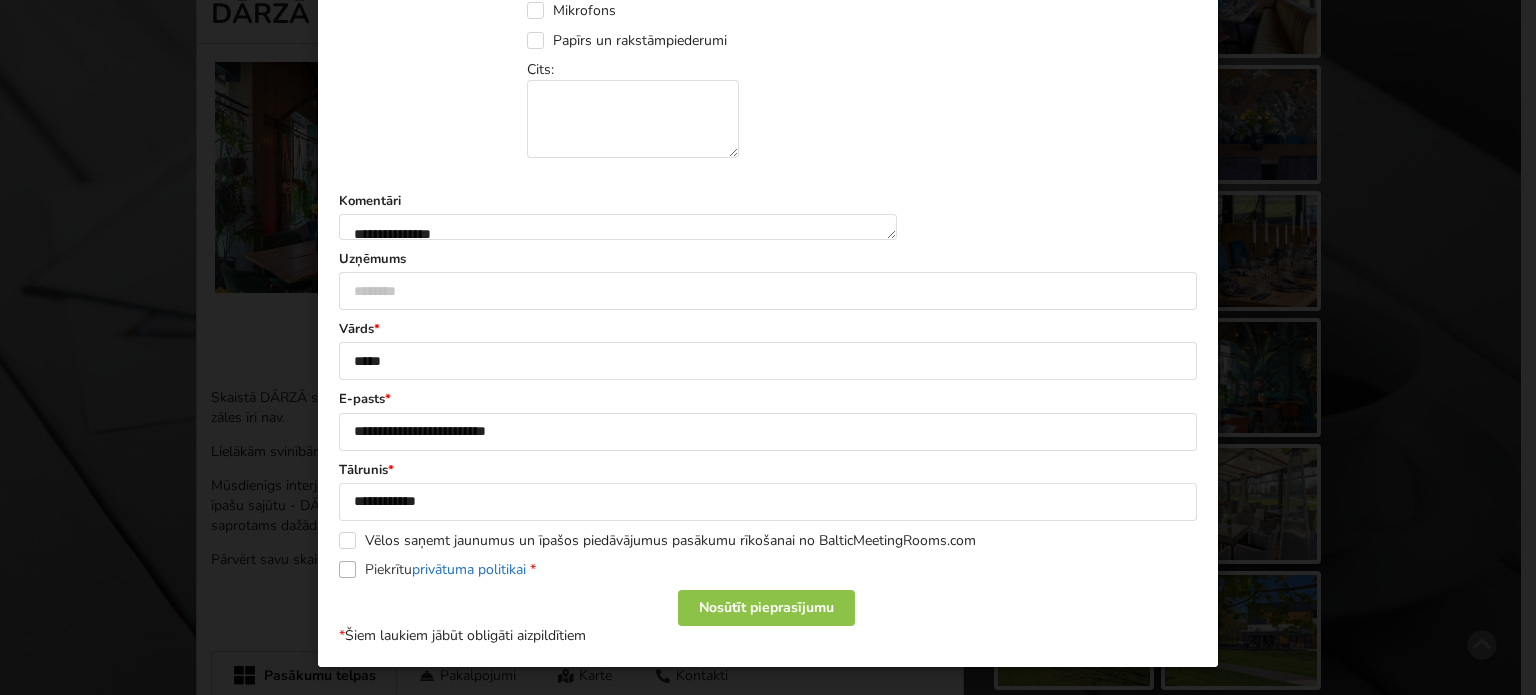 scroll, scrollTop: 1103, scrollLeft: 0, axis: vertical 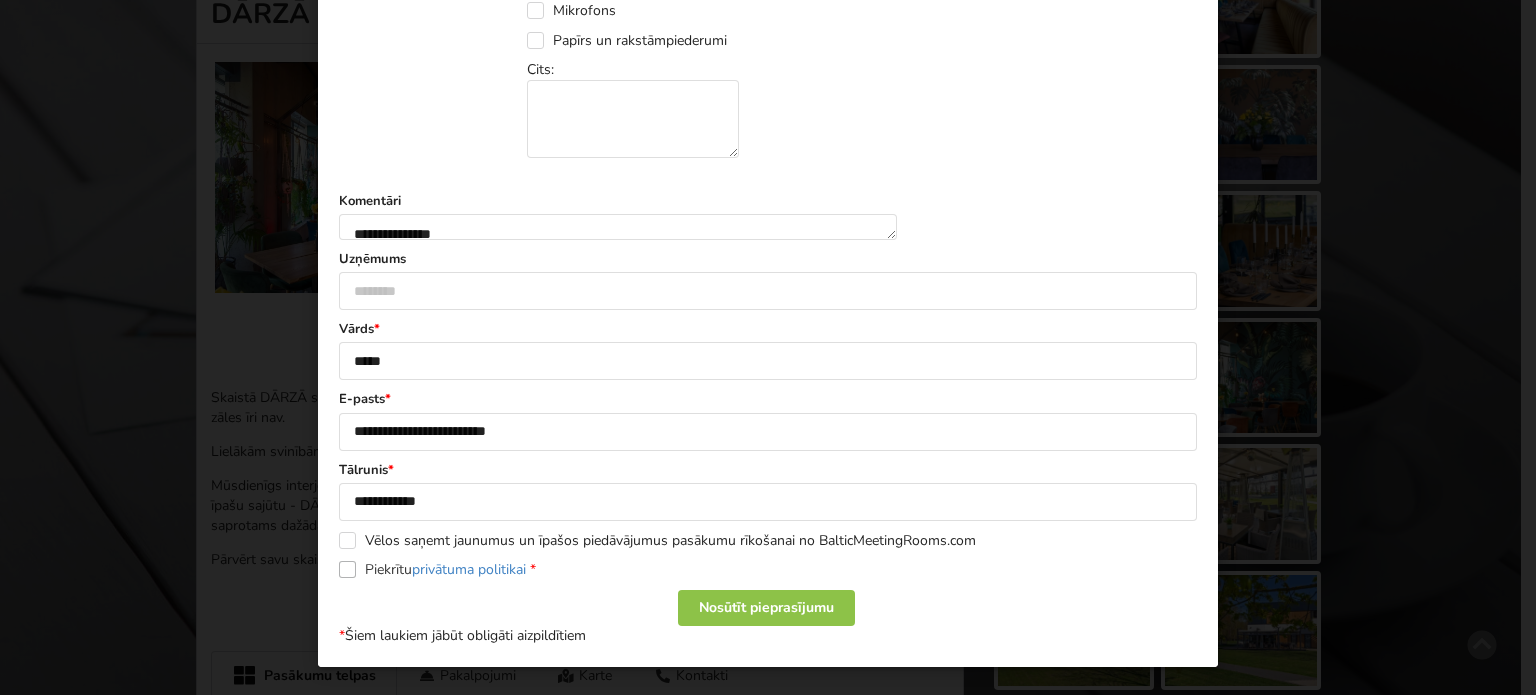 click on "Piekrītu  privātuma politikai   *" at bounding box center (437, 569) 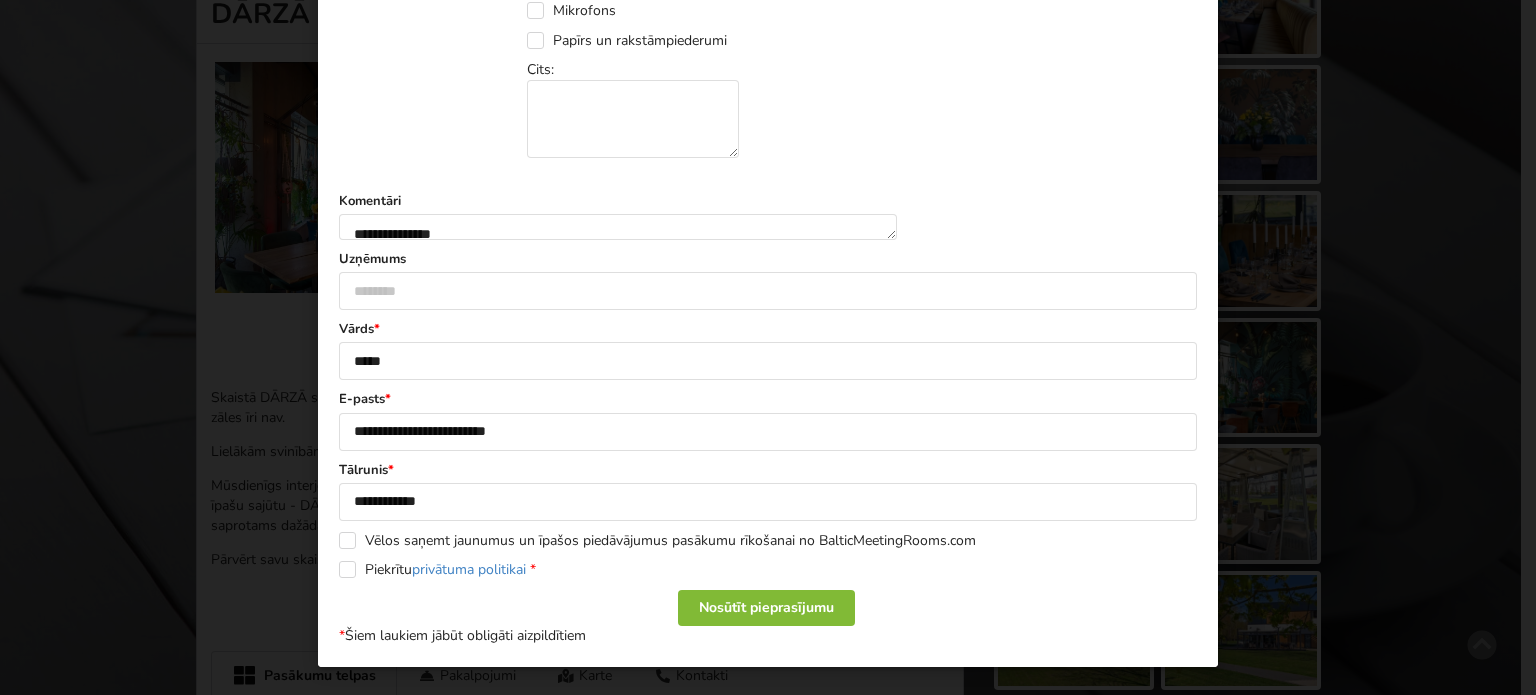 click on "Nosūtīt pieprasījumu" at bounding box center [766, 608] 